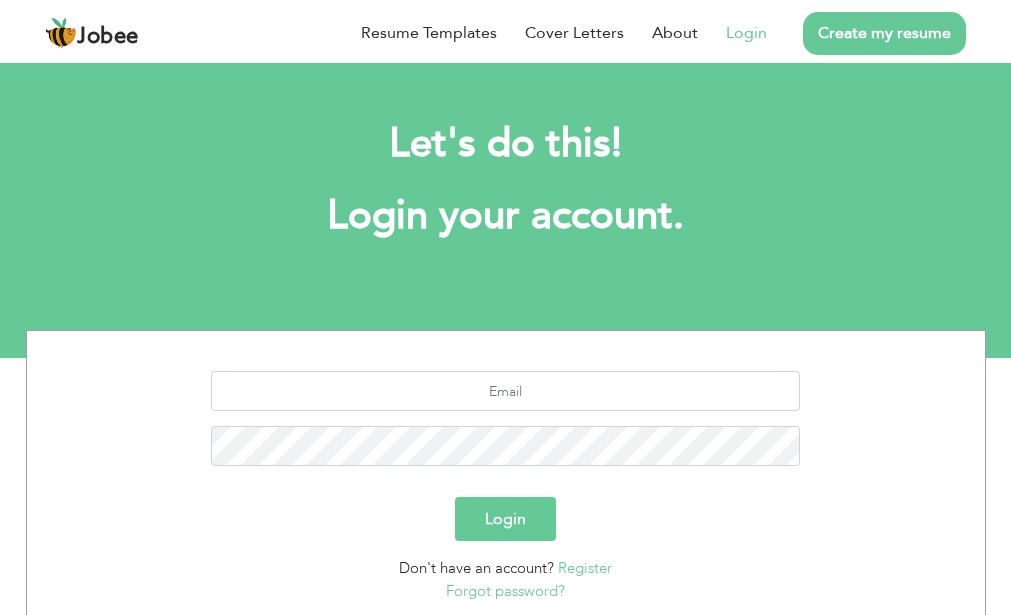 scroll, scrollTop: 0, scrollLeft: 0, axis: both 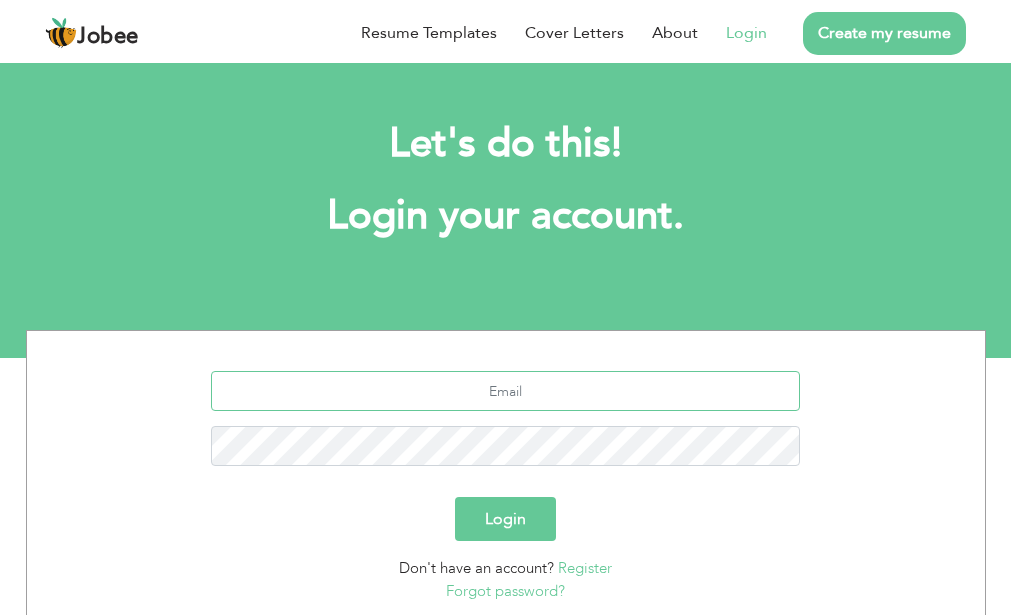 click at bounding box center (505, 391) 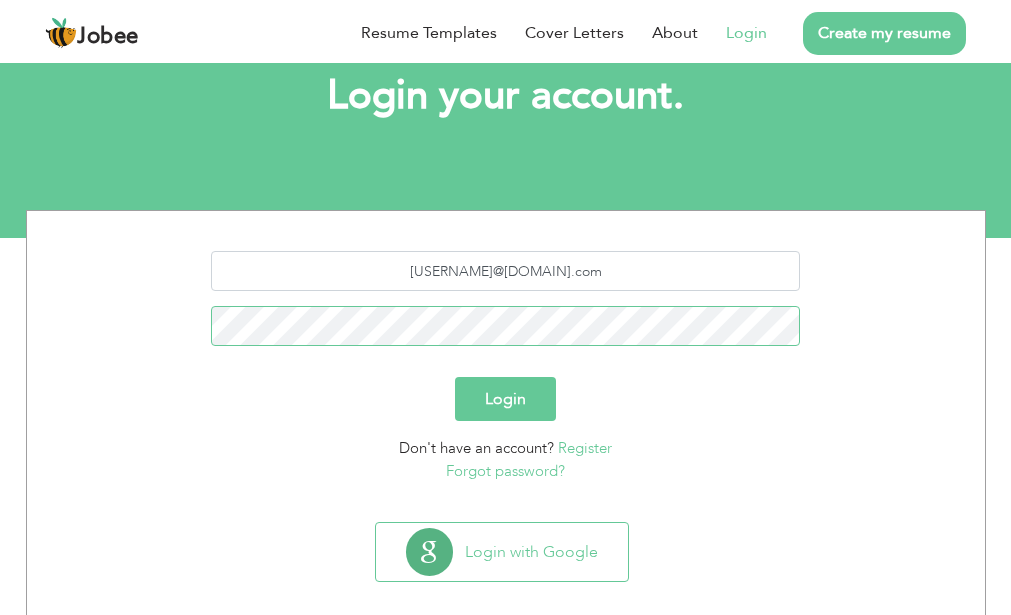 scroll, scrollTop: 144, scrollLeft: 0, axis: vertical 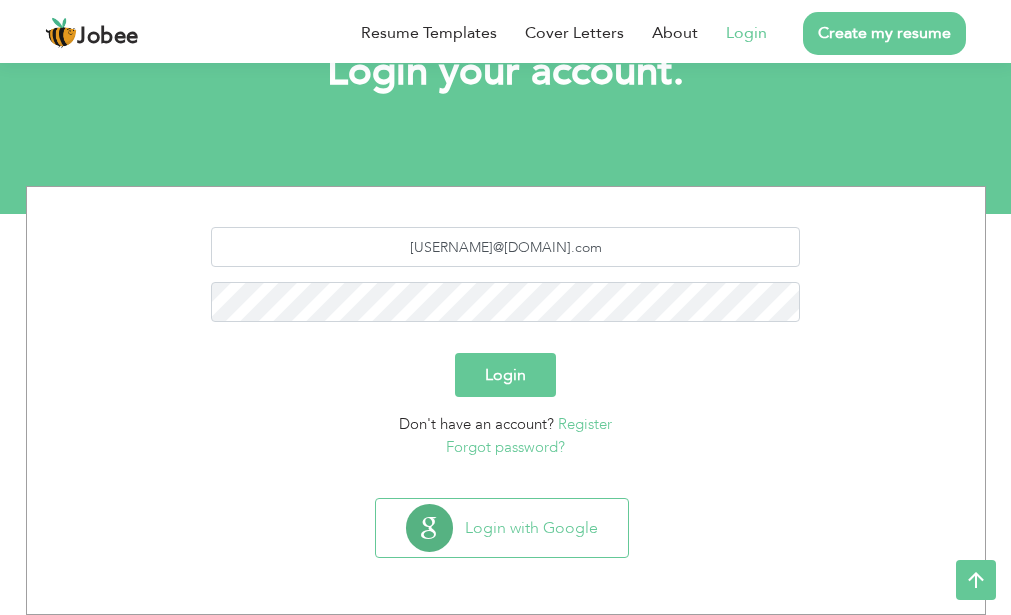 click on "Login" at bounding box center (505, 375) 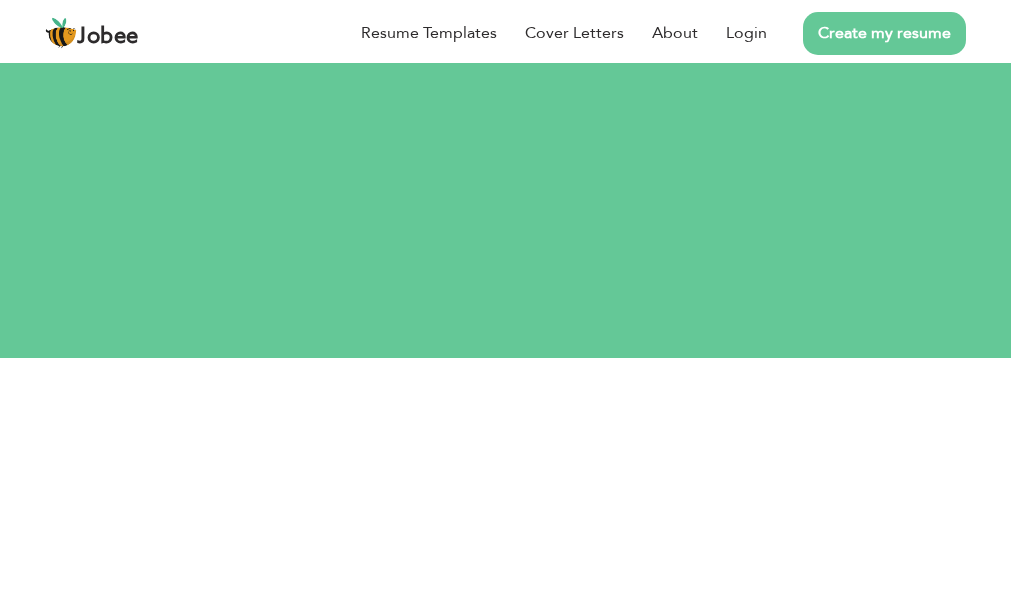 scroll, scrollTop: 0, scrollLeft: 0, axis: both 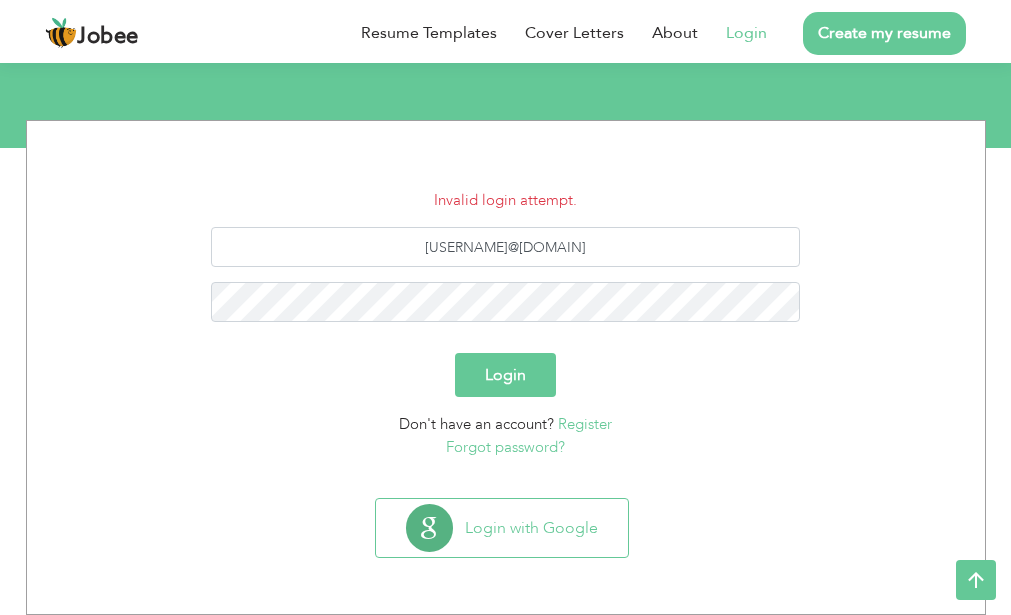click on "Login" at bounding box center [505, 375] 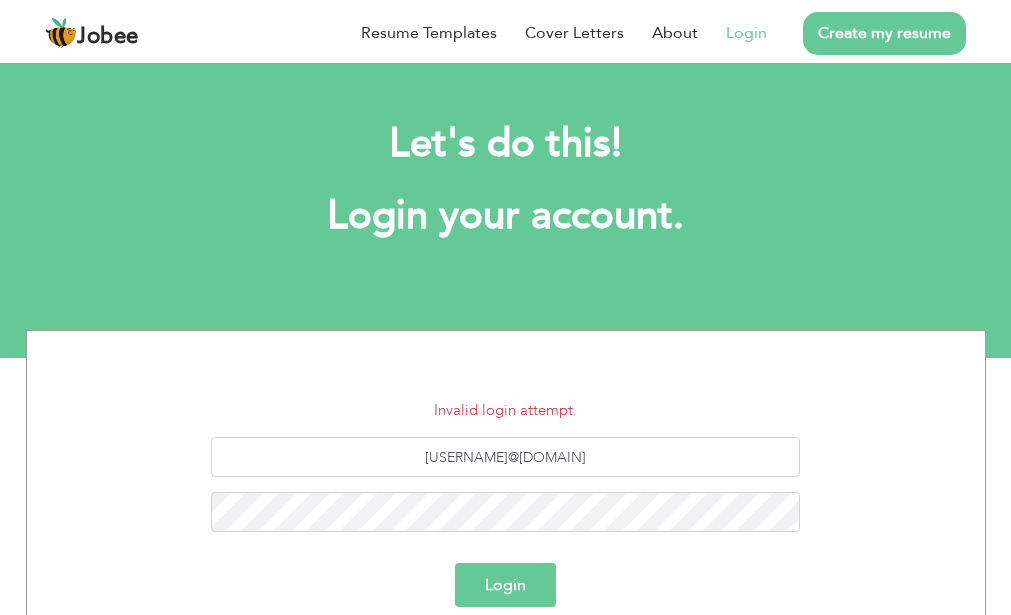 scroll, scrollTop: 0, scrollLeft: 0, axis: both 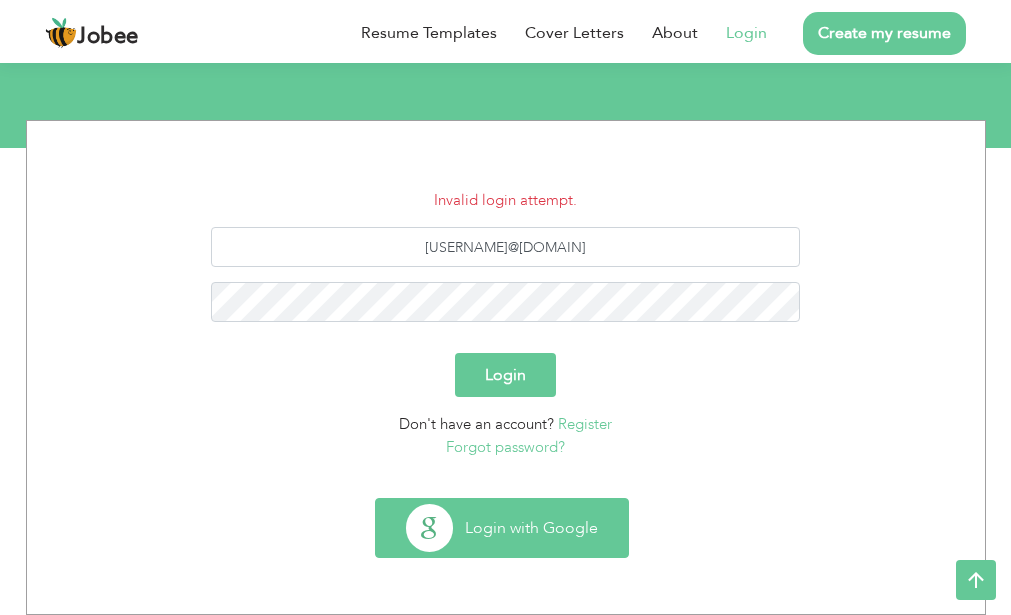 click on "Login with Google" at bounding box center [502, 528] 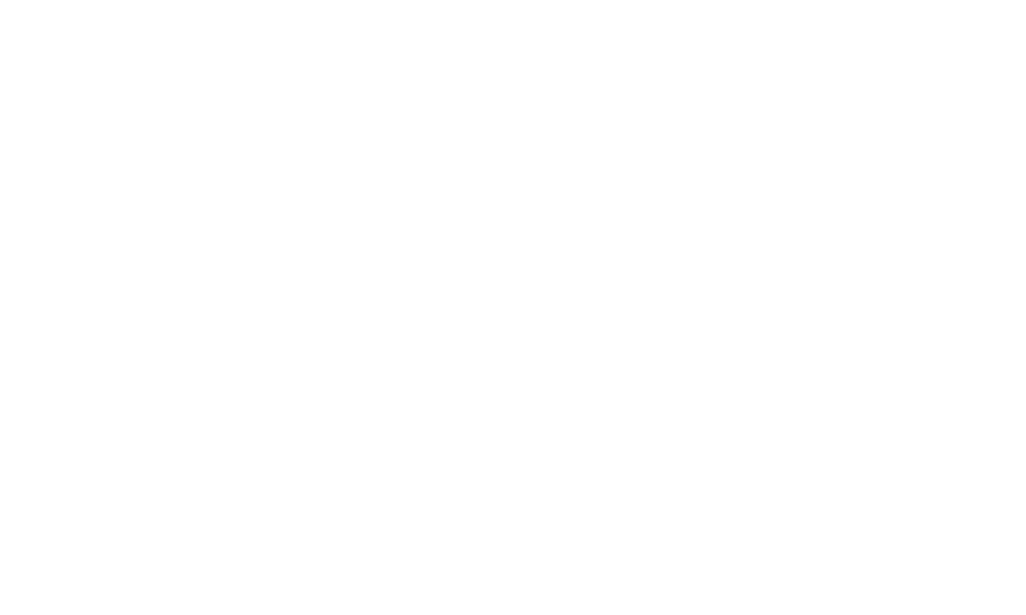 scroll, scrollTop: 0, scrollLeft: 0, axis: both 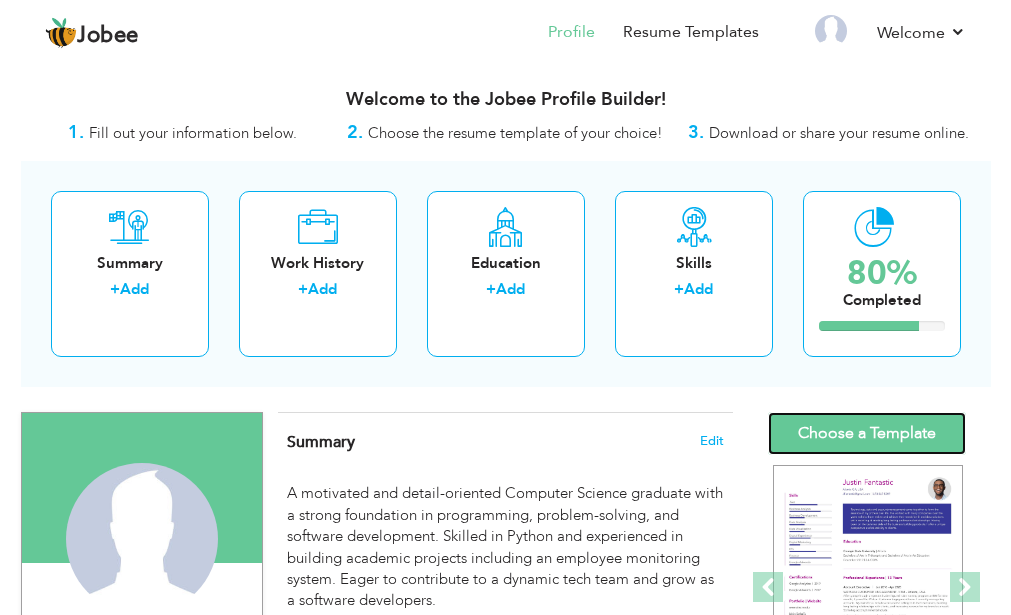 click on "Choose a Template" at bounding box center [867, 433] 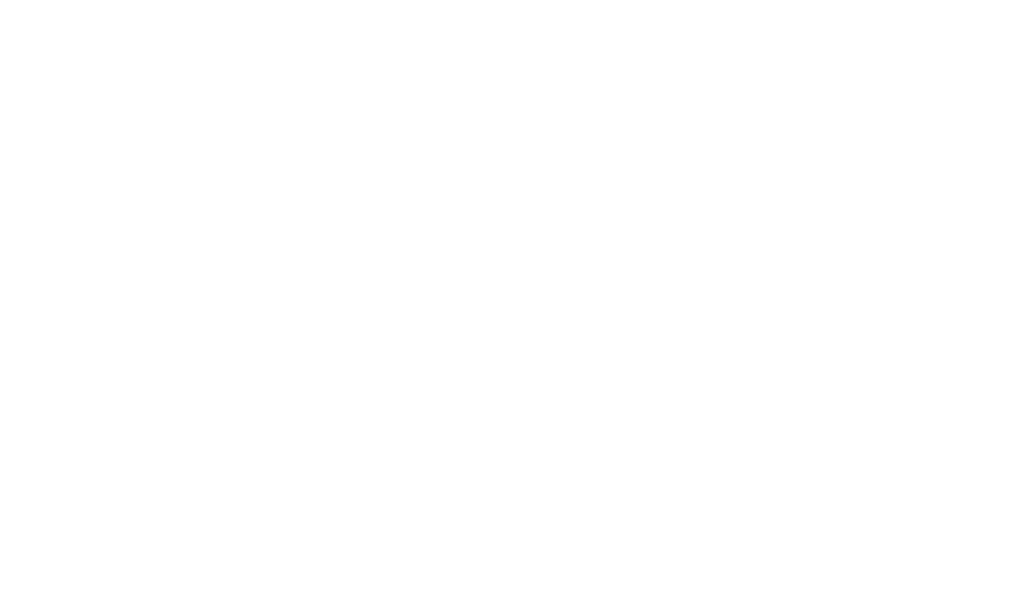 scroll, scrollTop: 0, scrollLeft: 0, axis: both 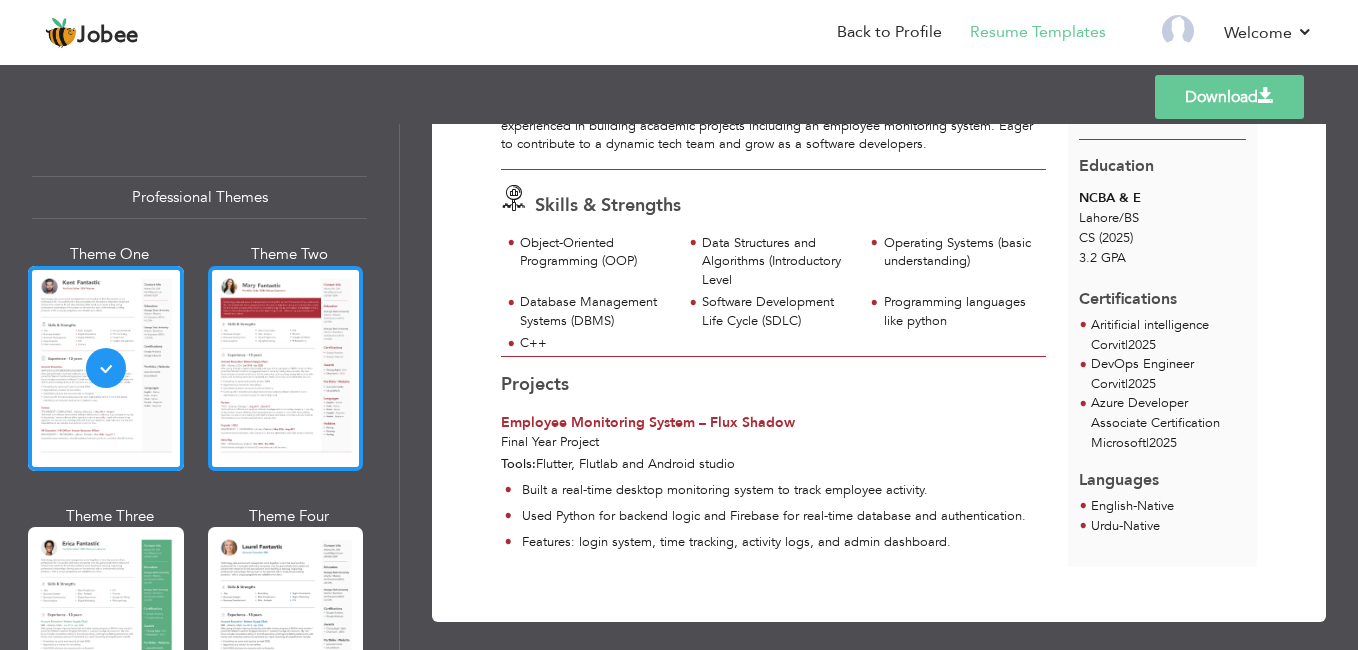 click at bounding box center [286, 368] 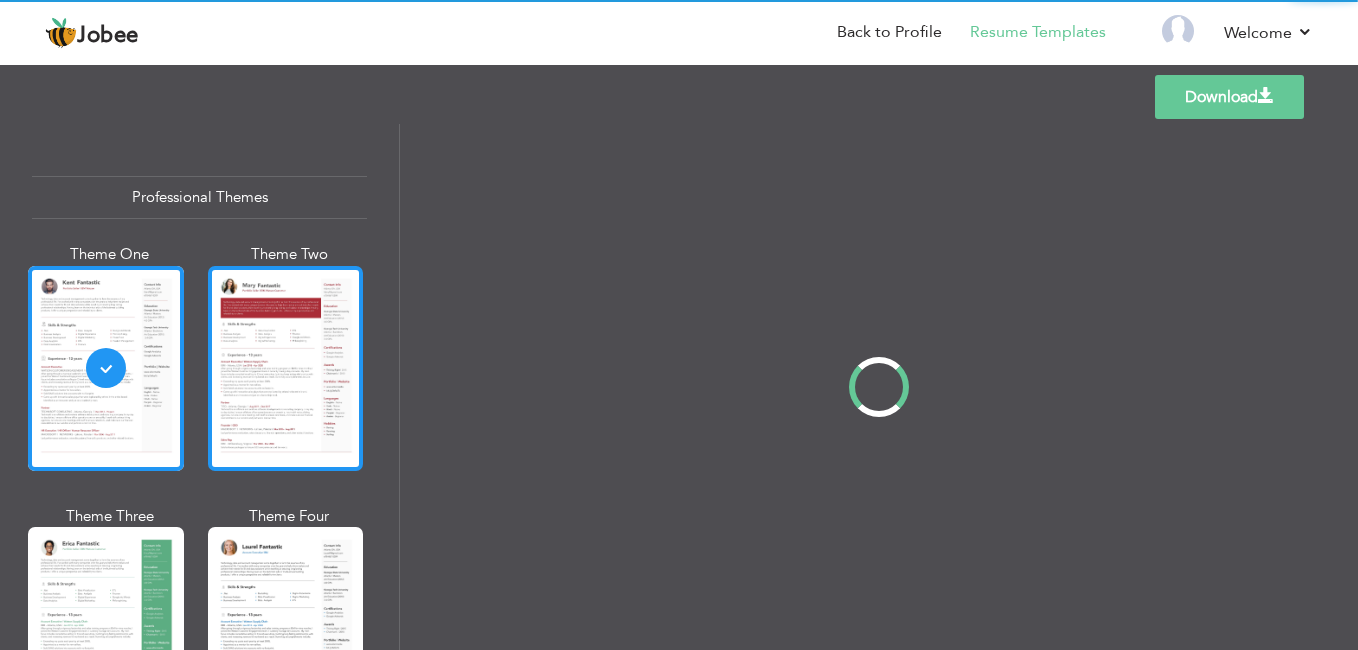 scroll, scrollTop: 0, scrollLeft: 0, axis: both 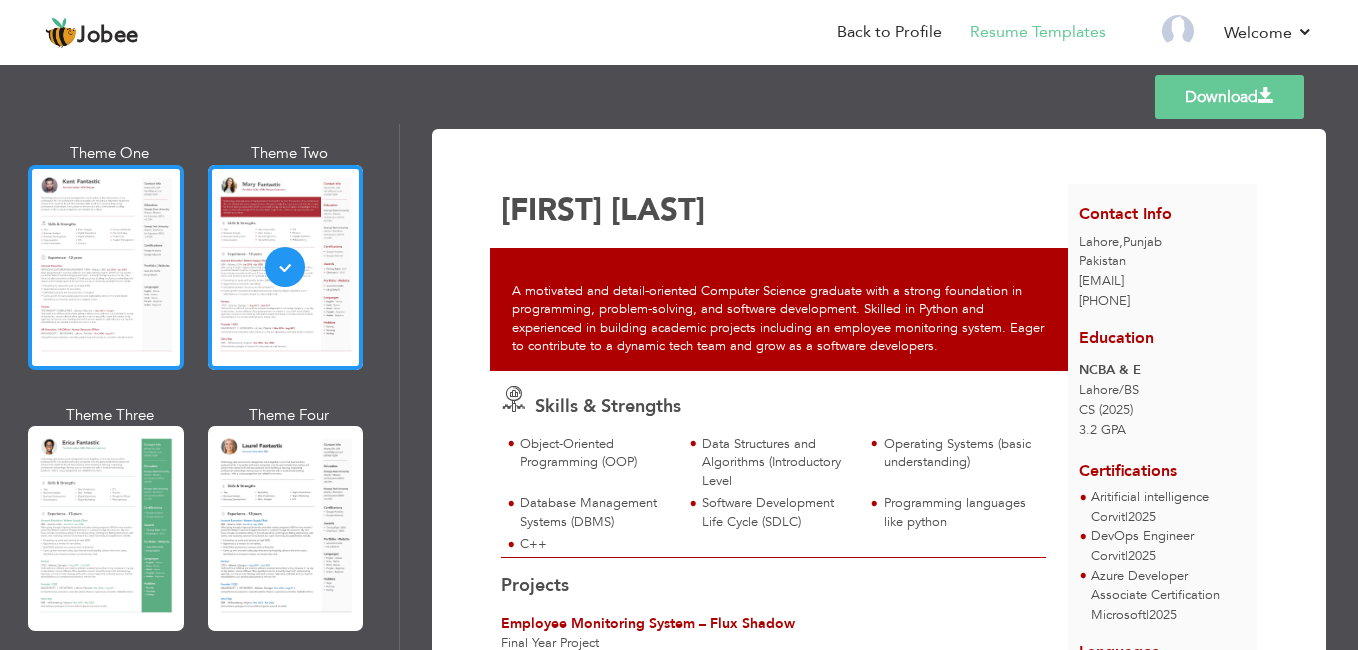 click at bounding box center [106, 267] 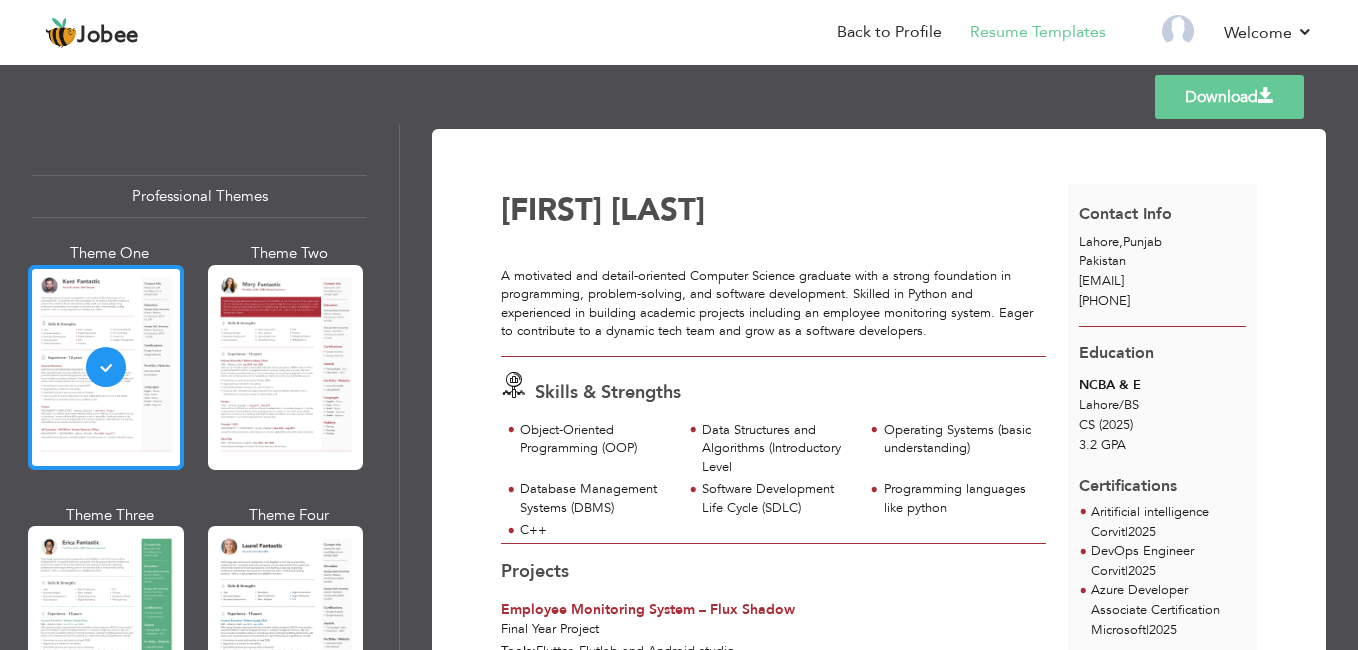 scroll, scrollTop: 0, scrollLeft: 0, axis: both 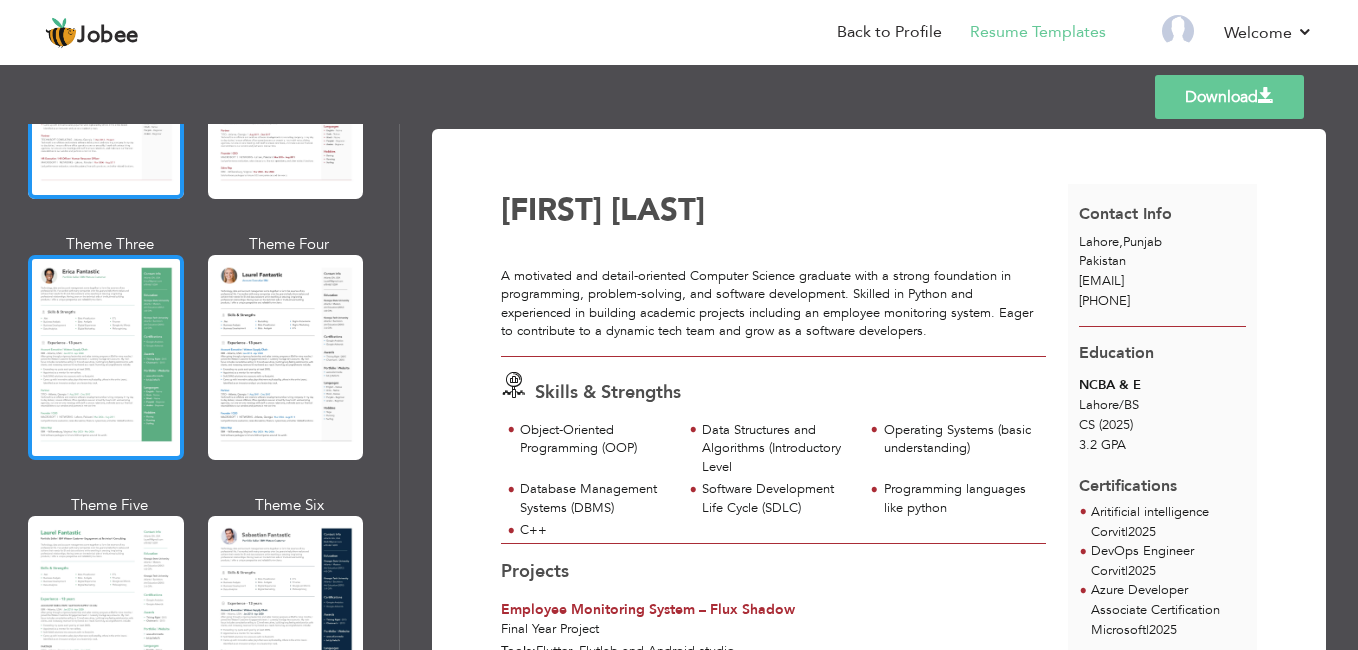 click at bounding box center [106, 357] 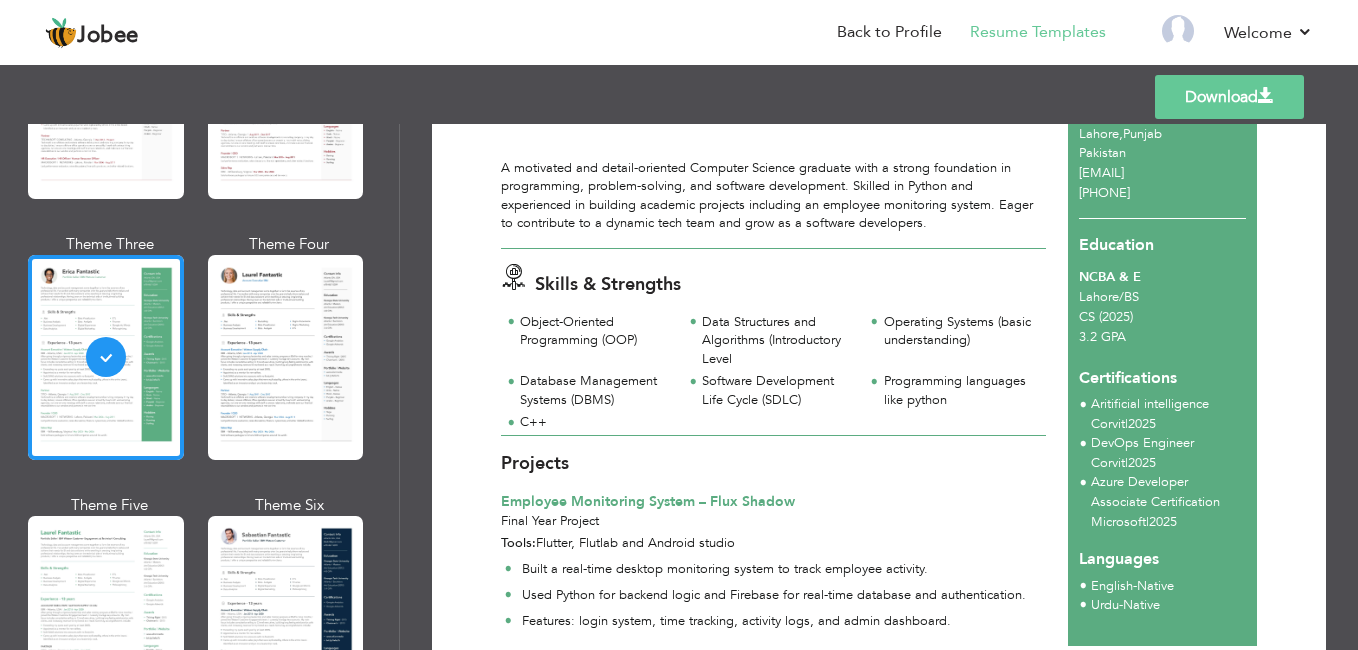 scroll, scrollTop: 178, scrollLeft: 0, axis: vertical 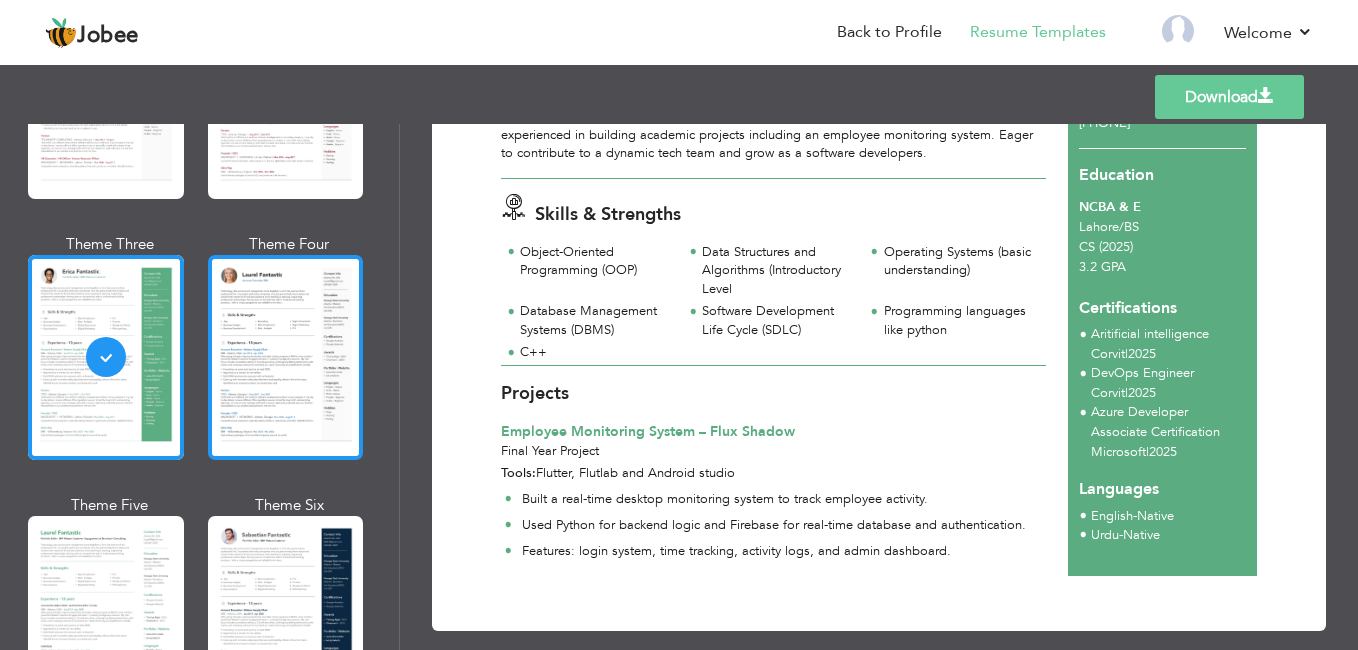 click at bounding box center (286, 357) 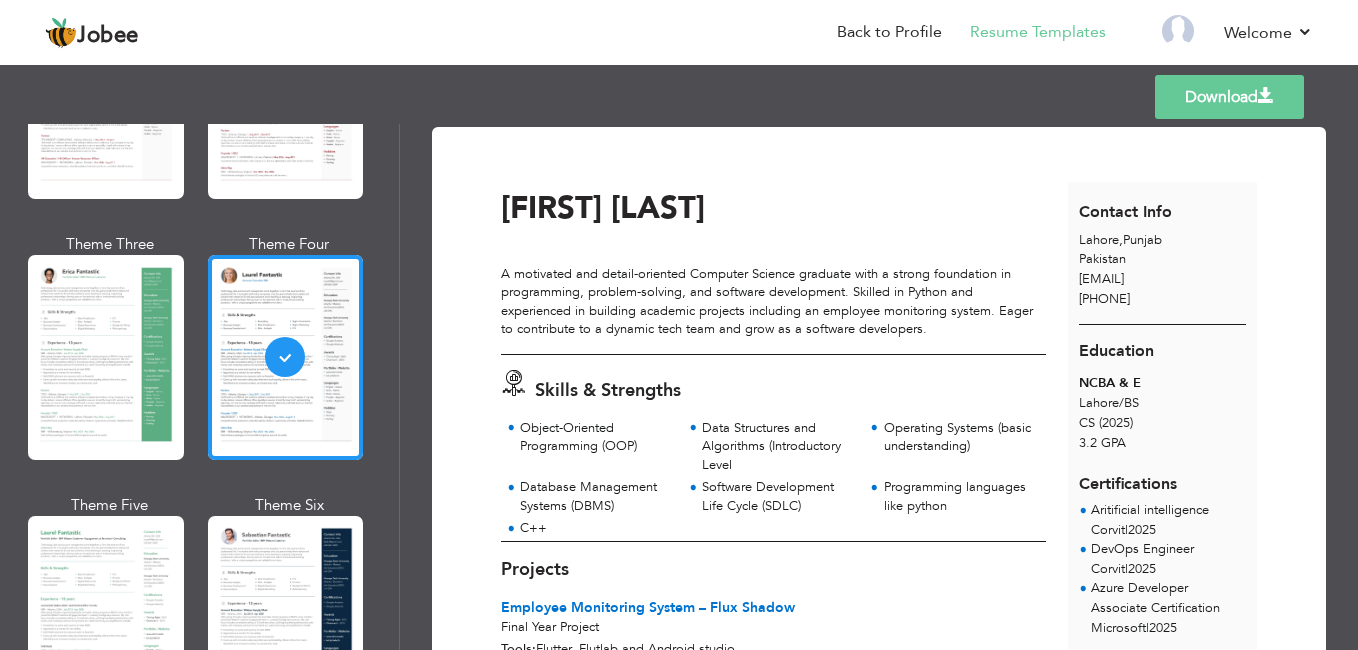 scroll, scrollTop: 0, scrollLeft: 0, axis: both 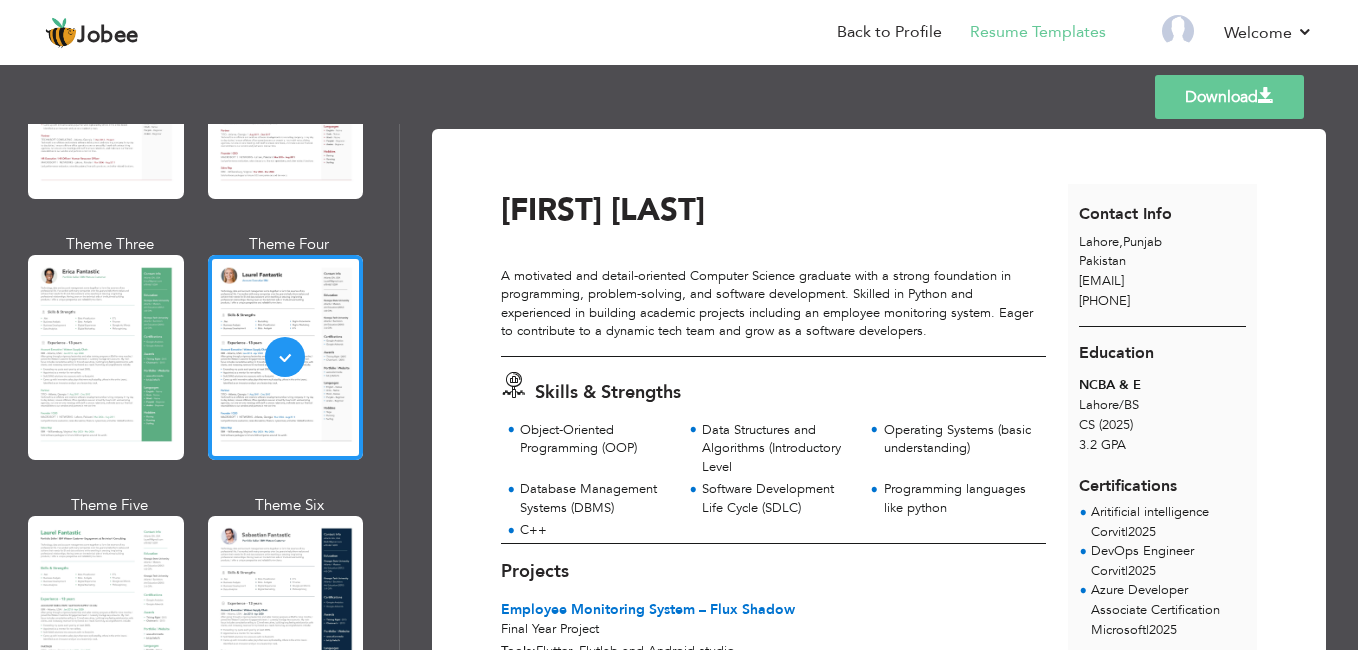 click on "Download" at bounding box center (1229, 97) 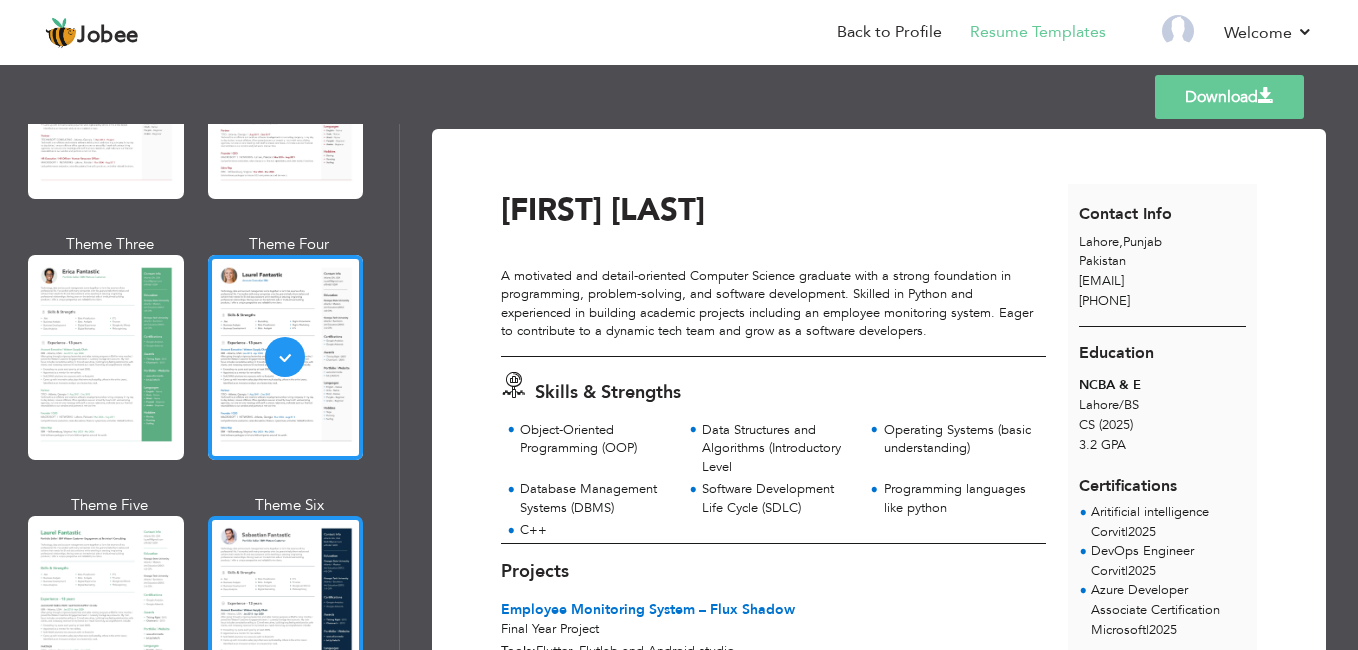 click at bounding box center [286, 618] 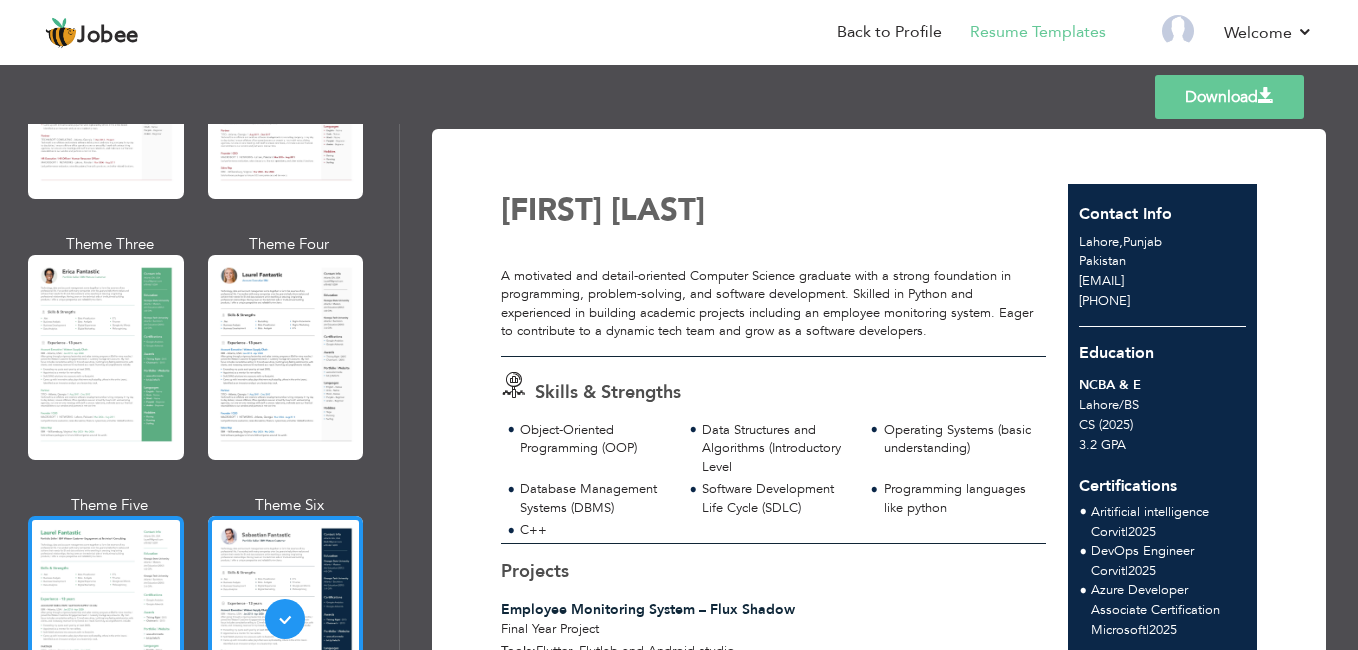 click at bounding box center [106, 618] 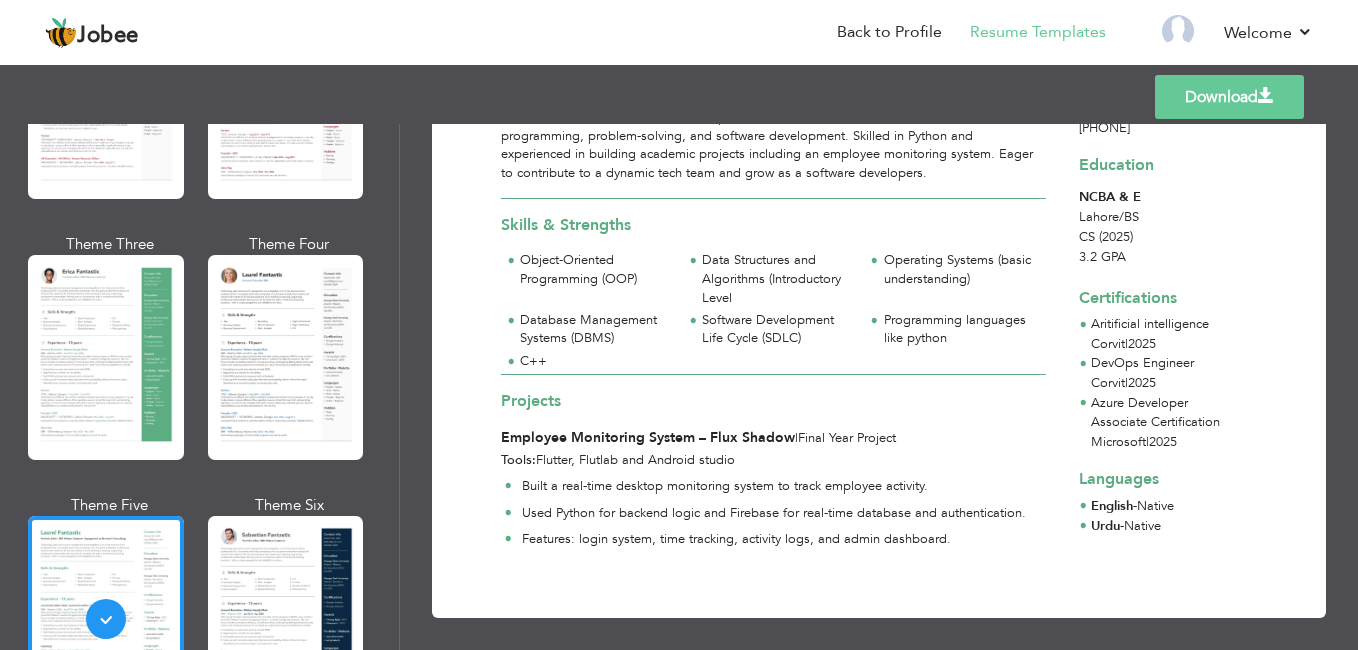 scroll, scrollTop: 168, scrollLeft: 0, axis: vertical 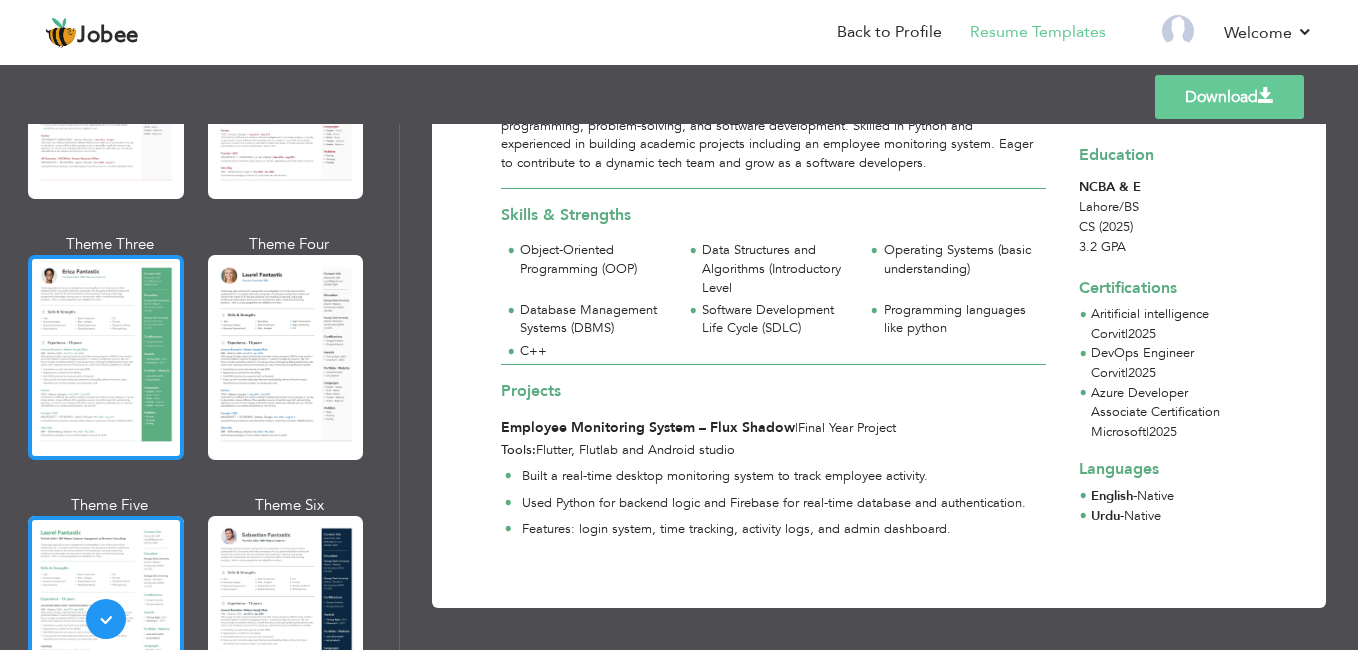 click at bounding box center [106, 357] 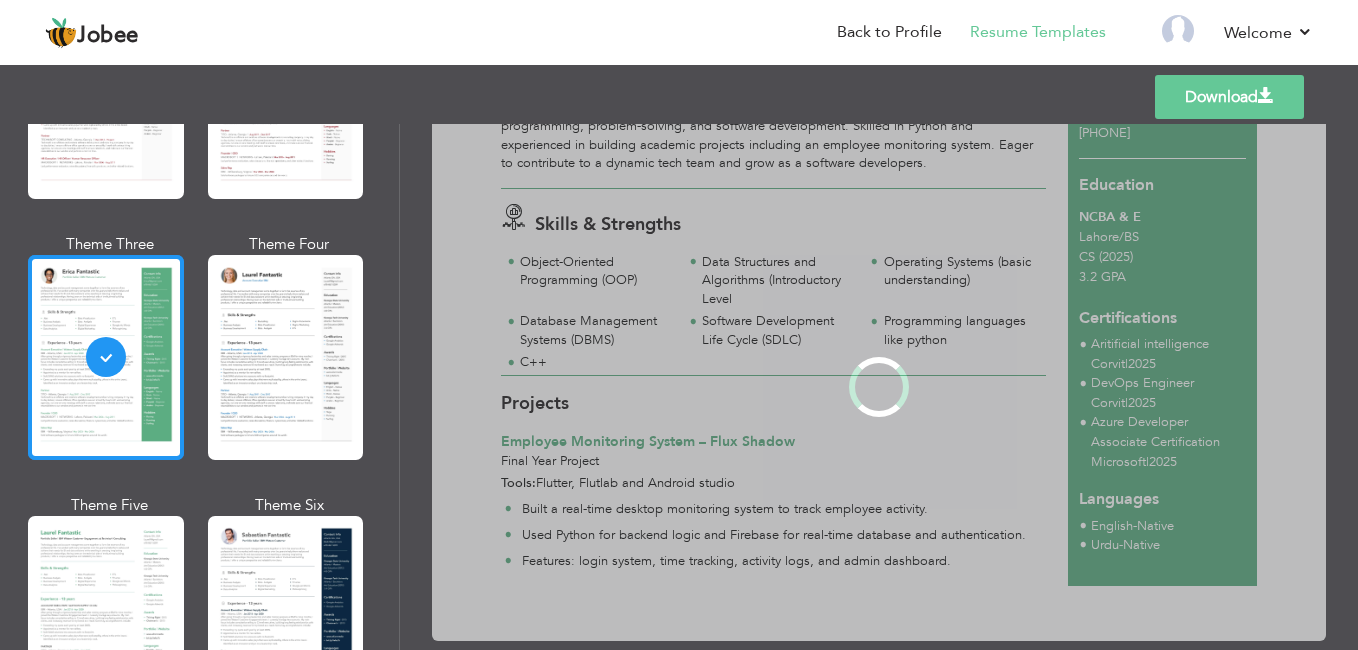 scroll, scrollTop: 0, scrollLeft: 0, axis: both 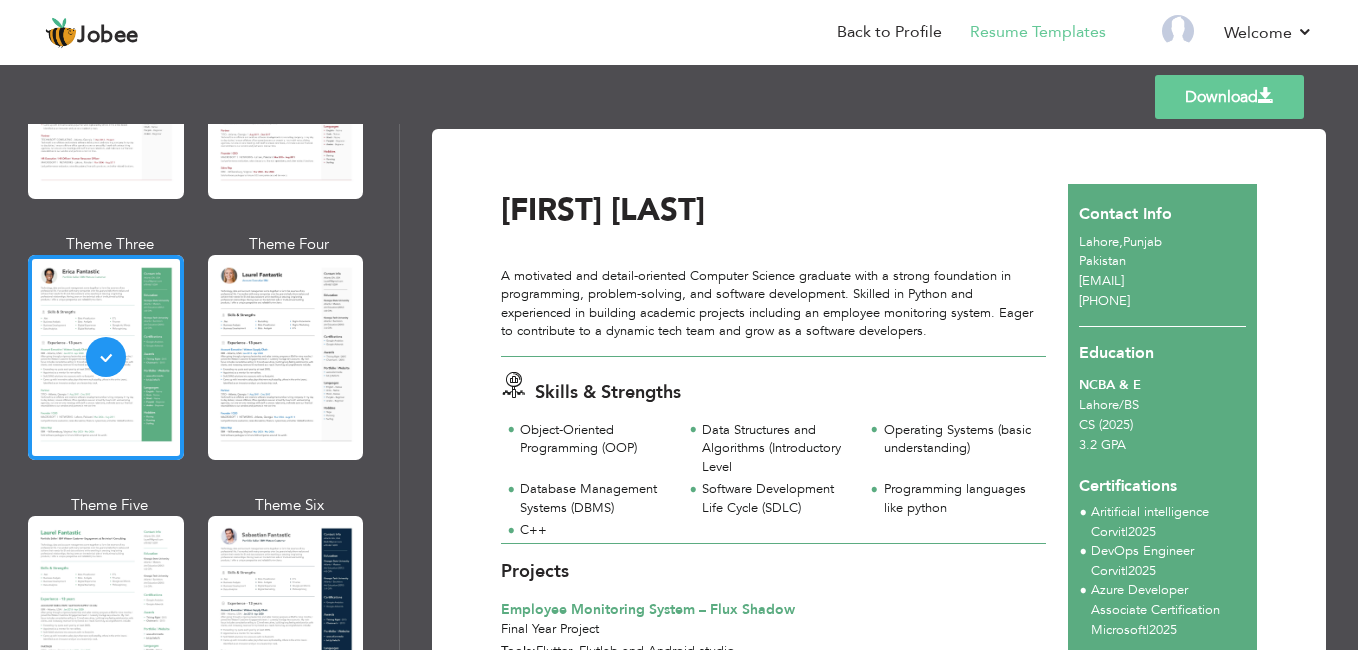 click on "Download" at bounding box center [1229, 97] 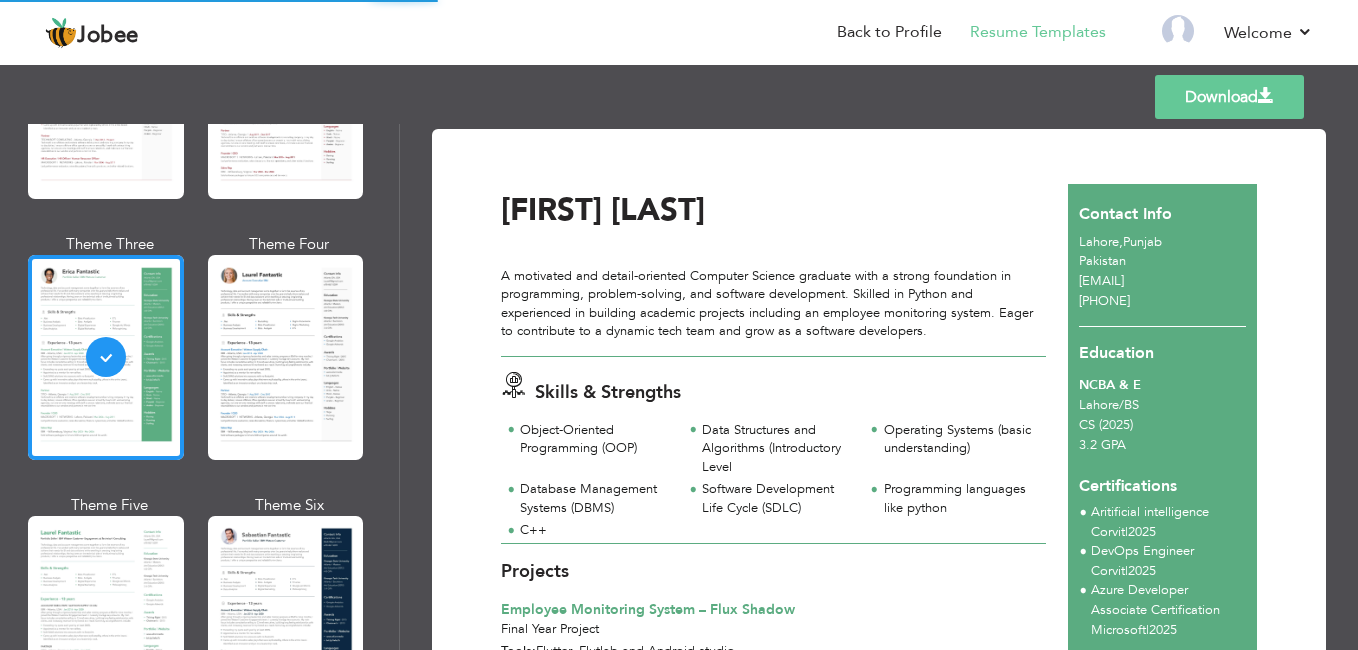 click on "Download" at bounding box center (1229, 97) 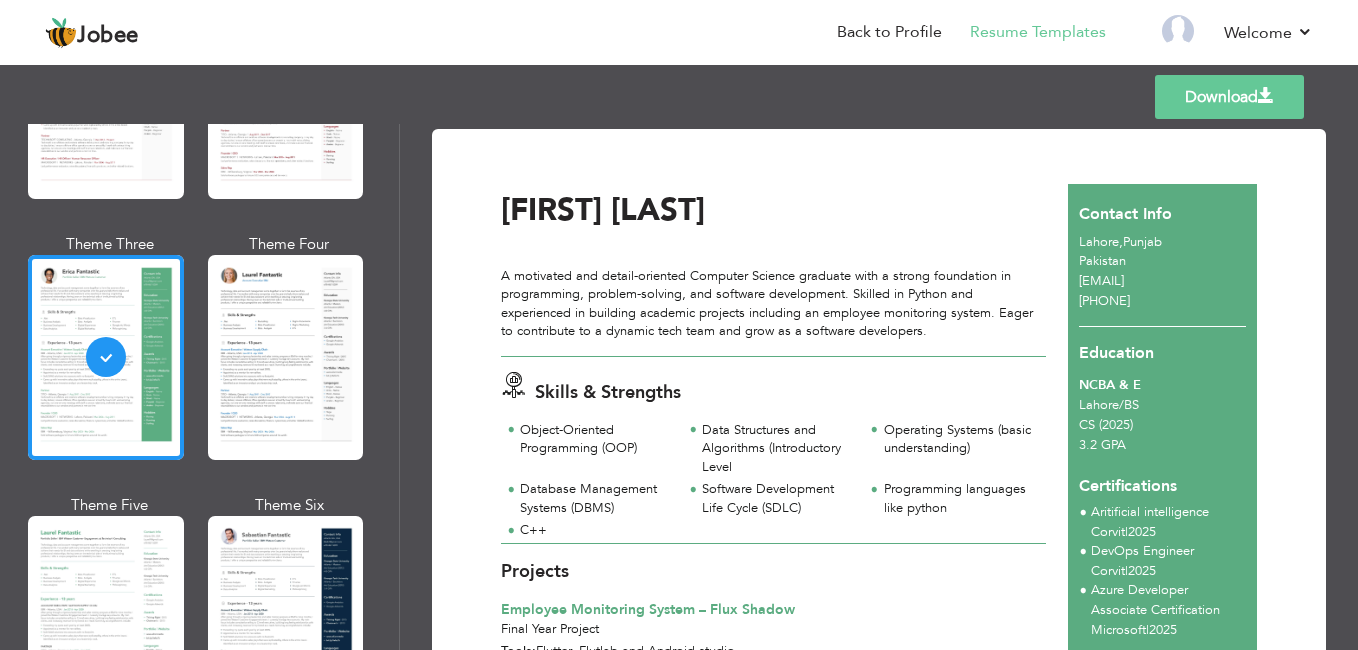 click on "Templates
Download" at bounding box center [679, 97] 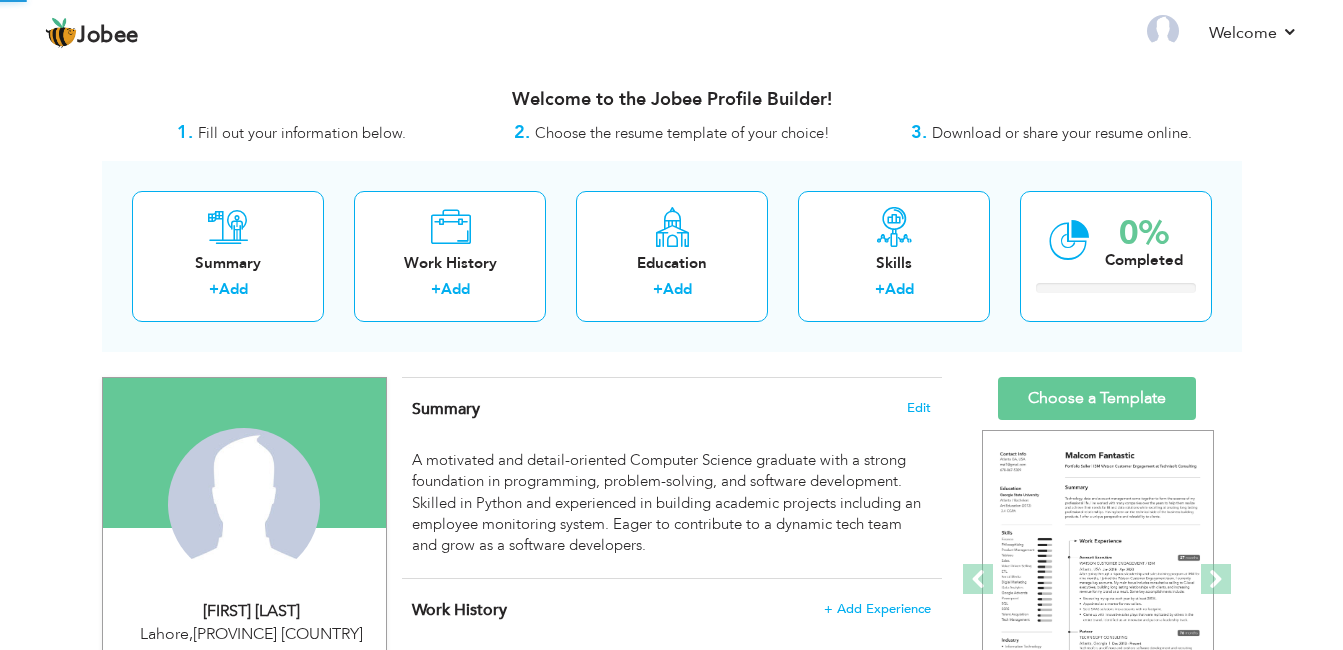 scroll, scrollTop: 0, scrollLeft: 0, axis: both 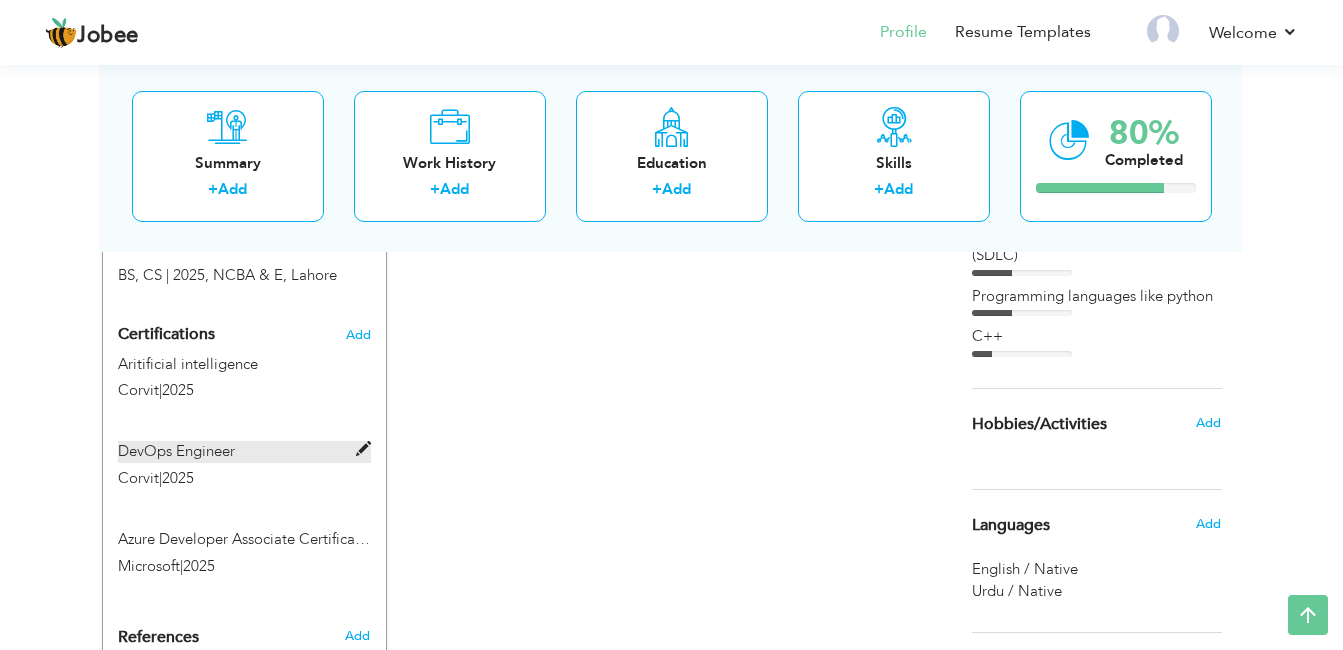 click at bounding box center (363, 449) 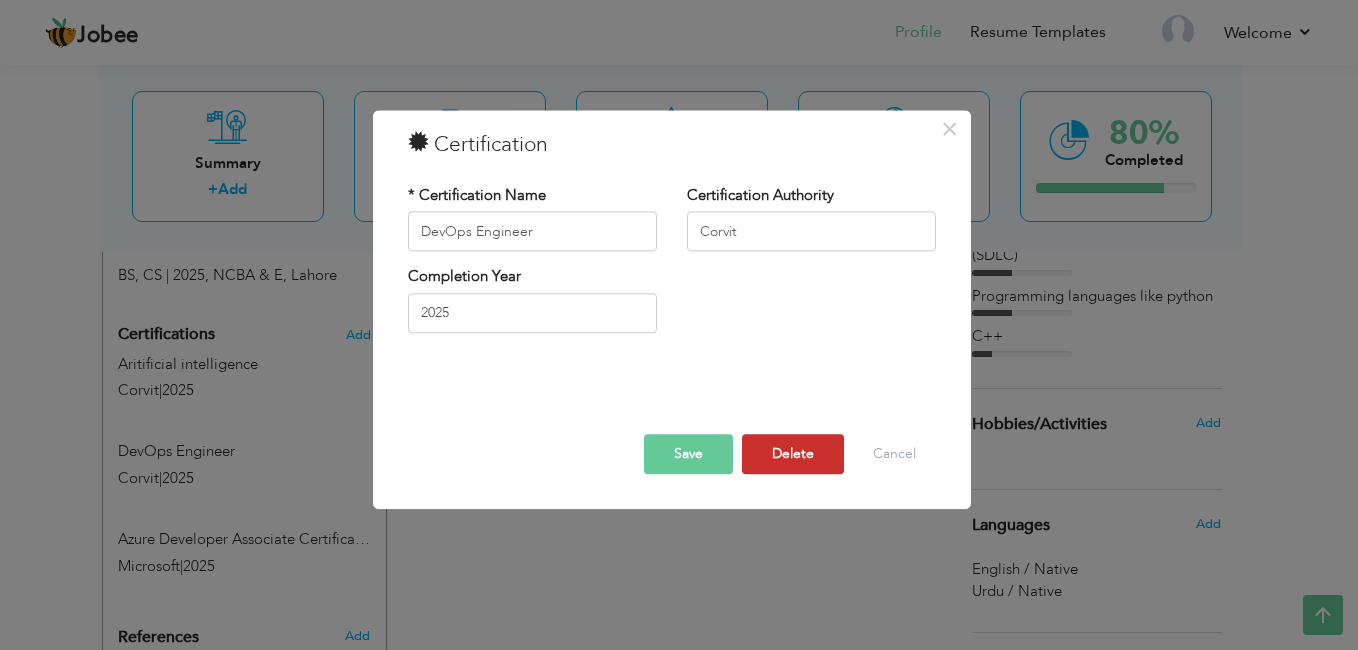 click on "Delete" at bounding box center [793, 455] 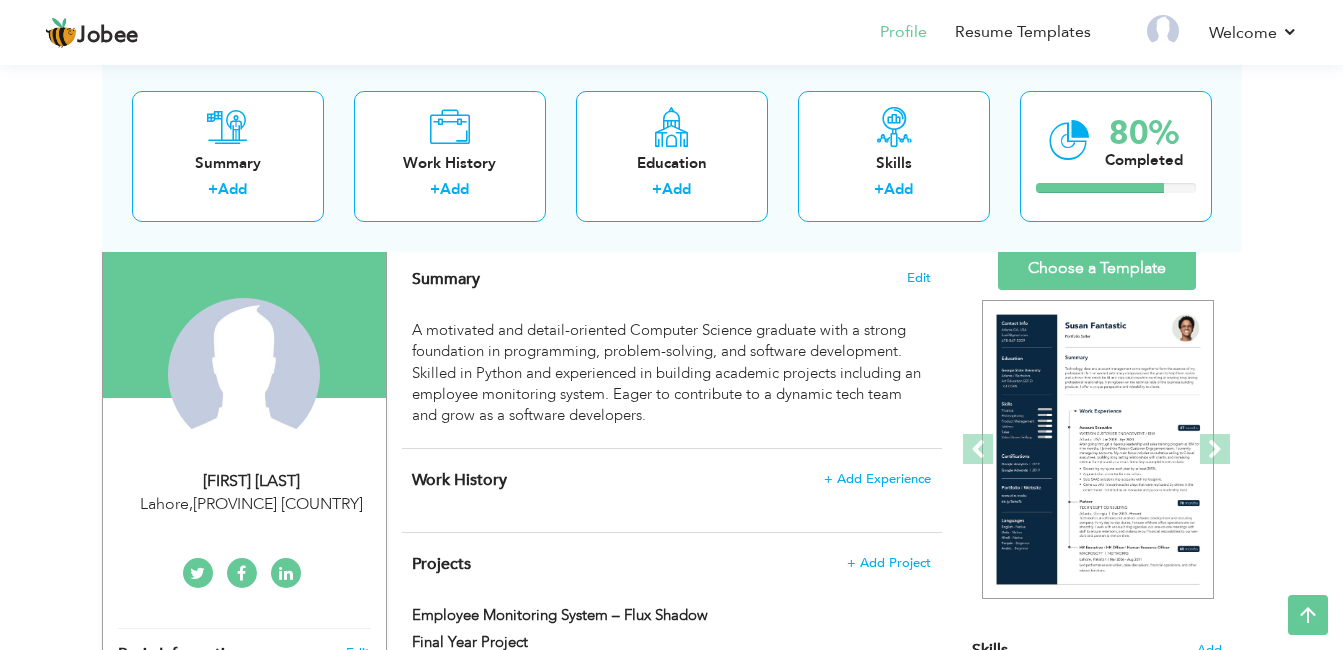 scroll, scrollTop: 132, scrollLeft: 0, axis: vertical 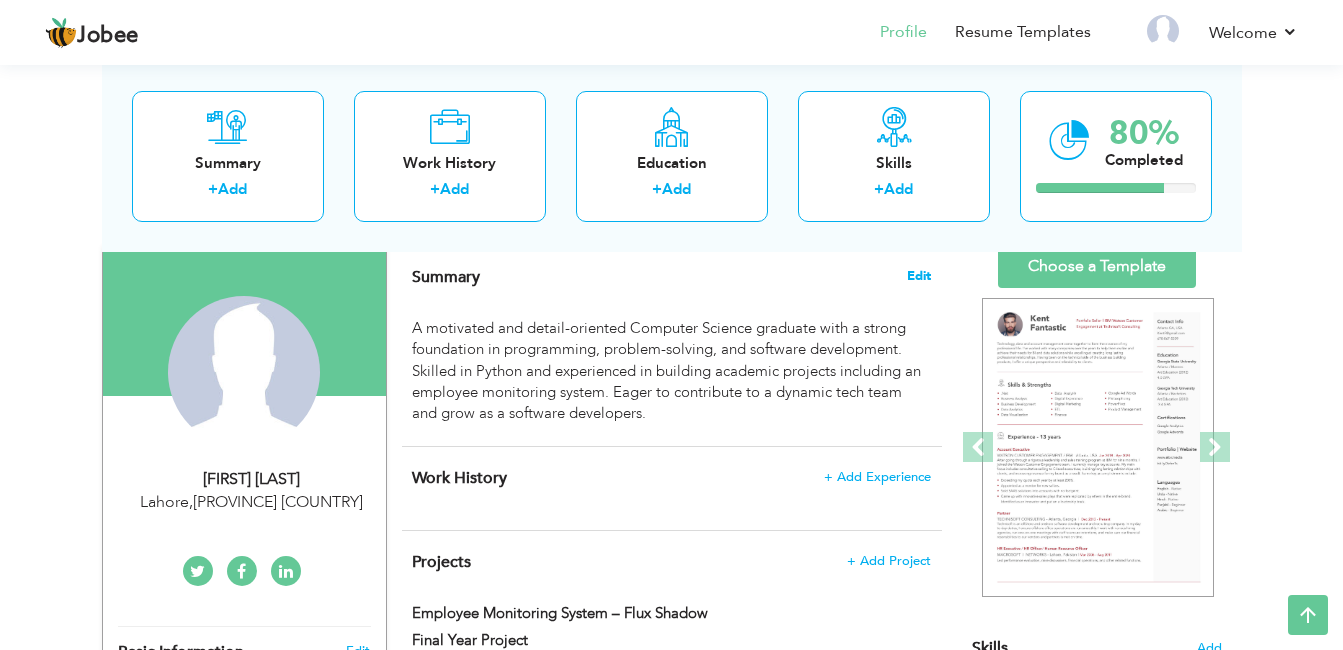 click on "Edit" at bounding box center [919, 276] 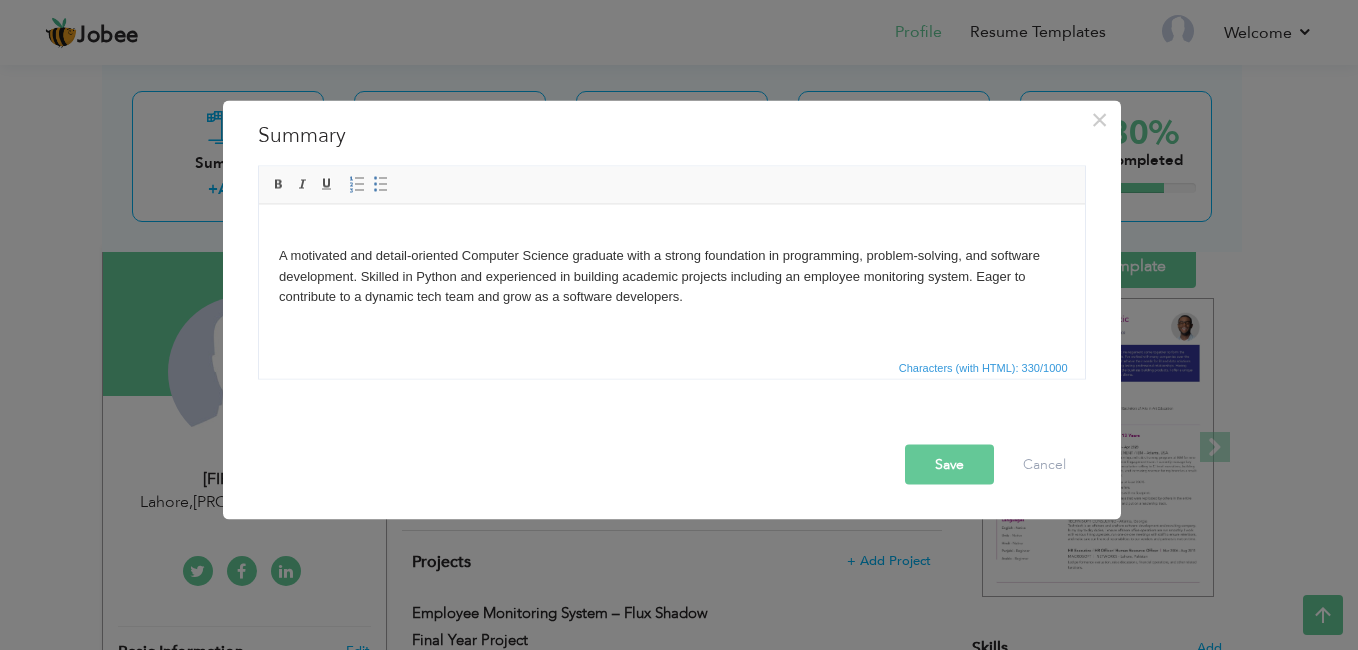 click on "A motivated and detail-oriented Computer Science graduate with a strong foundation in programming, problem-solving, and software development. Skilled in Python and experienced in building academic projects including an employee monitoring system. Eager to contribute to a dynamic tech team and grow as a software developers." at bounding box center [671, 265] 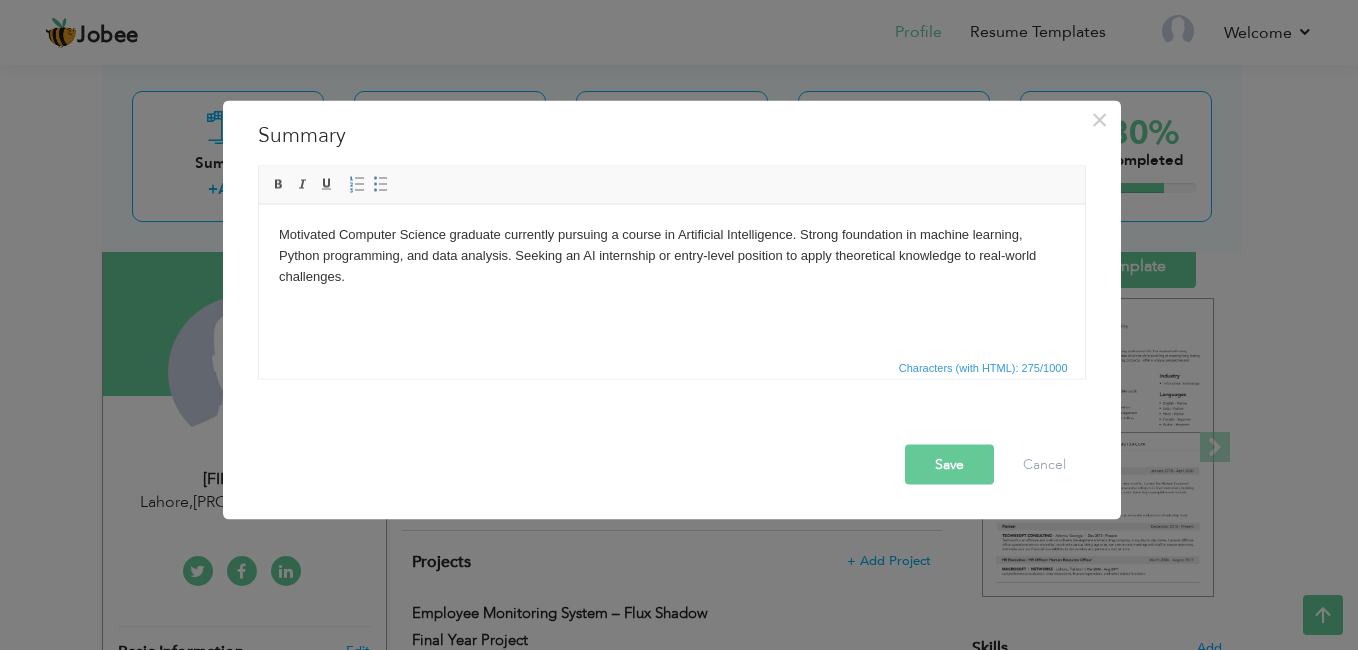 click on "Save" at bounding box center (949, 465) 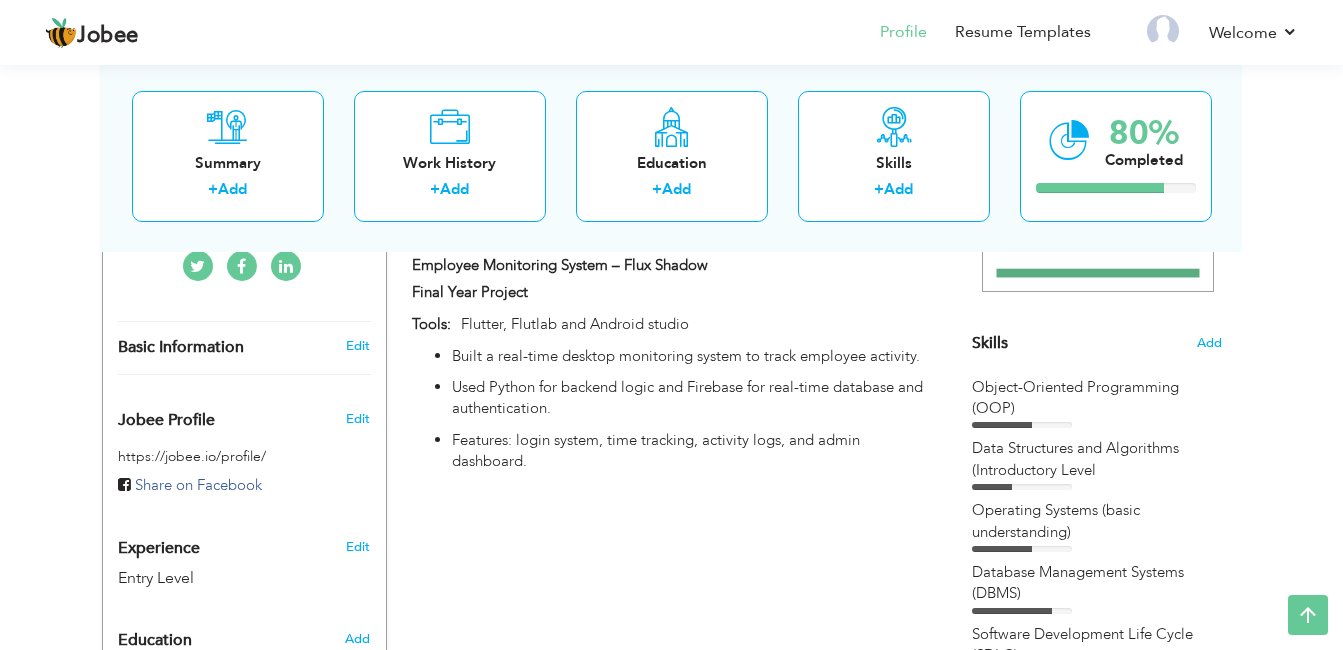 scroll, scrollTop: 443, scrollLeft: 0, axis: vertical 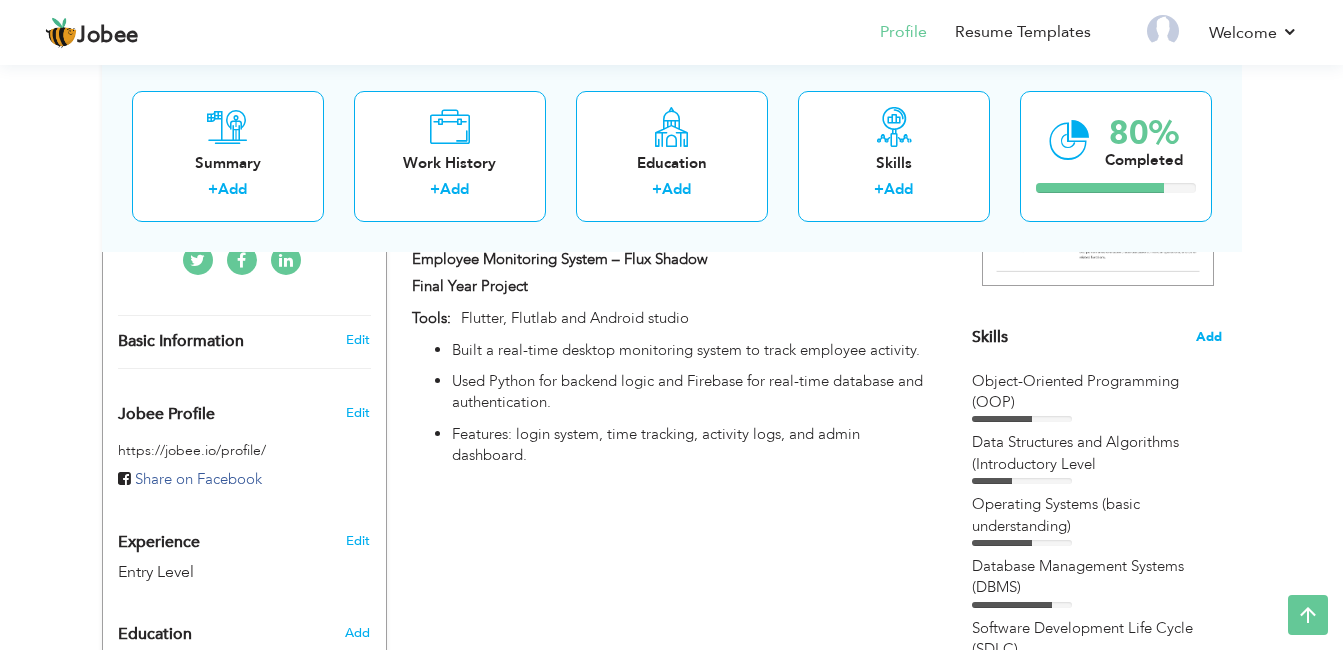 click on "Add" at bounding box center [1209, 337] 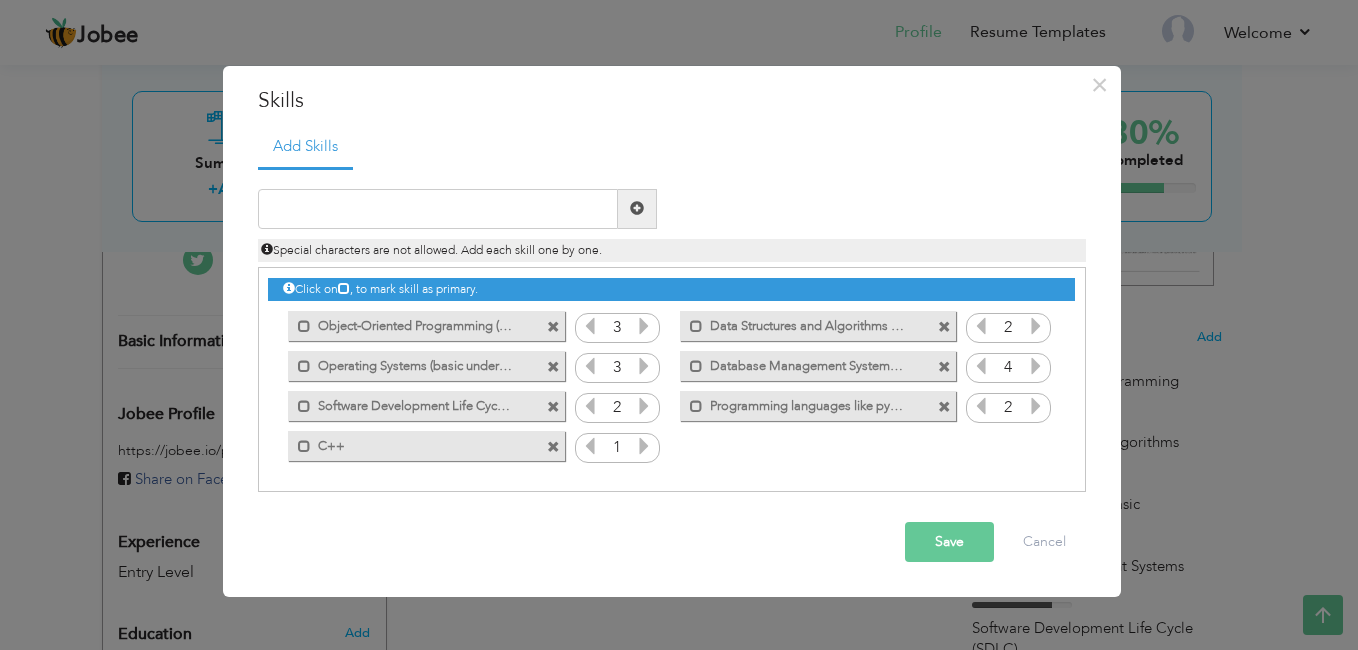 click at bounding box center [553, 447] 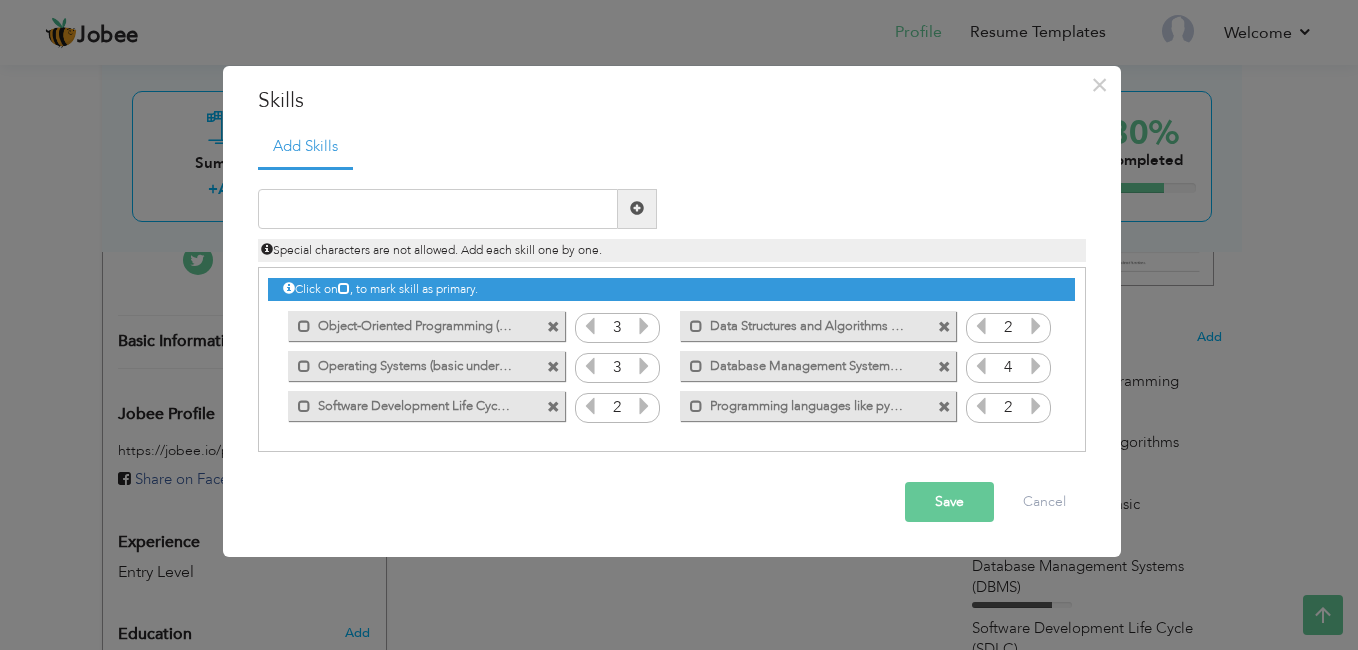 click at bounding box center [553, 407] 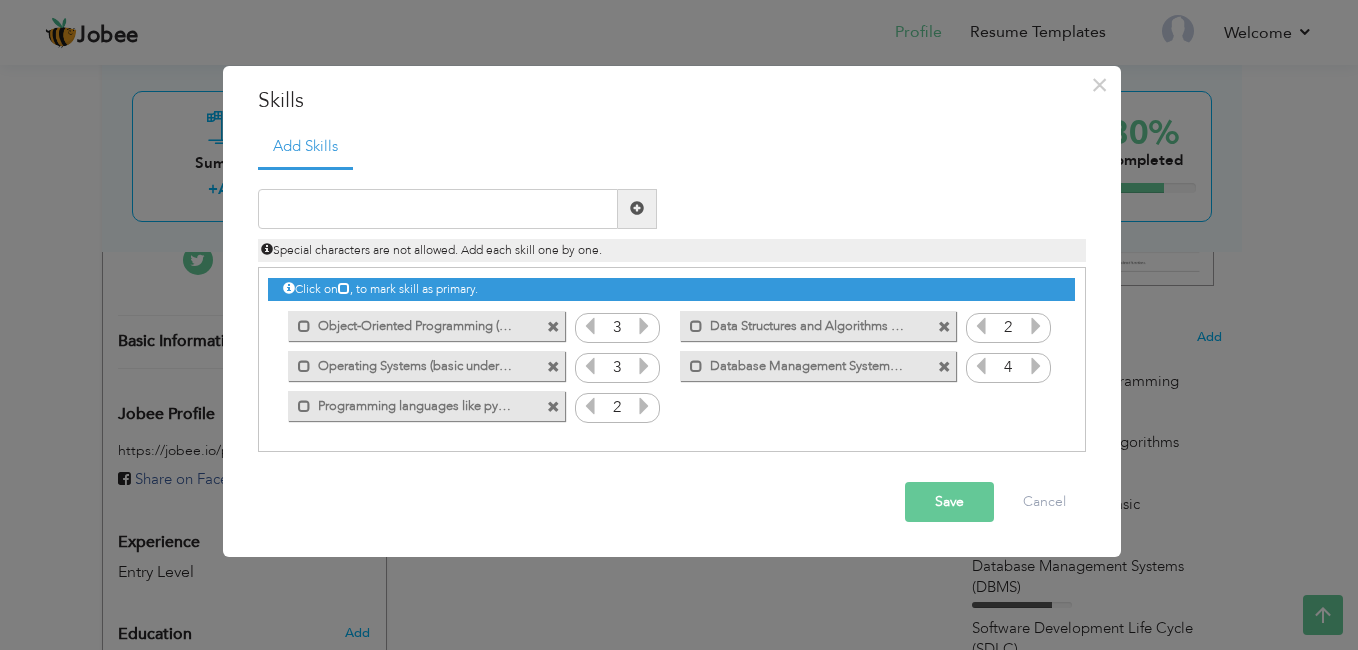 click at bounding box center (553, 407) 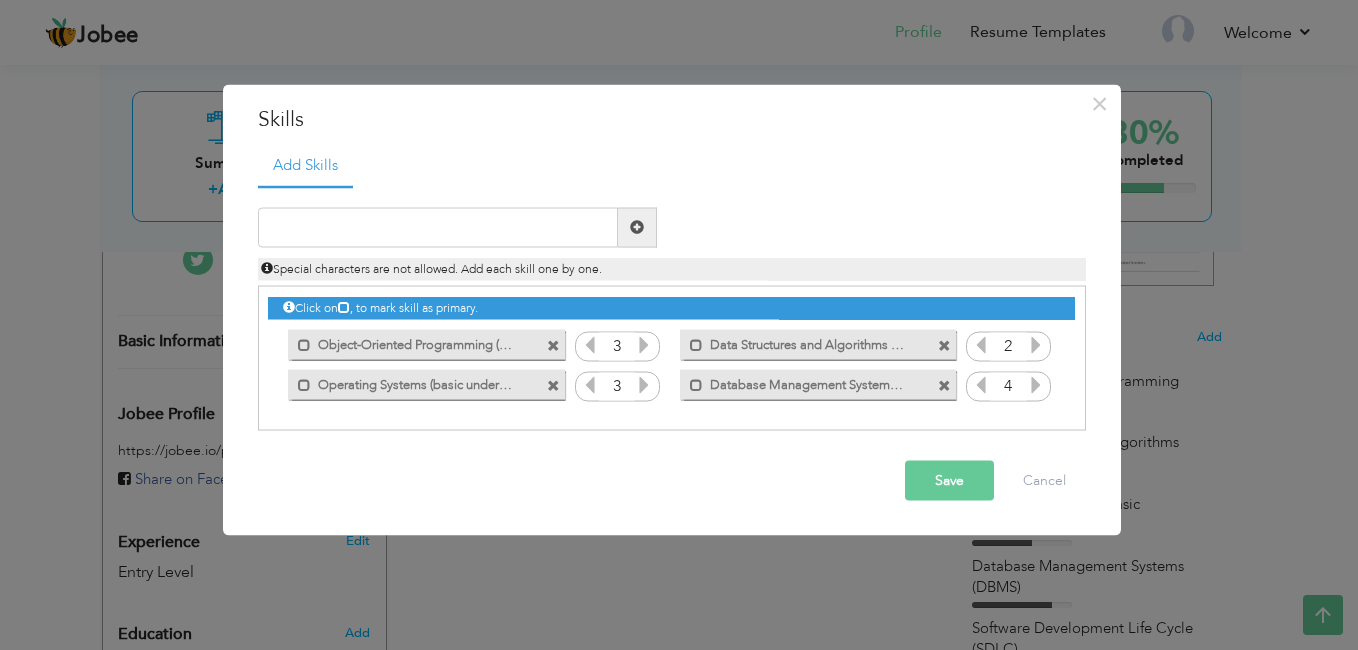 click at bounding box center [553, 386] 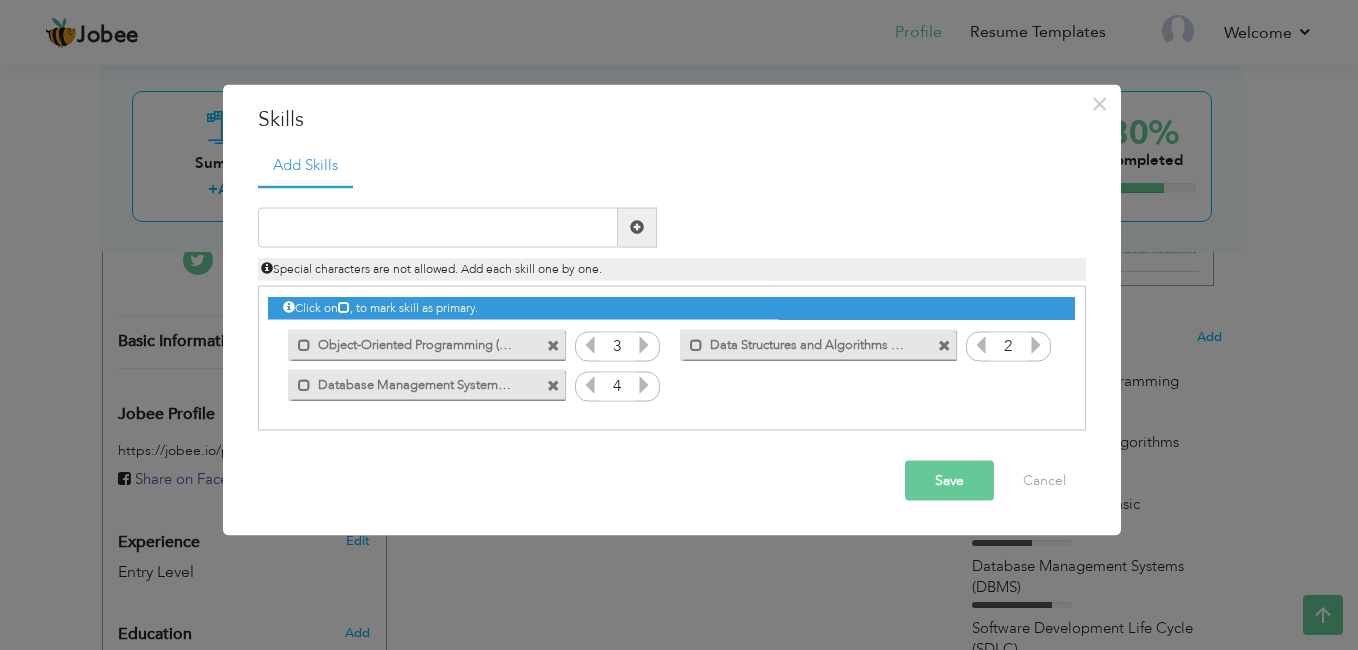 click at bounding box center (553, 386) 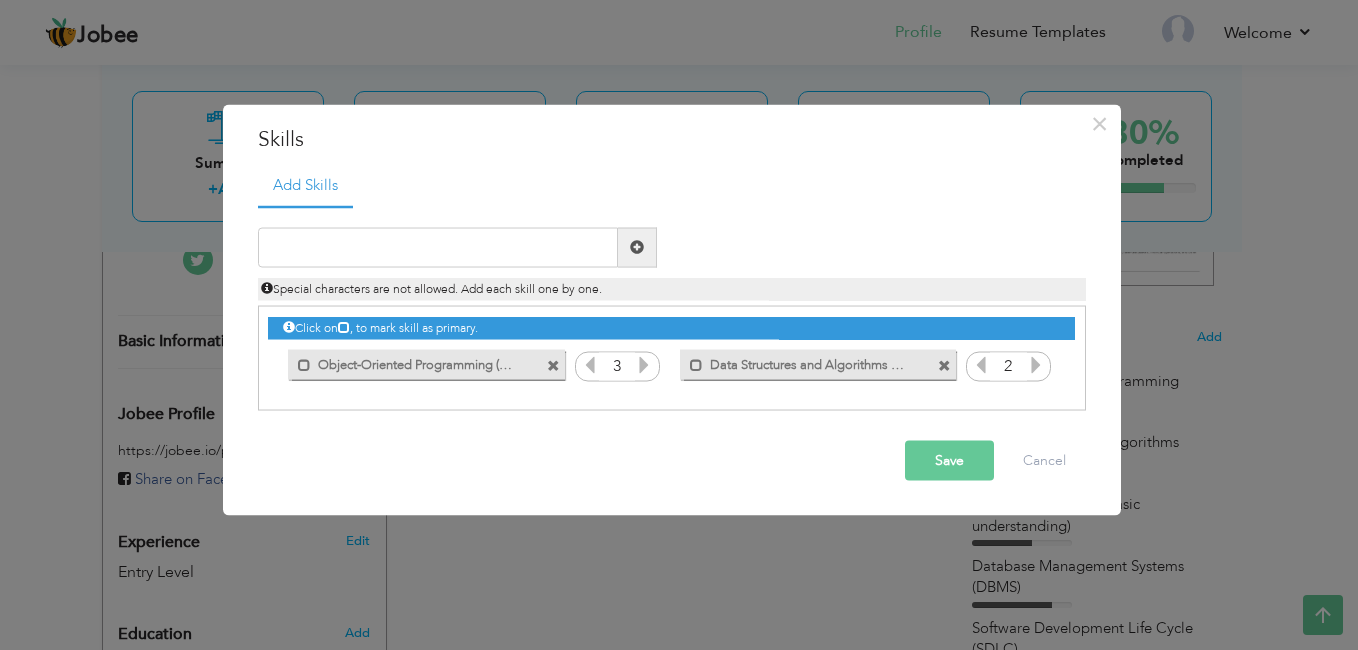 click at bounding box center (944, 366) 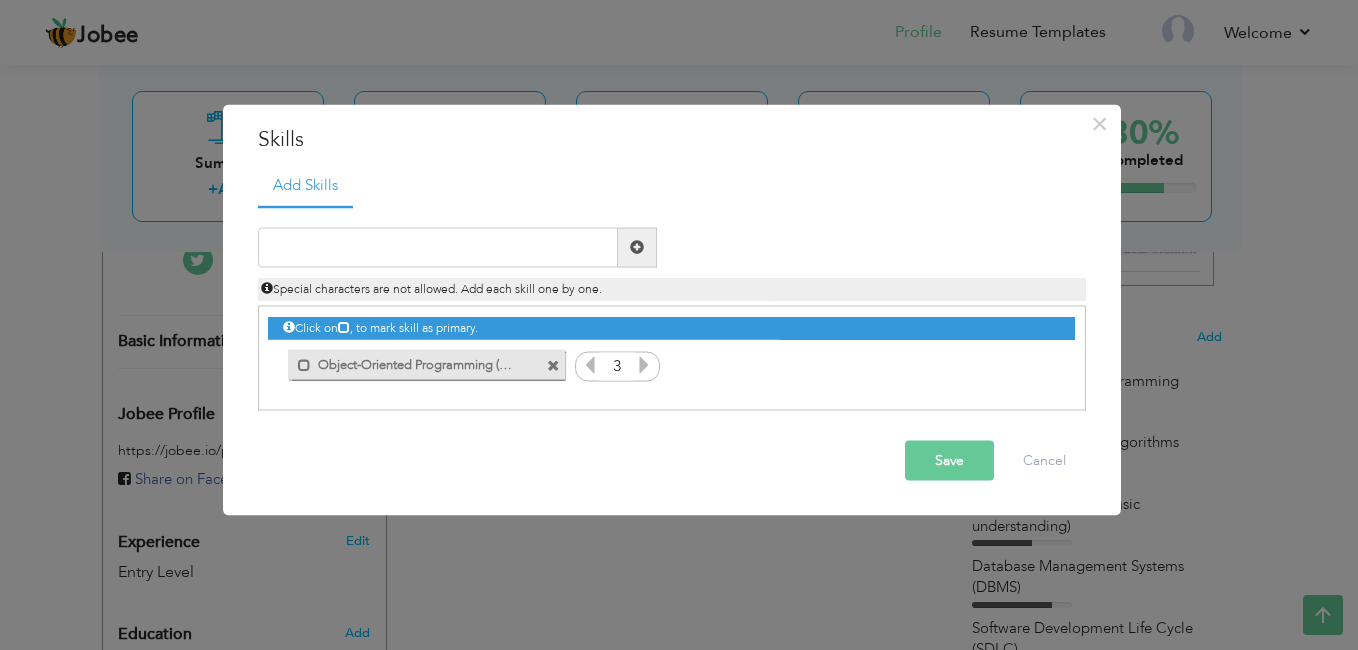 click at bounding box center (553, 366) 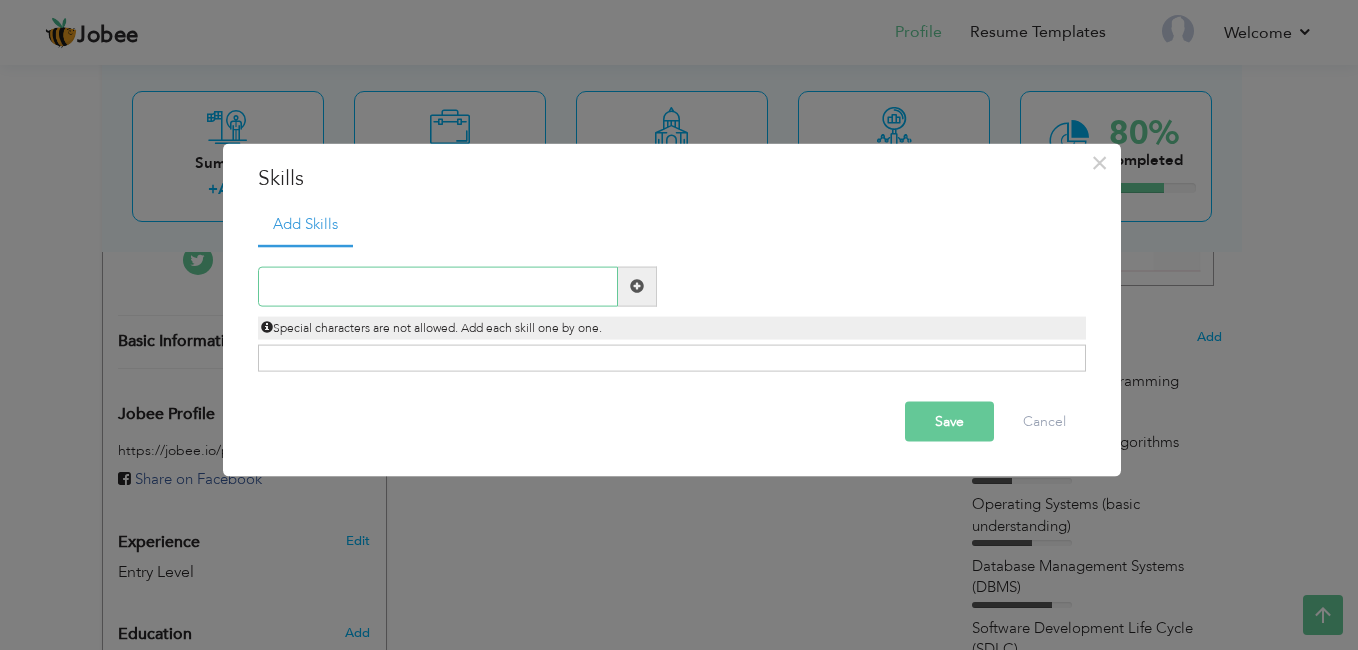 click at bounding box center [438, 286] 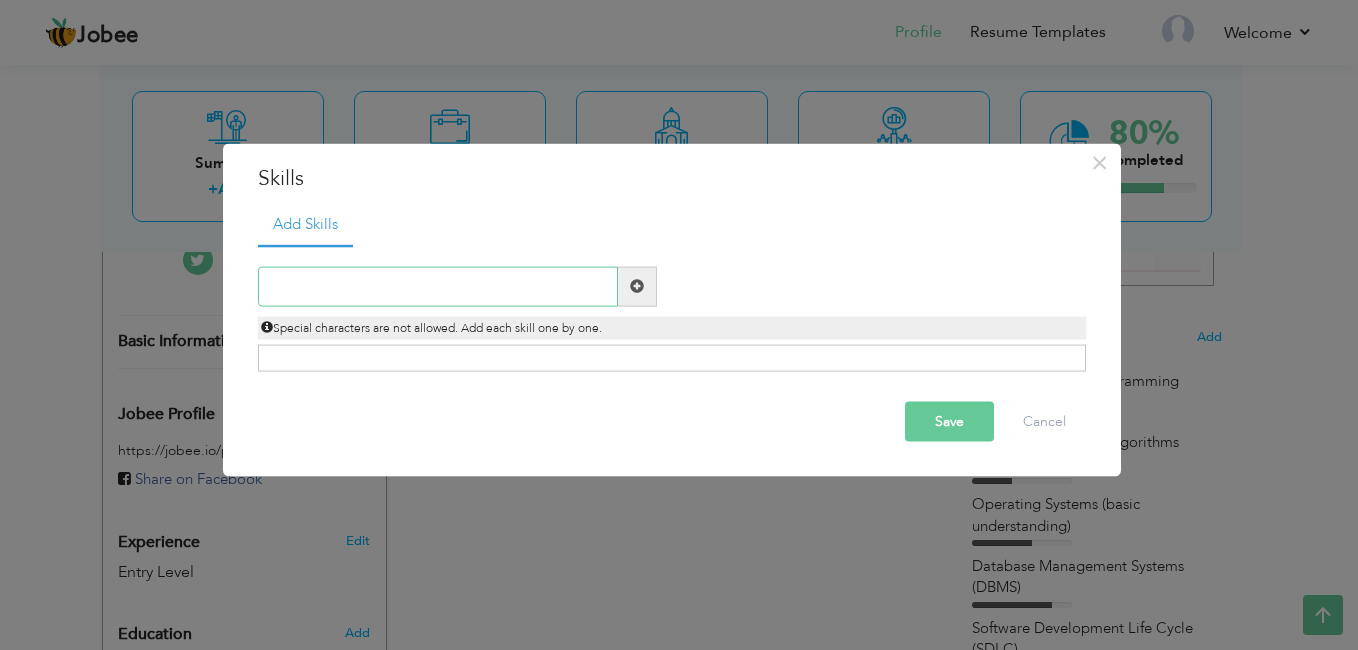 paste on "Motivated Computer Science graduate currently purs" 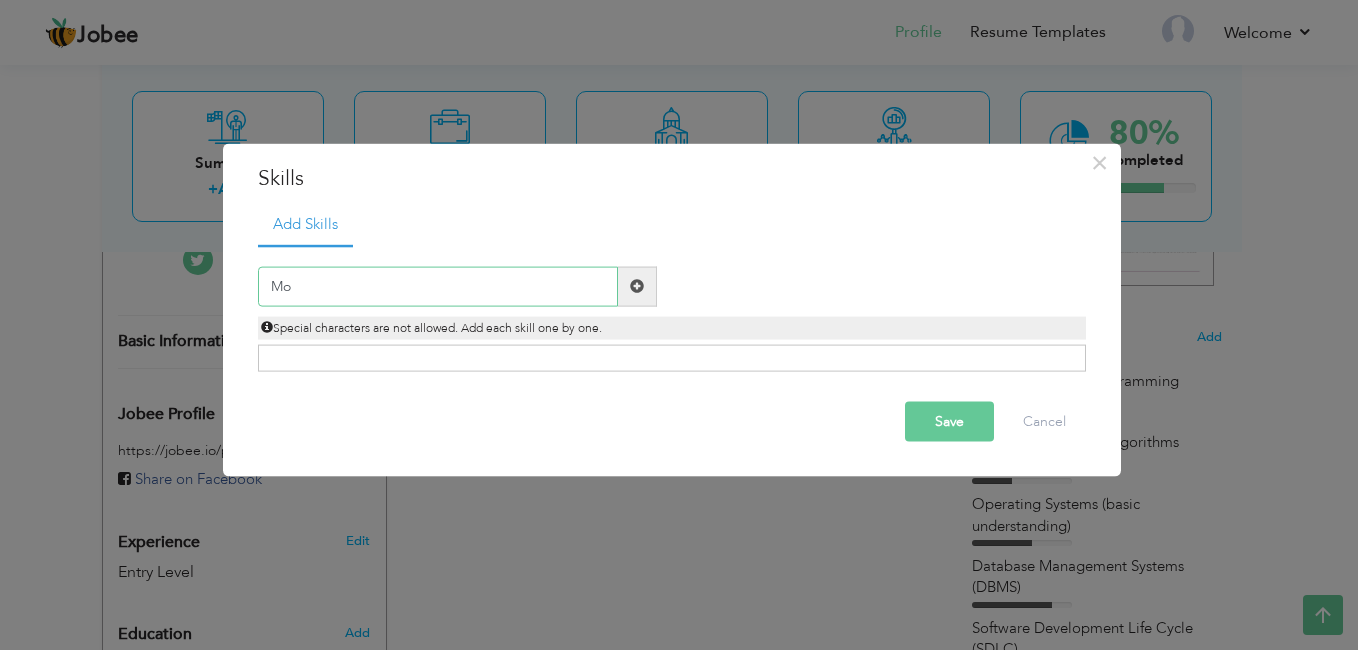 type on "M" 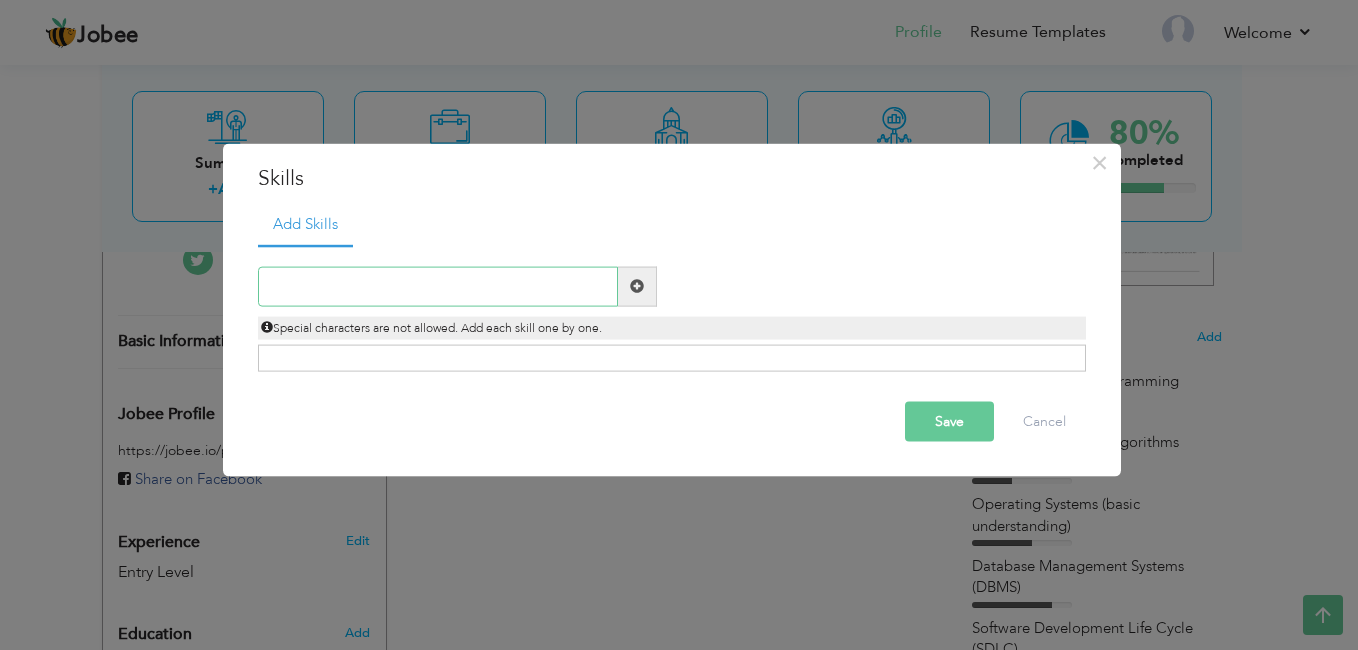 type on "p" 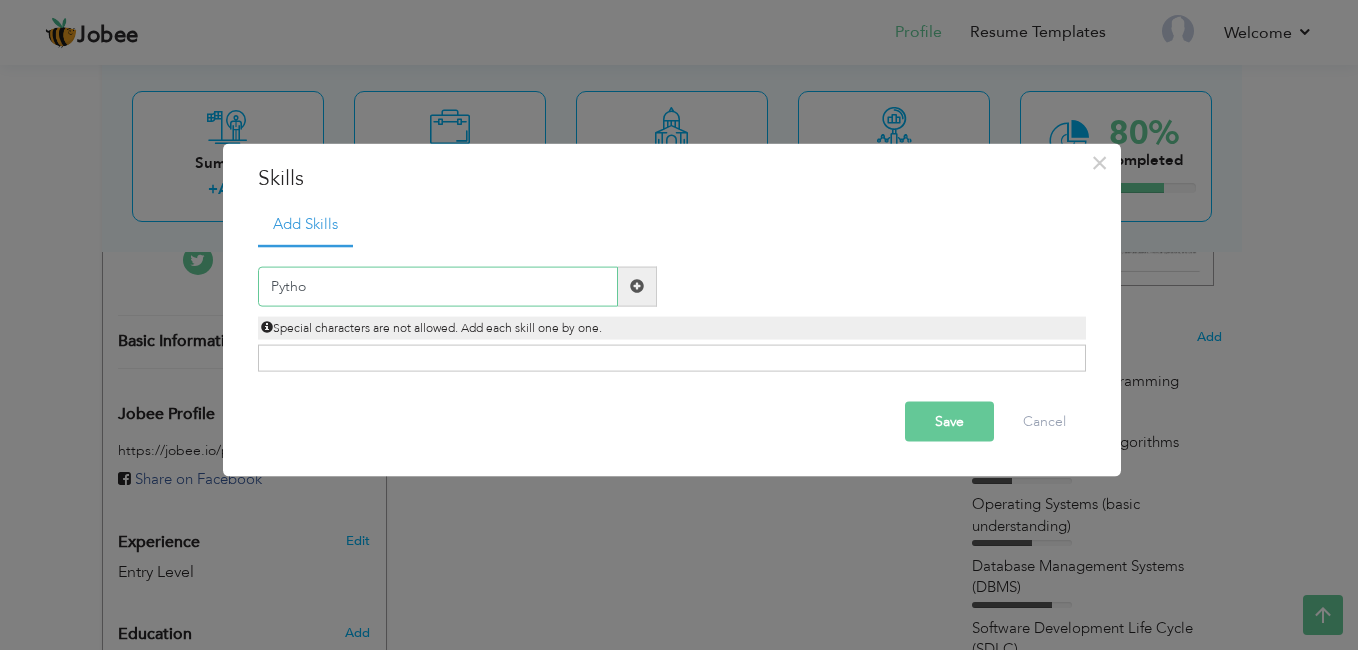 type on "Python" 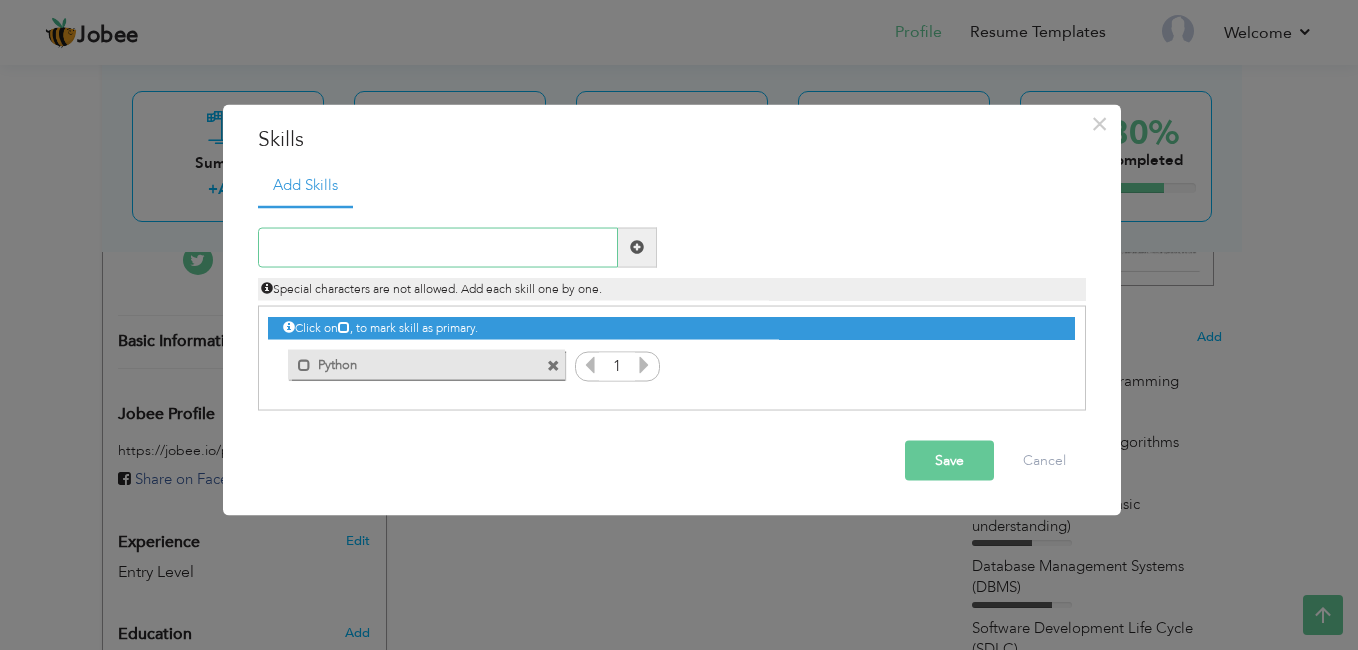 type on "c" 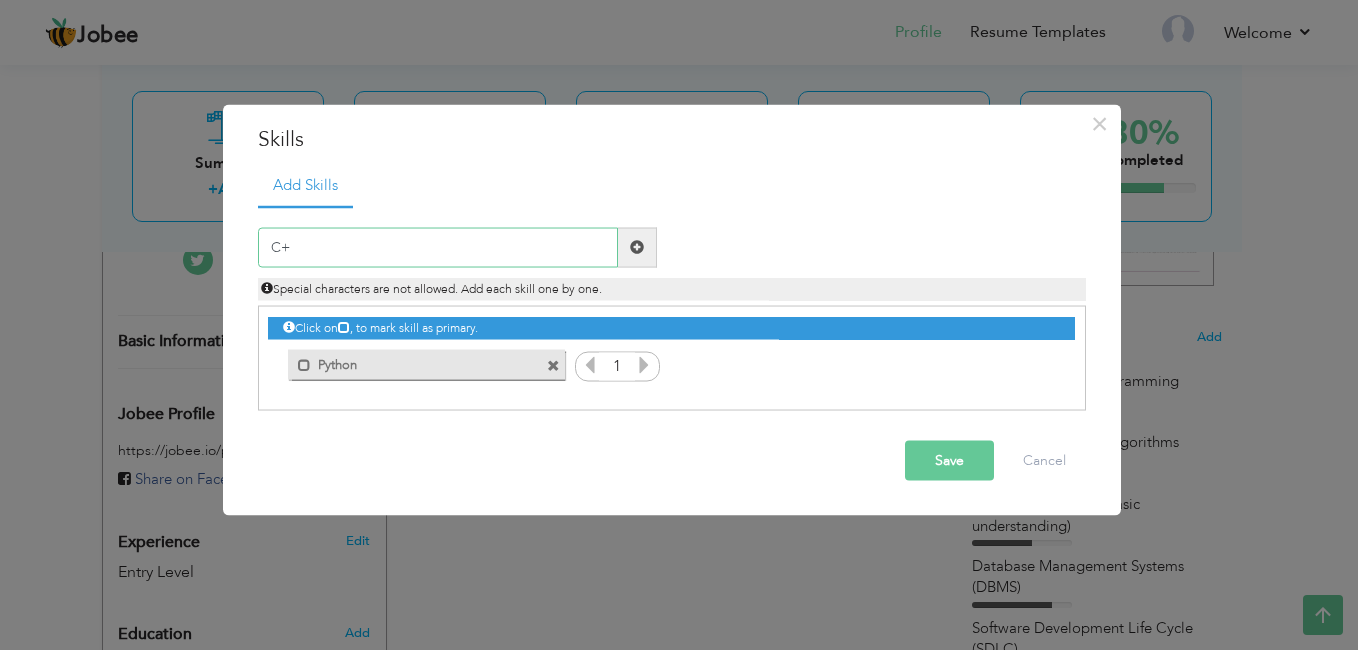 type on "C++" 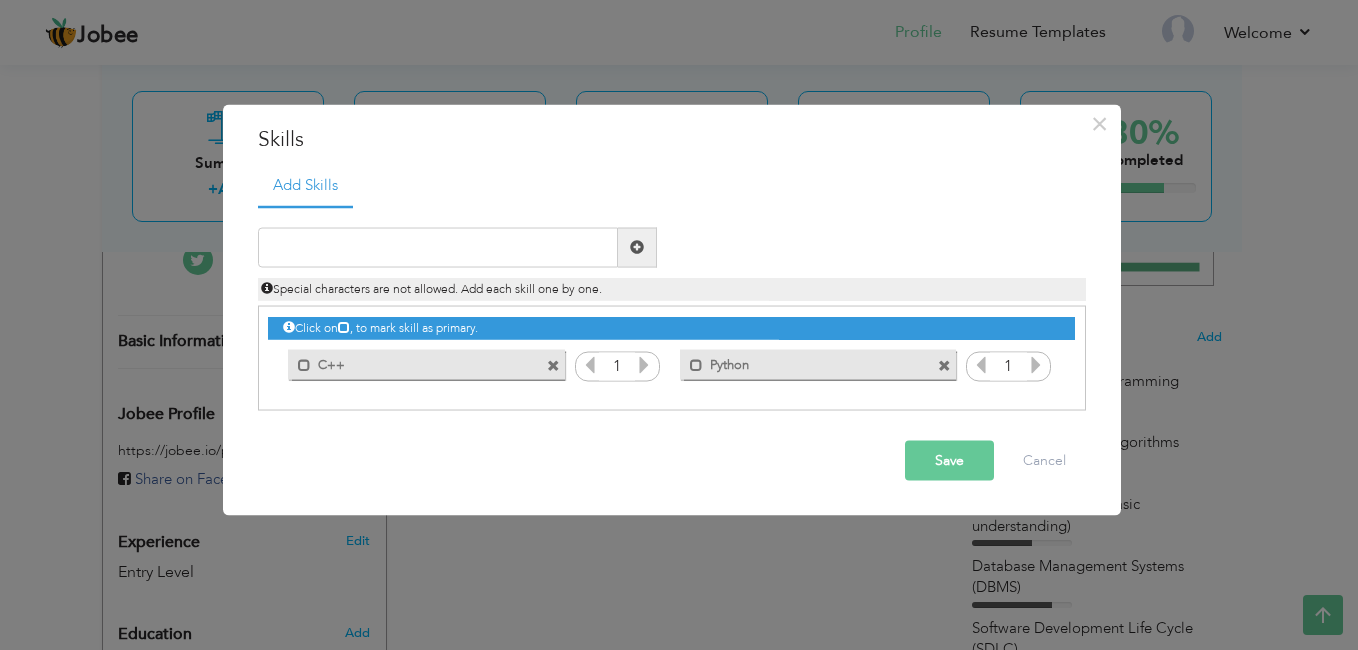 click at bounding box center (644, 364) 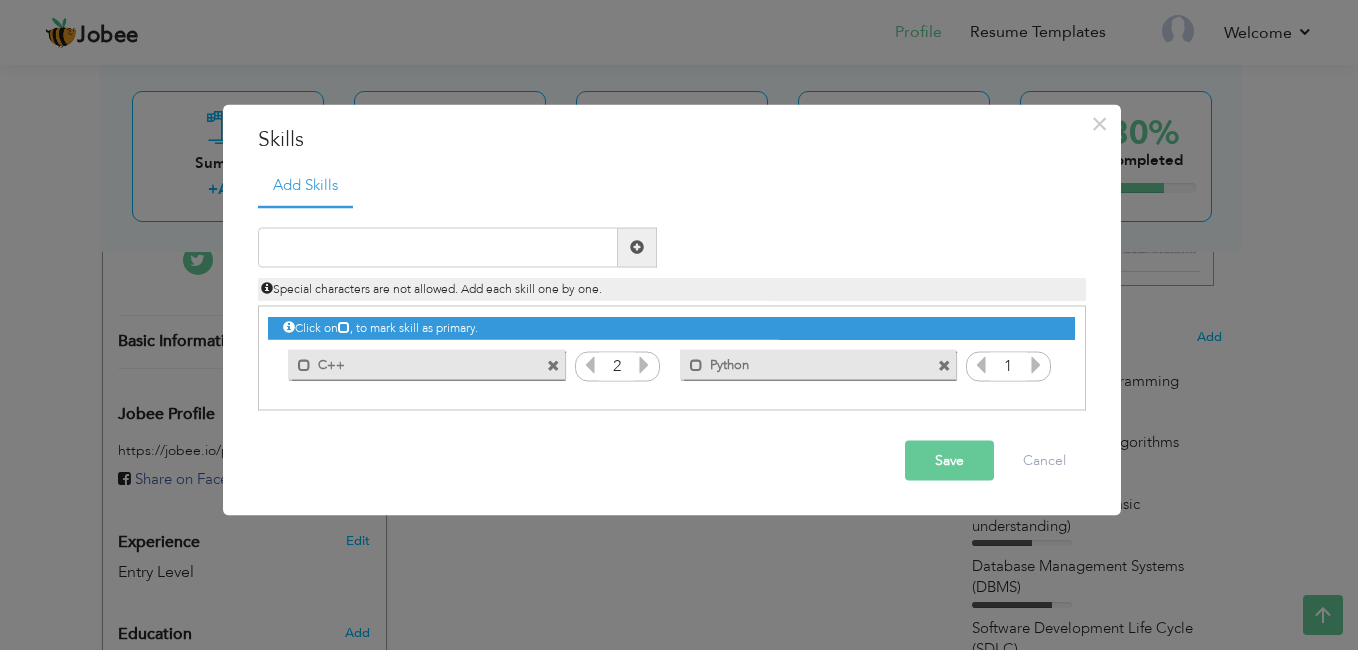 click at bounding box center (644, 364) 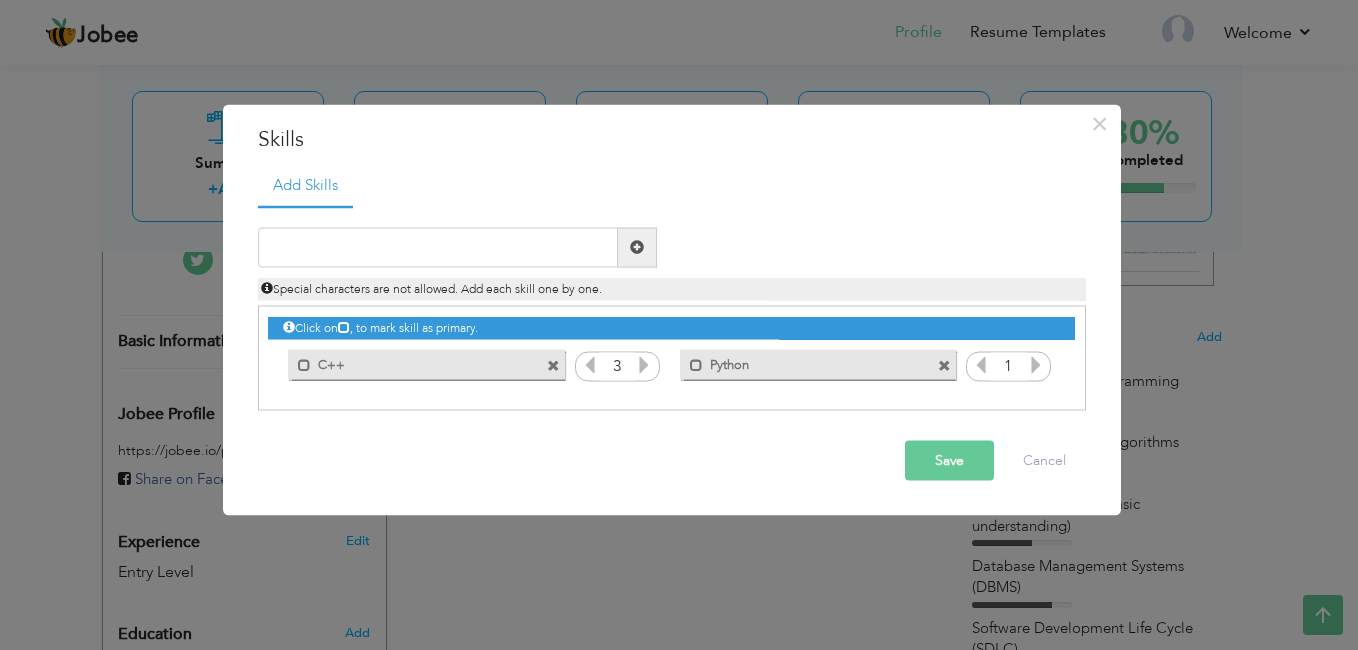 click at bounding box center (1036, 364) 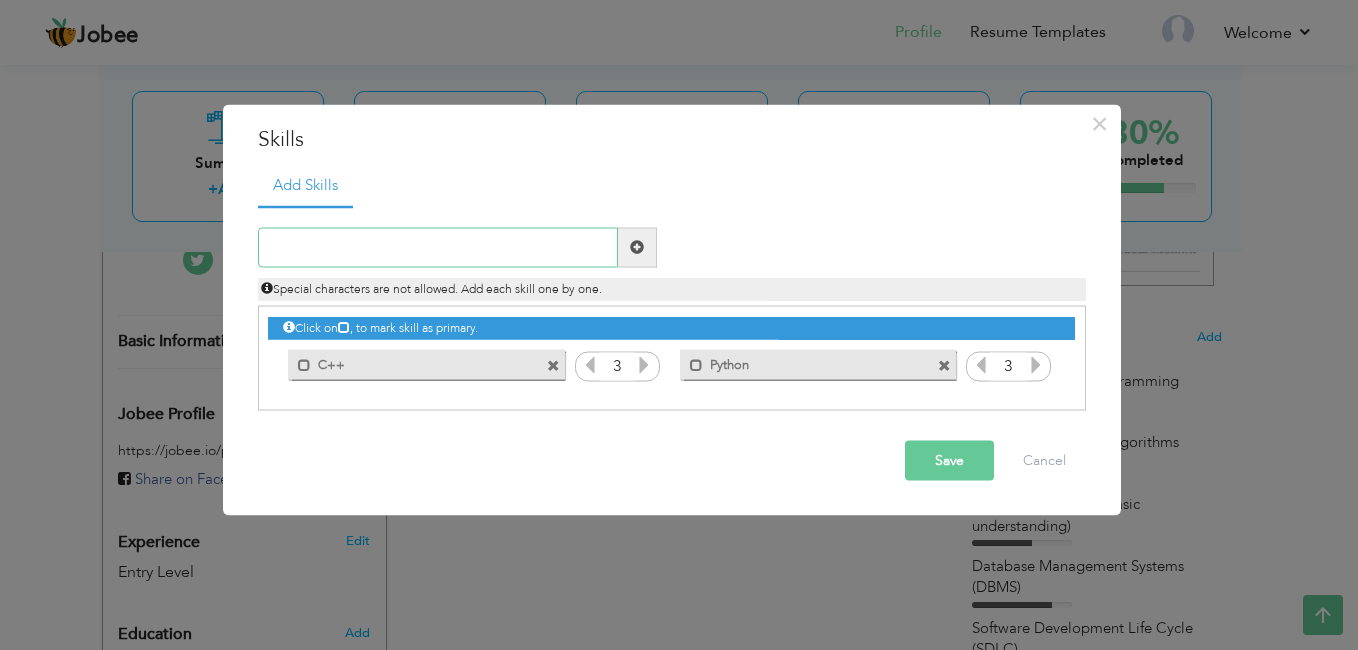 click at bounding box center [438, 247] 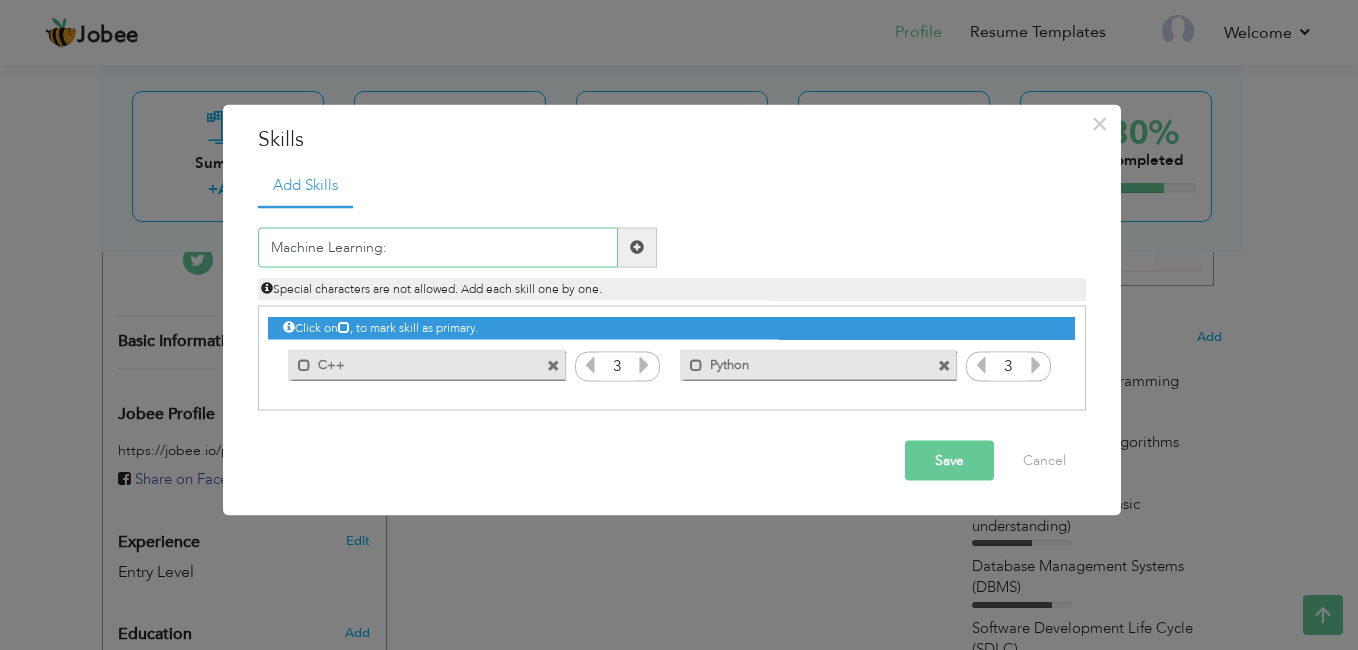 type on "Machine Learning" 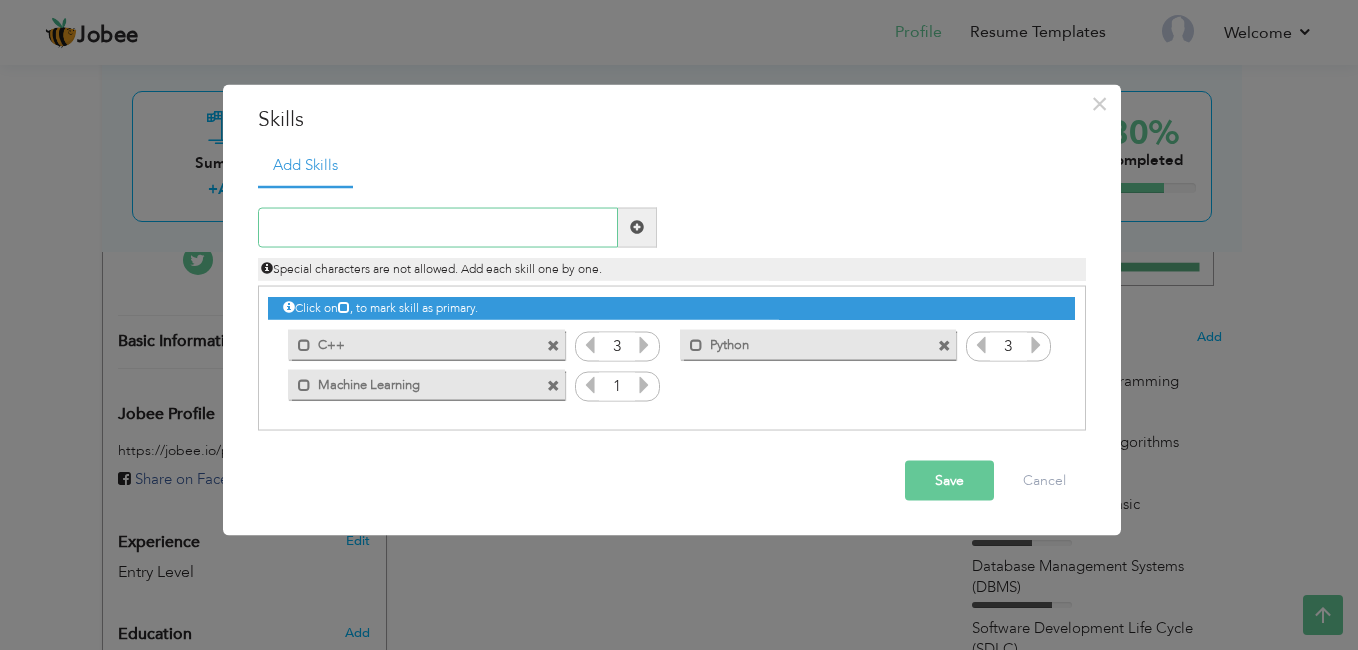 click at bounding box center [438, 227] 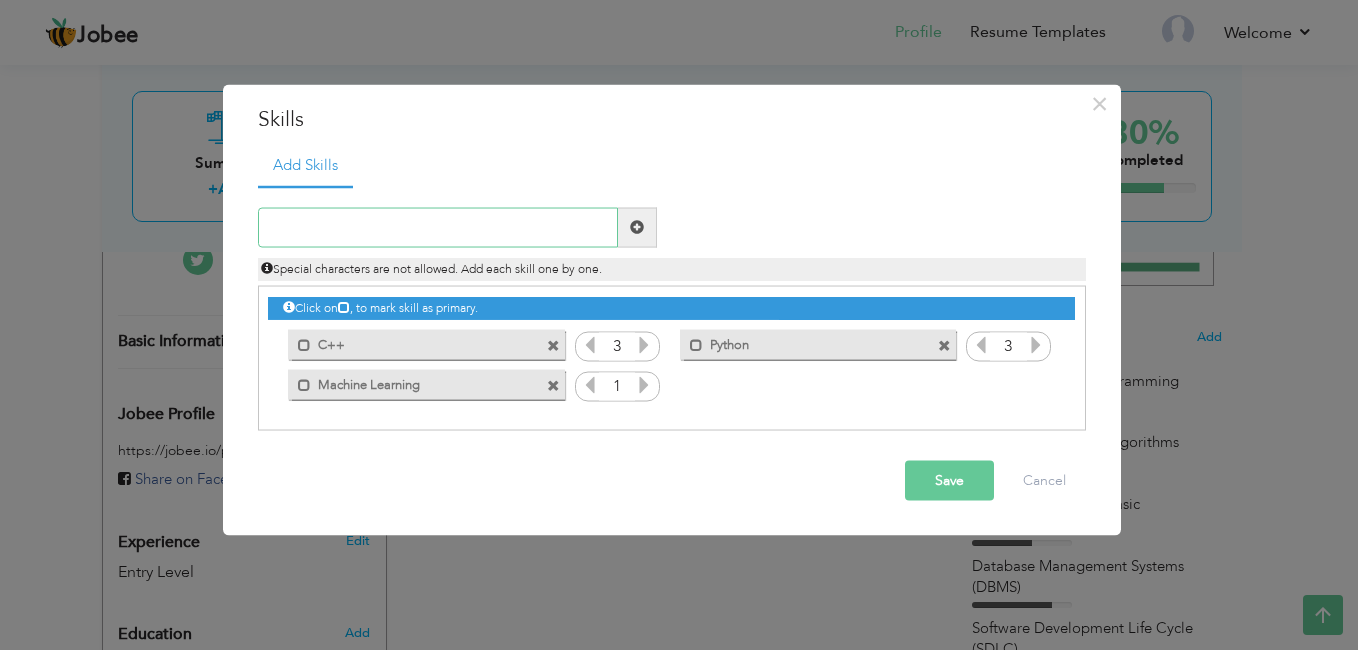paste on "AI Tools:" 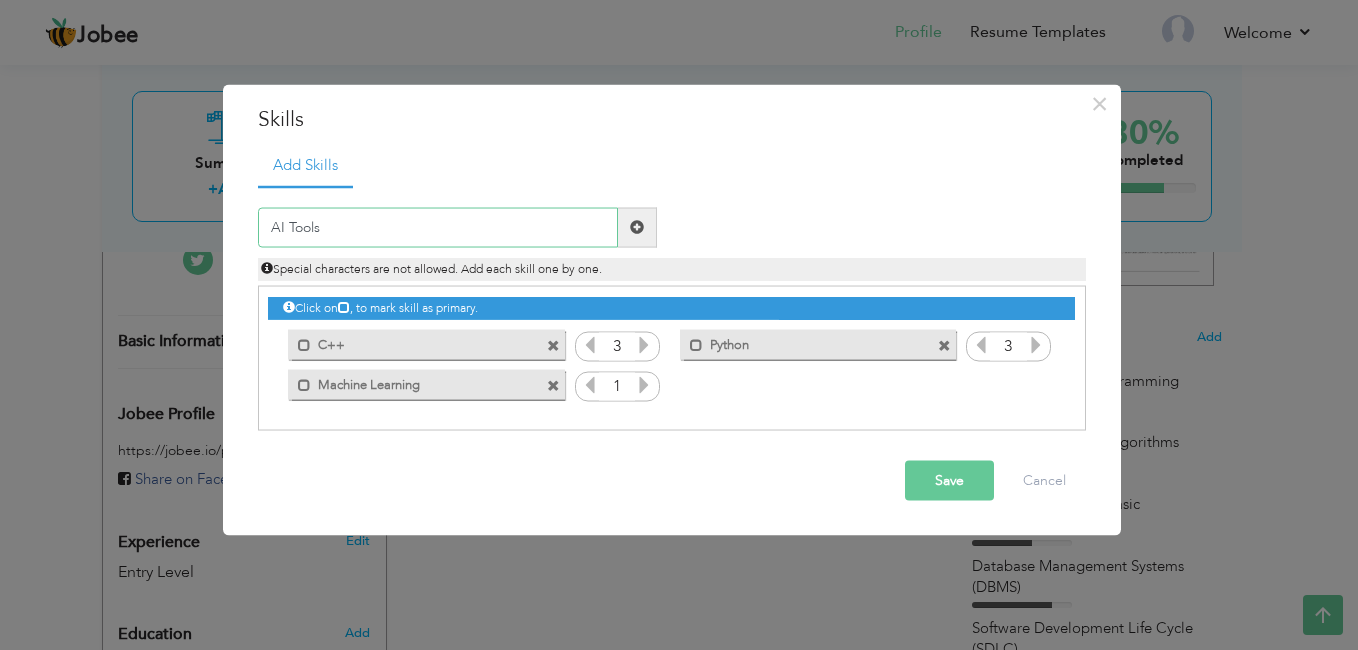 type on "AI Tools" 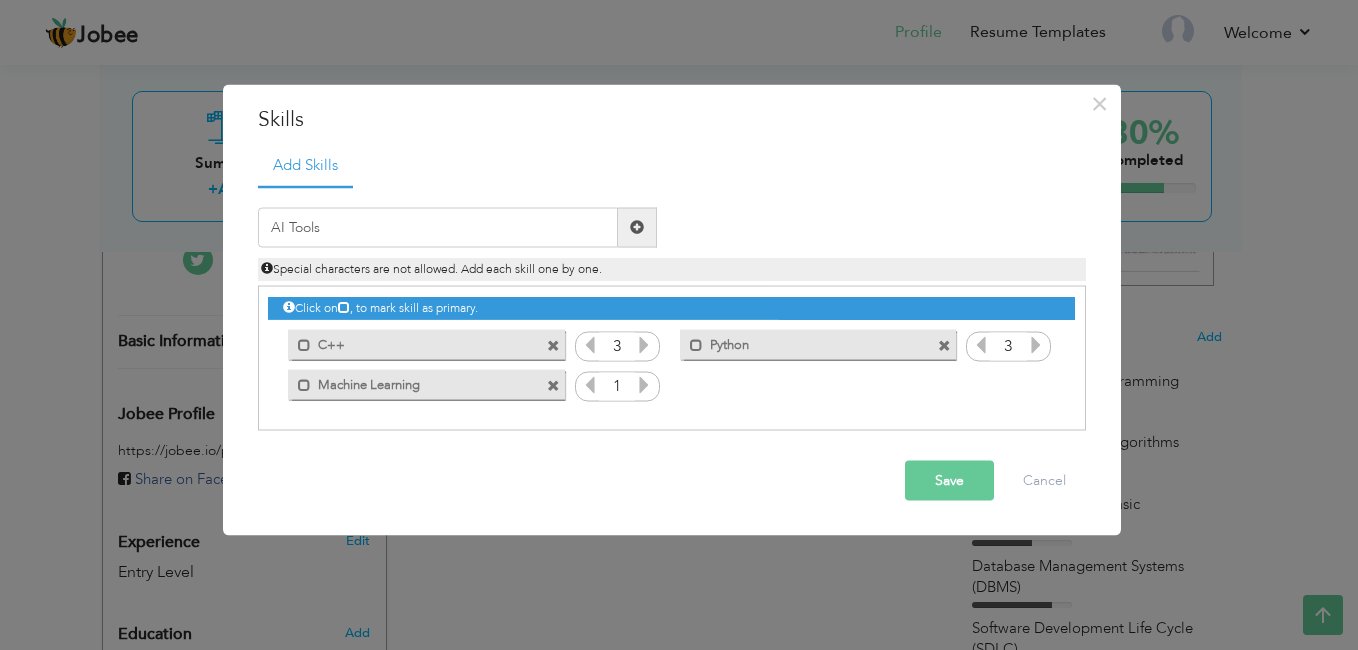 click at bounding box center (637, 227) 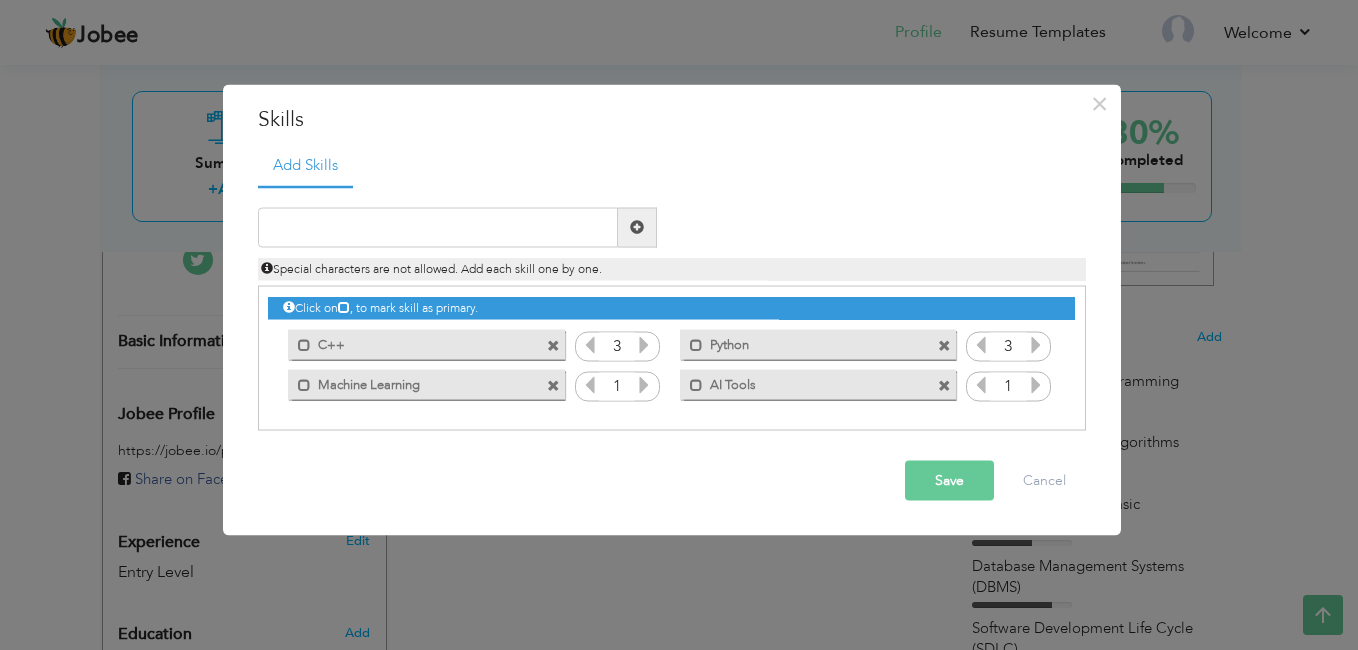click at bounding box center (944, 386) 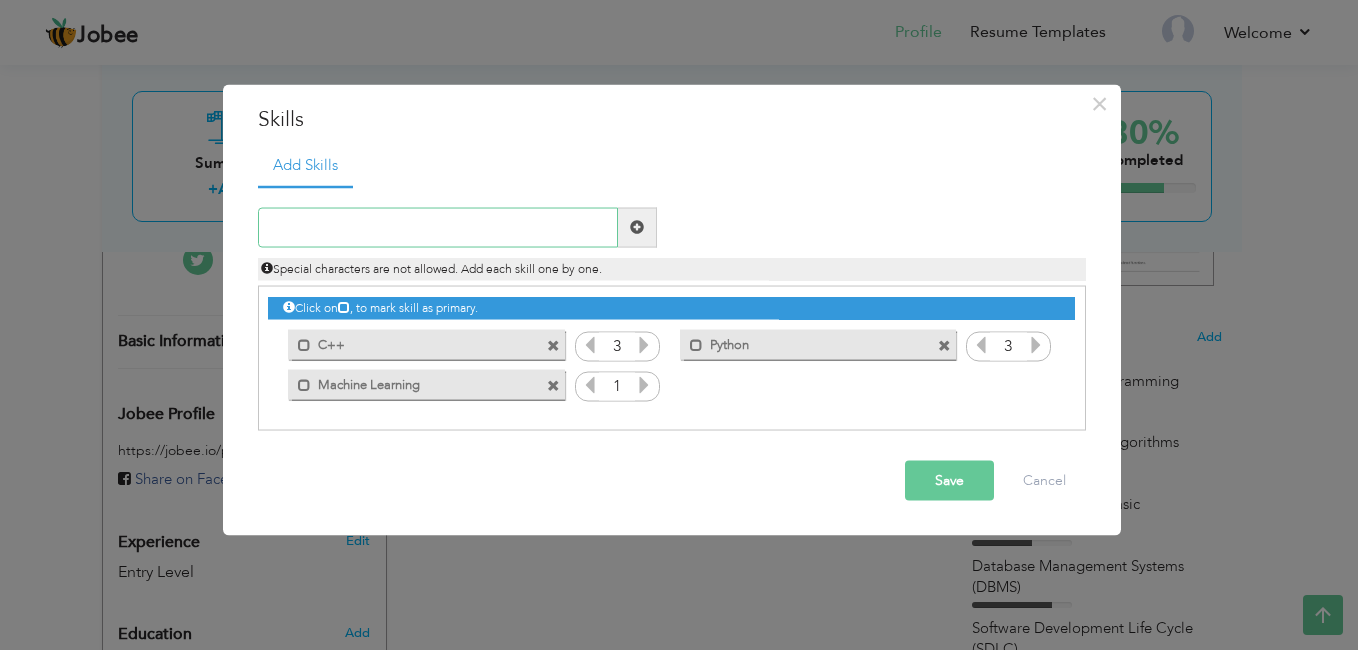 click at bounding box center [438, 227] 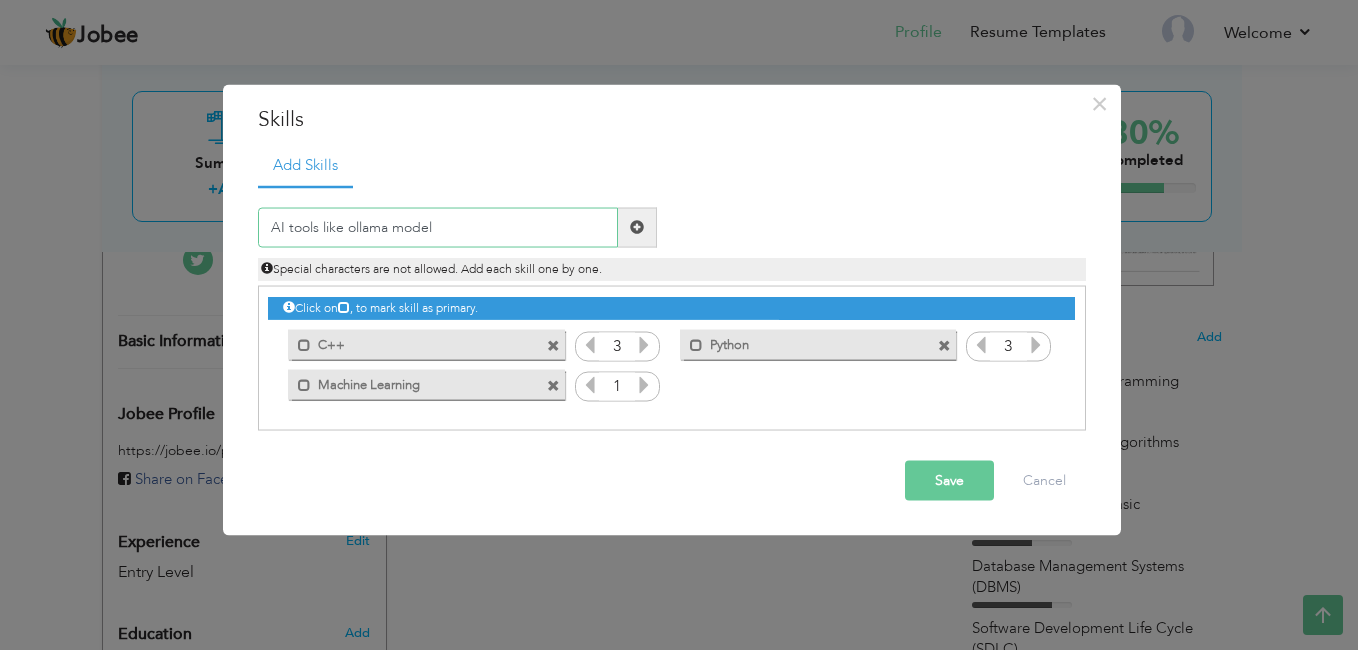 type on "AI tools like ollama models" 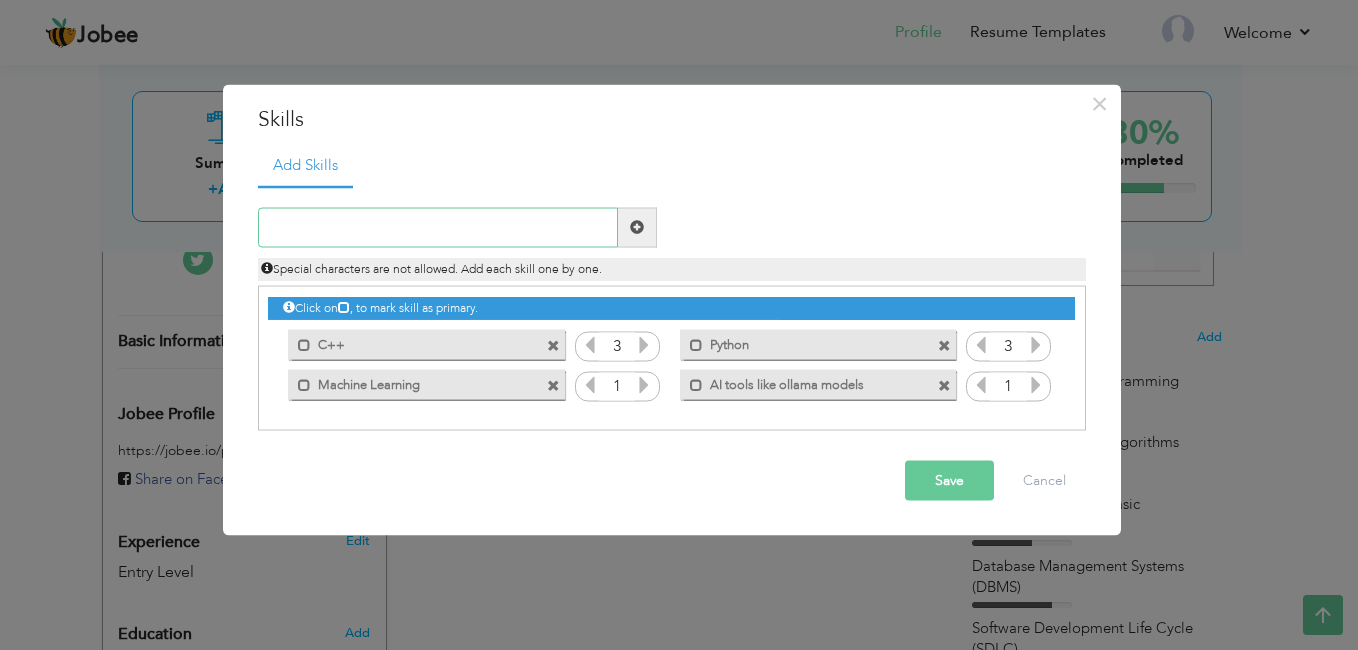 type on "t" 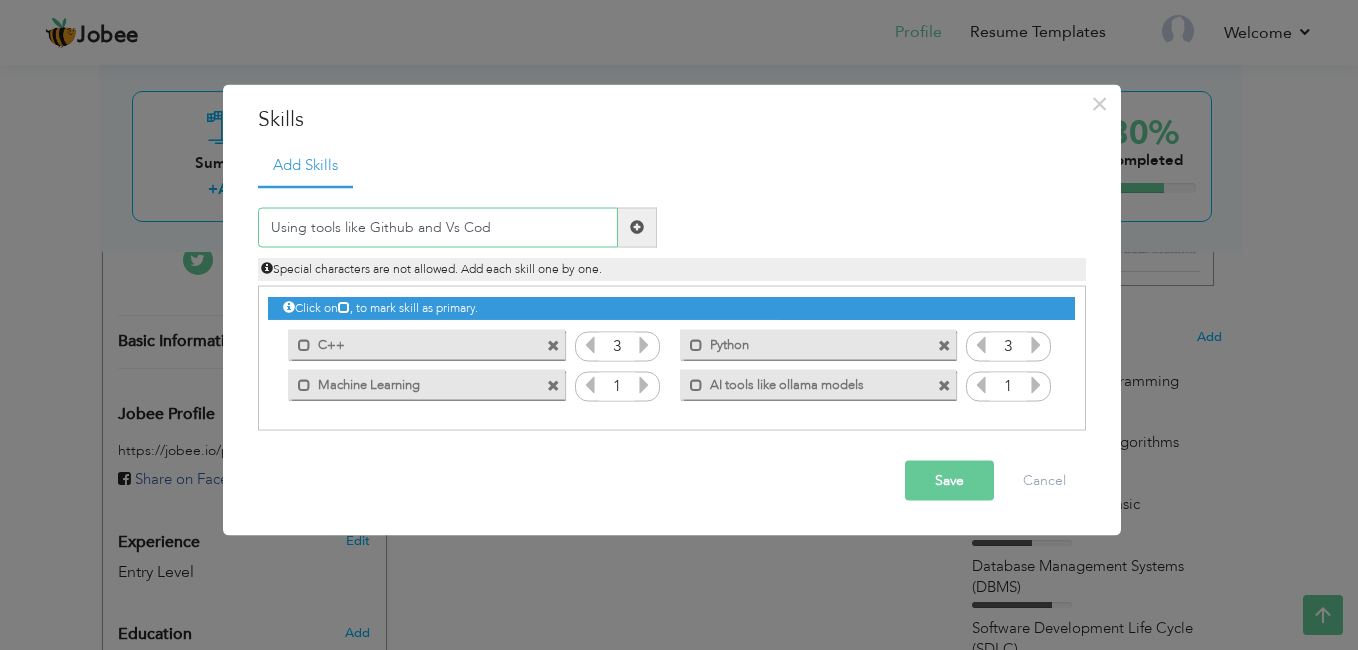 type on "Using tools like Github and Vs Code" 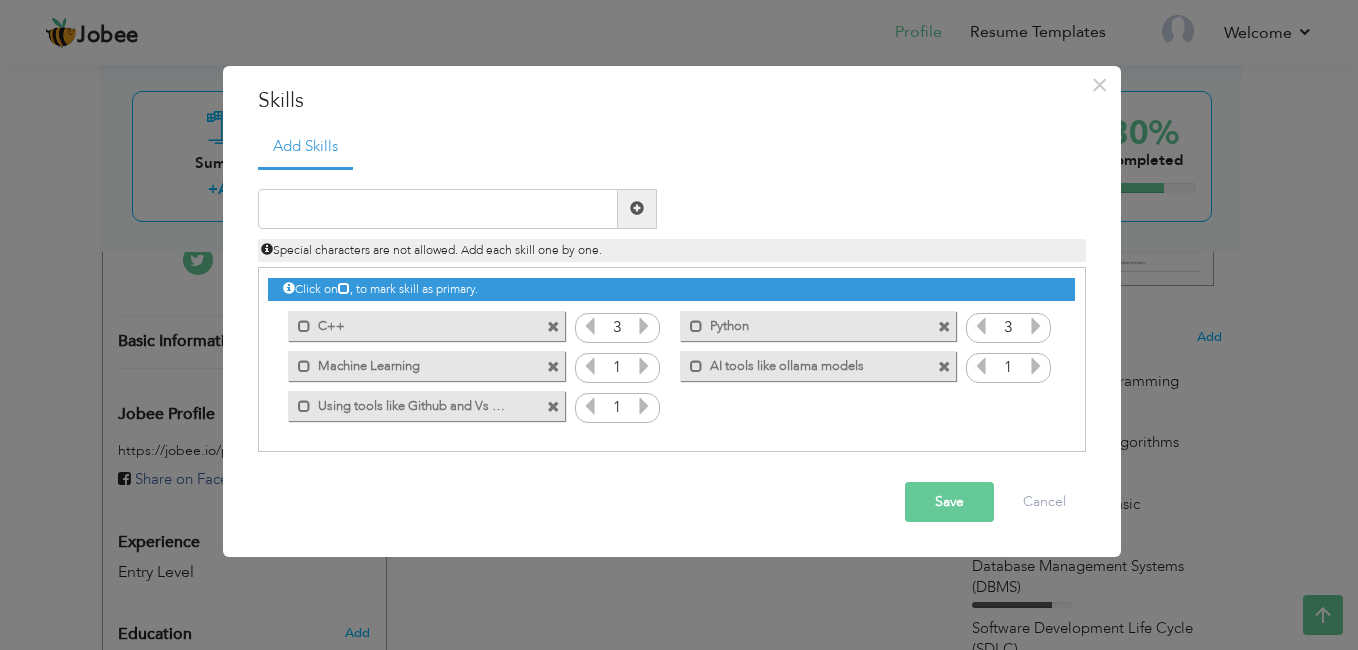click at bounding box center (644, 406) 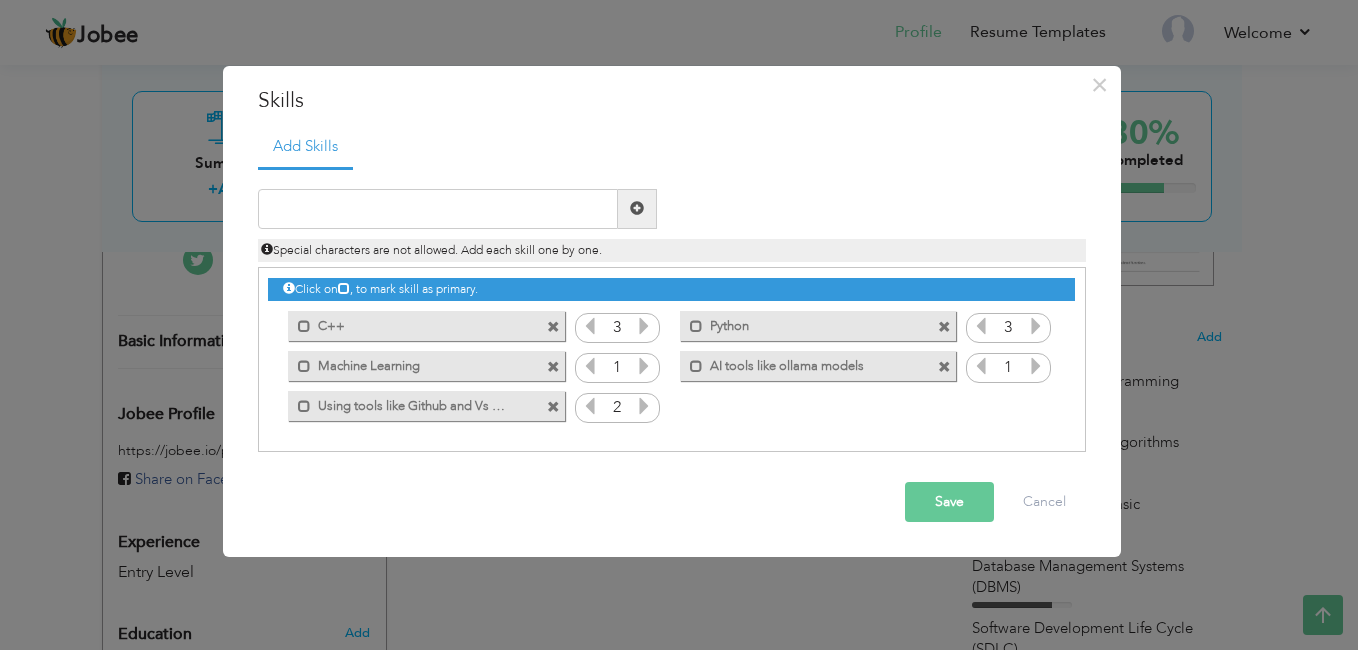 click at bounding box center [644, 406] 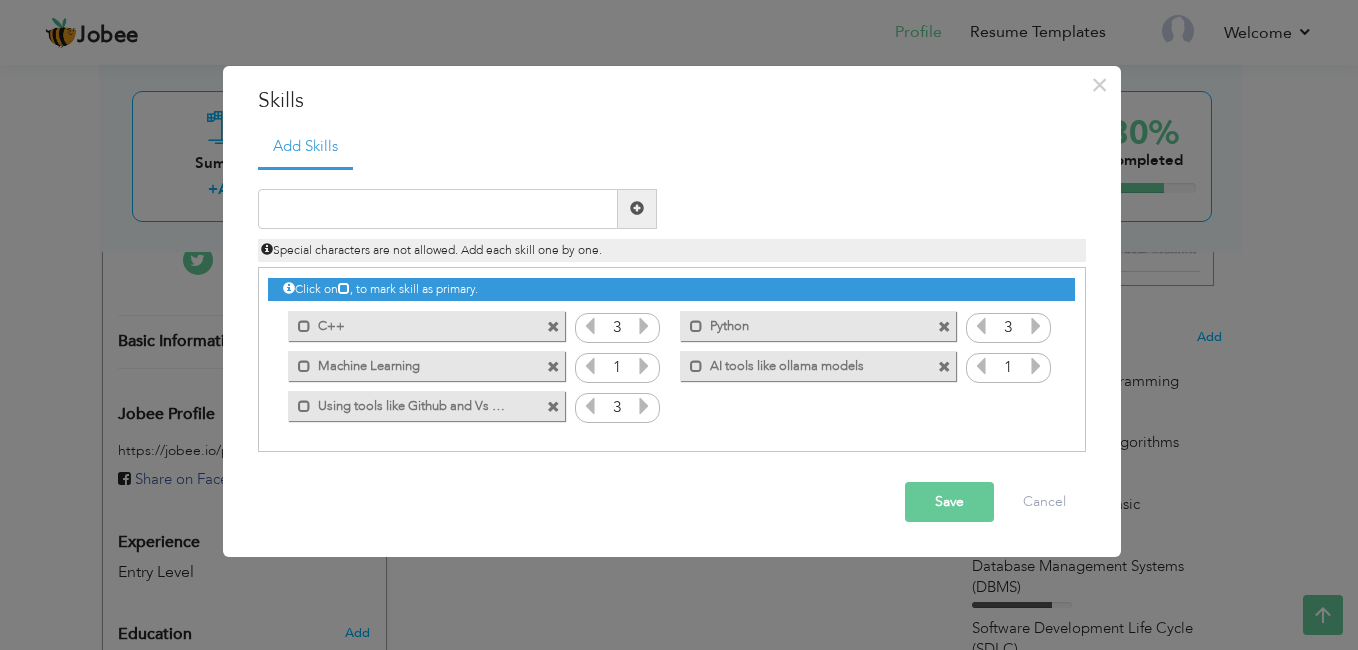 click at bounding box center [644, 366] 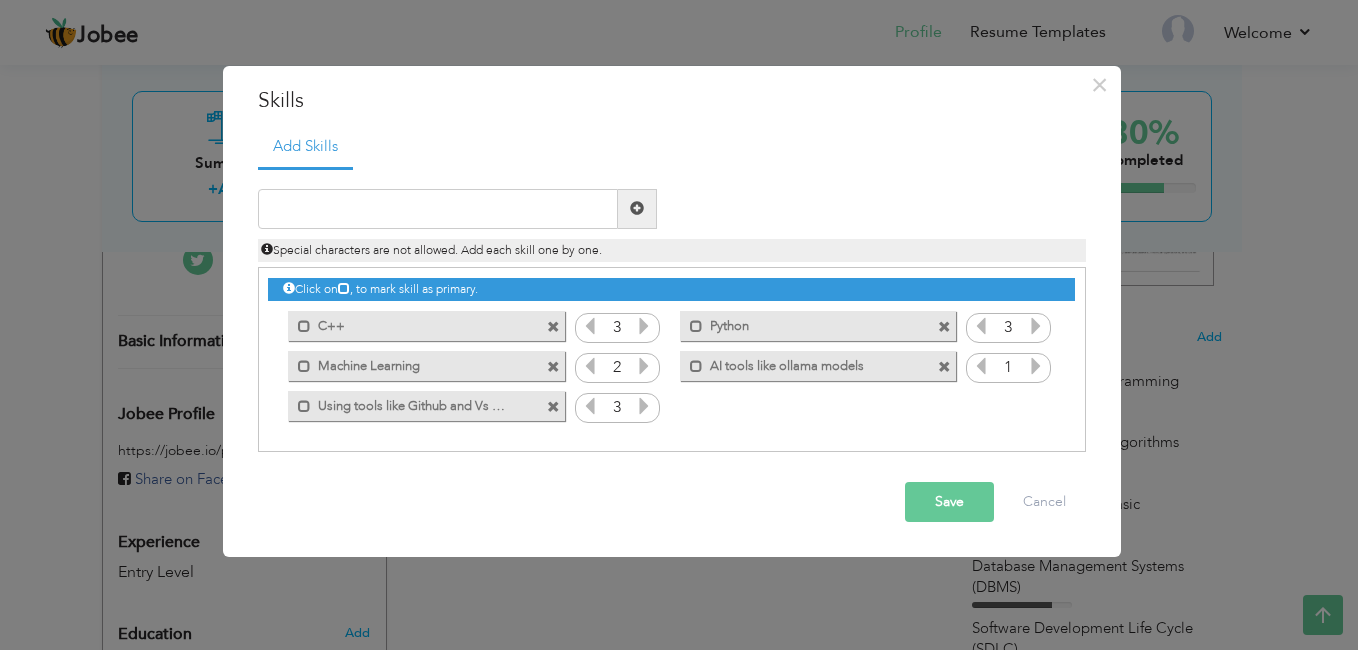 click at bounding box center (1036, 366) 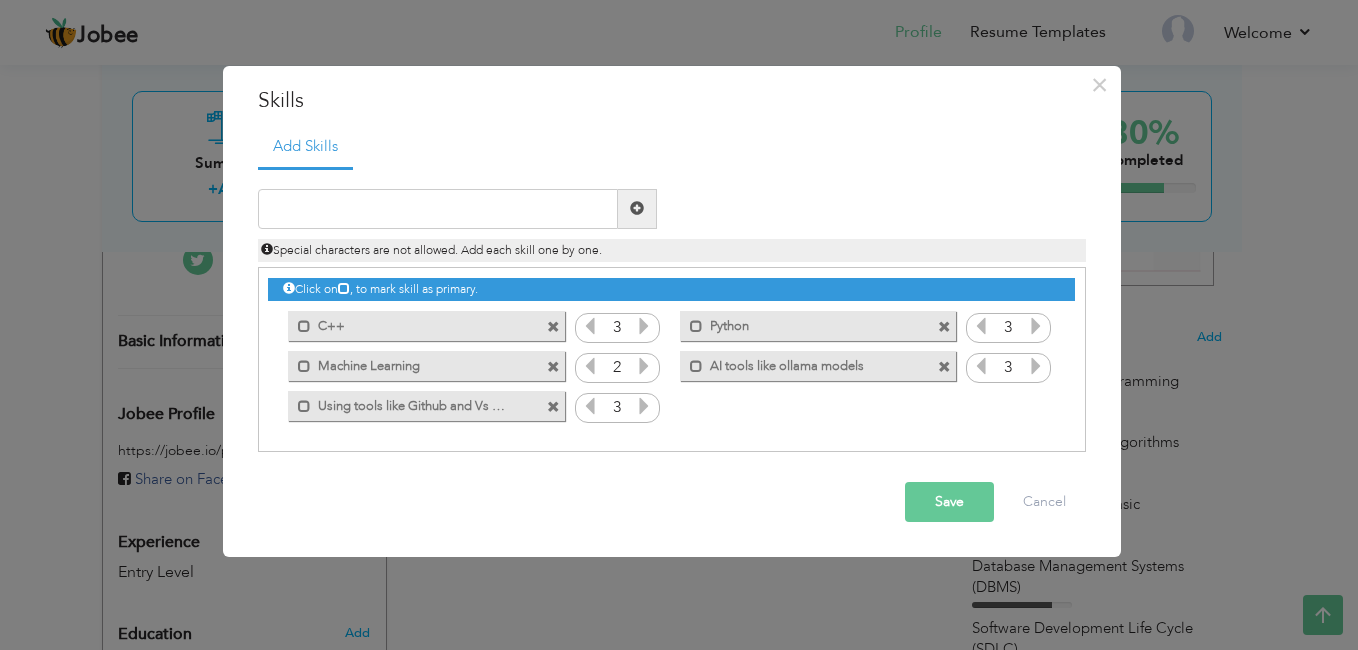 click at bounding box center [1036, 366] 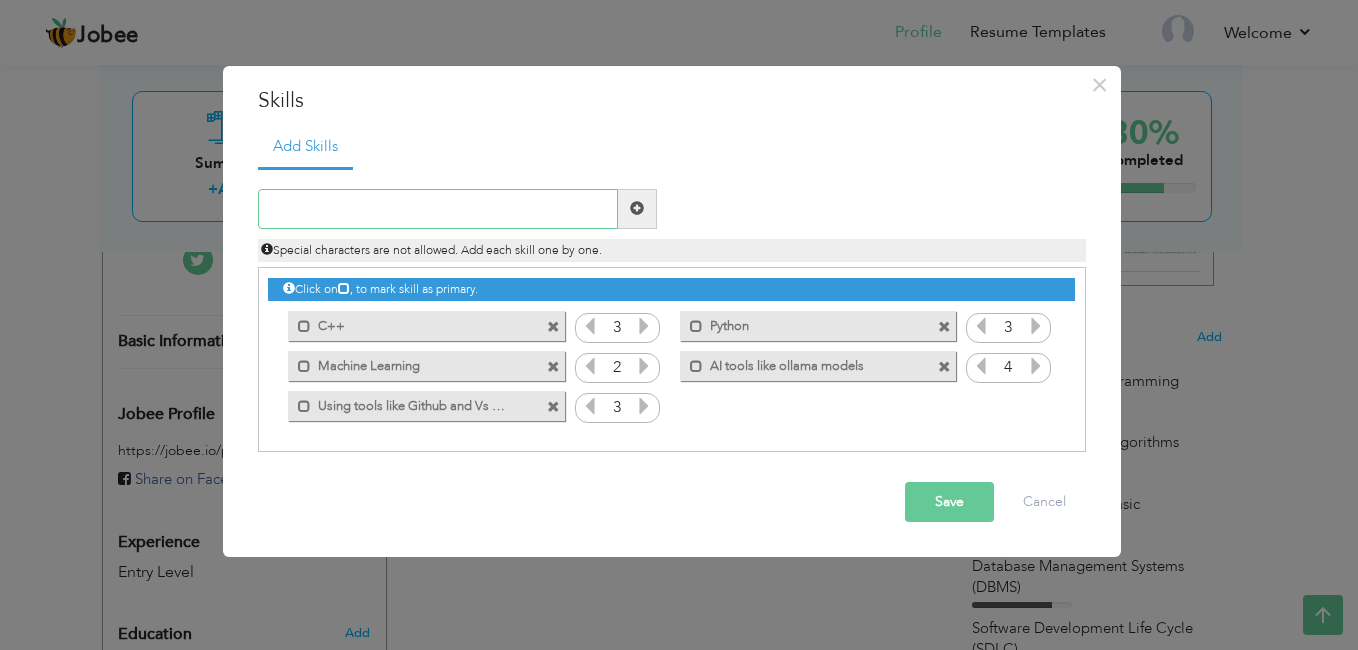 click at bounding box center [438, 209] 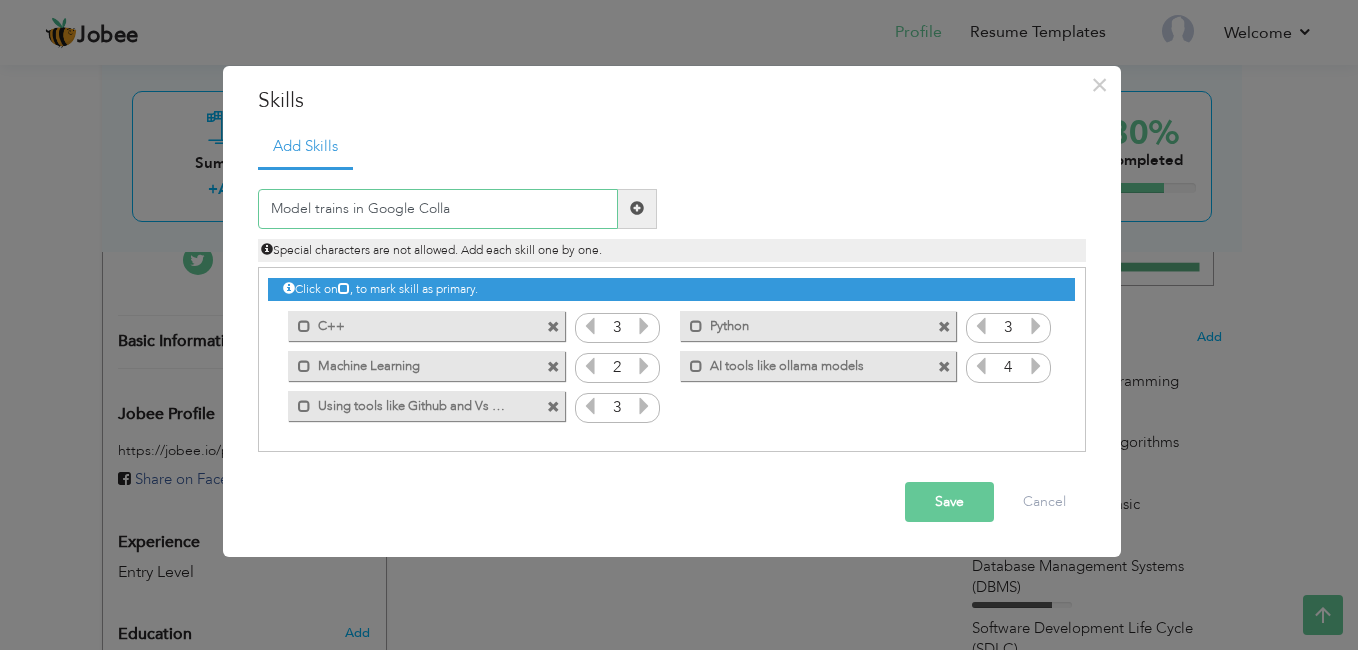 type on "Model trains in Google Collab" 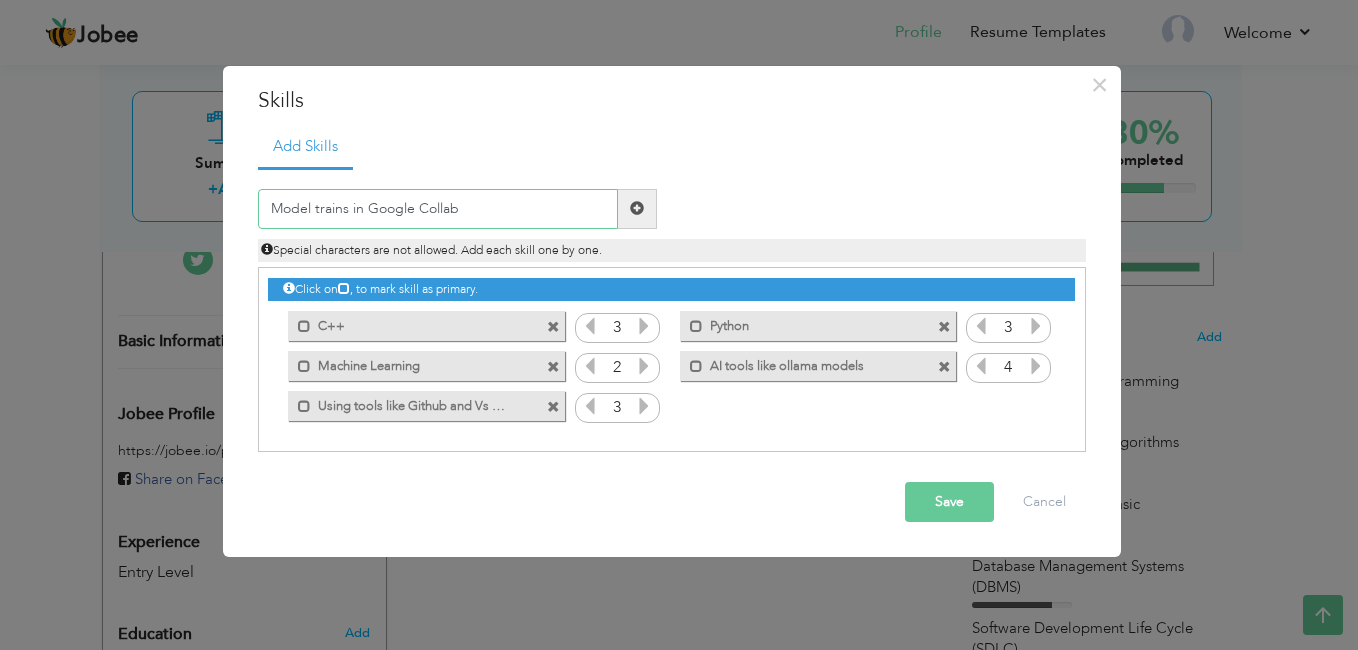 type 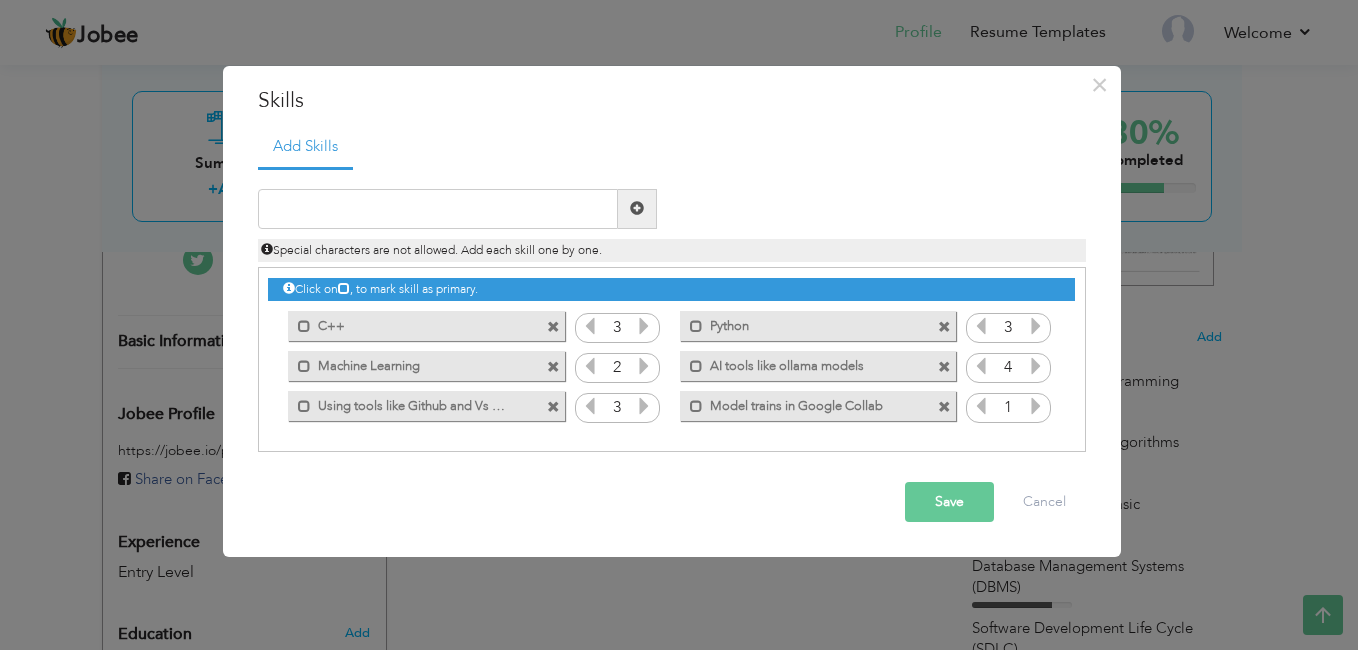 click on "Save" at bounding box center (949, 502) 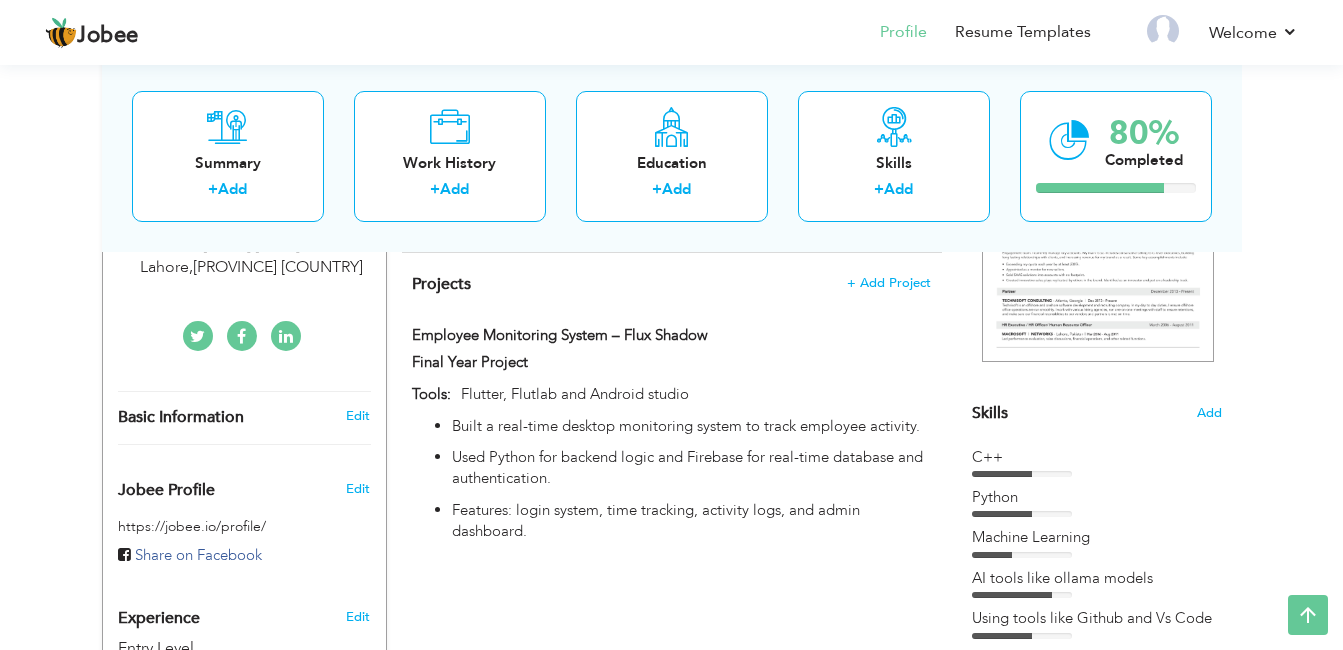 scroll, scrollTop: 366, scrollLeft: 0, axis: vertical 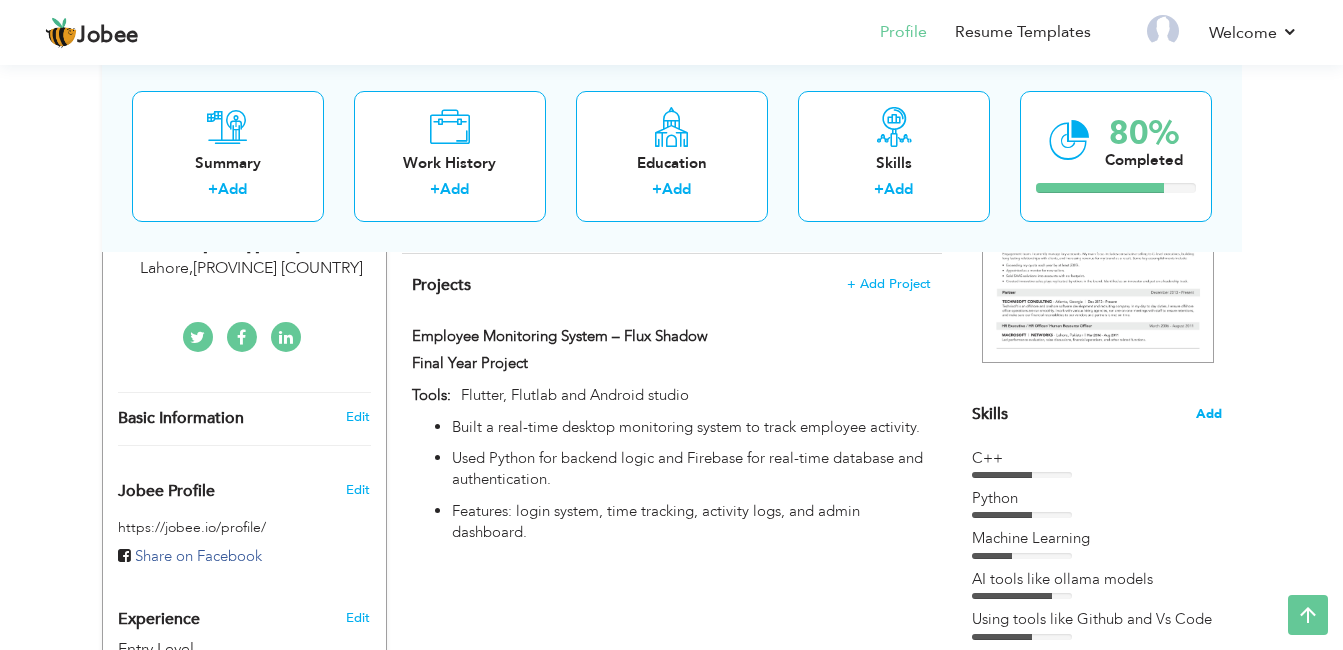 click on "Add" at bounding box center (1209, 414) 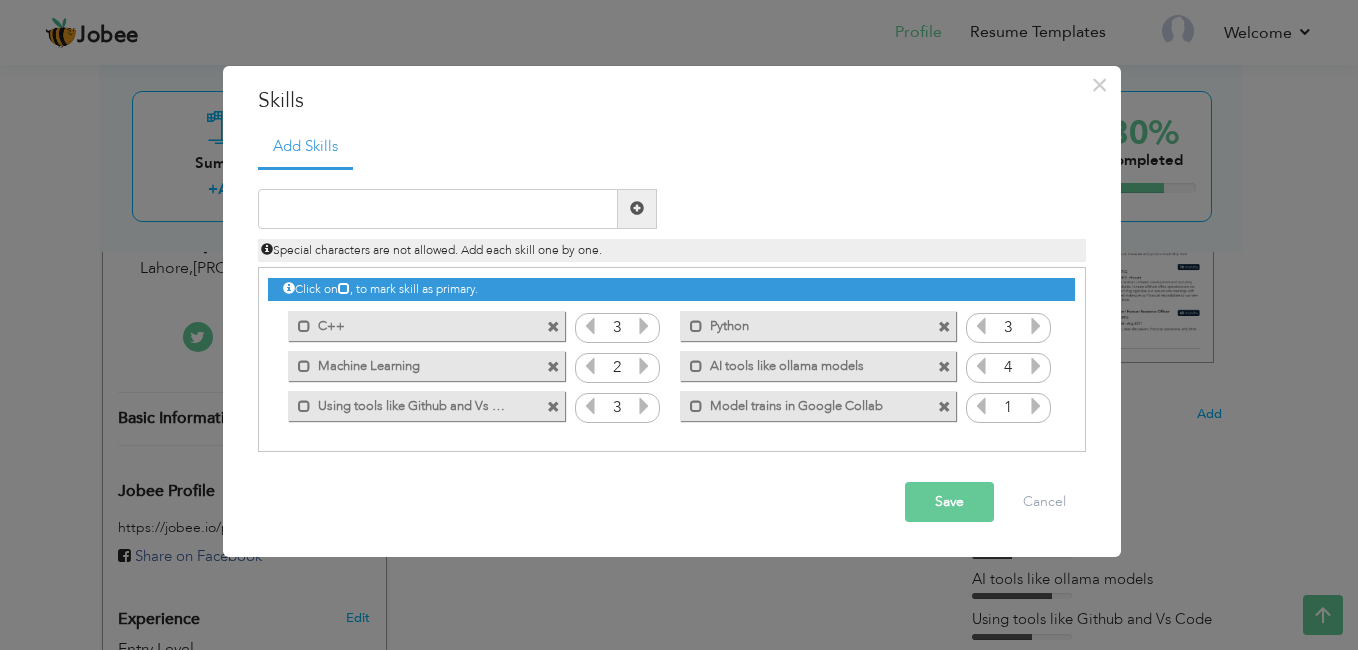 click at bounding box center (1036, 406) 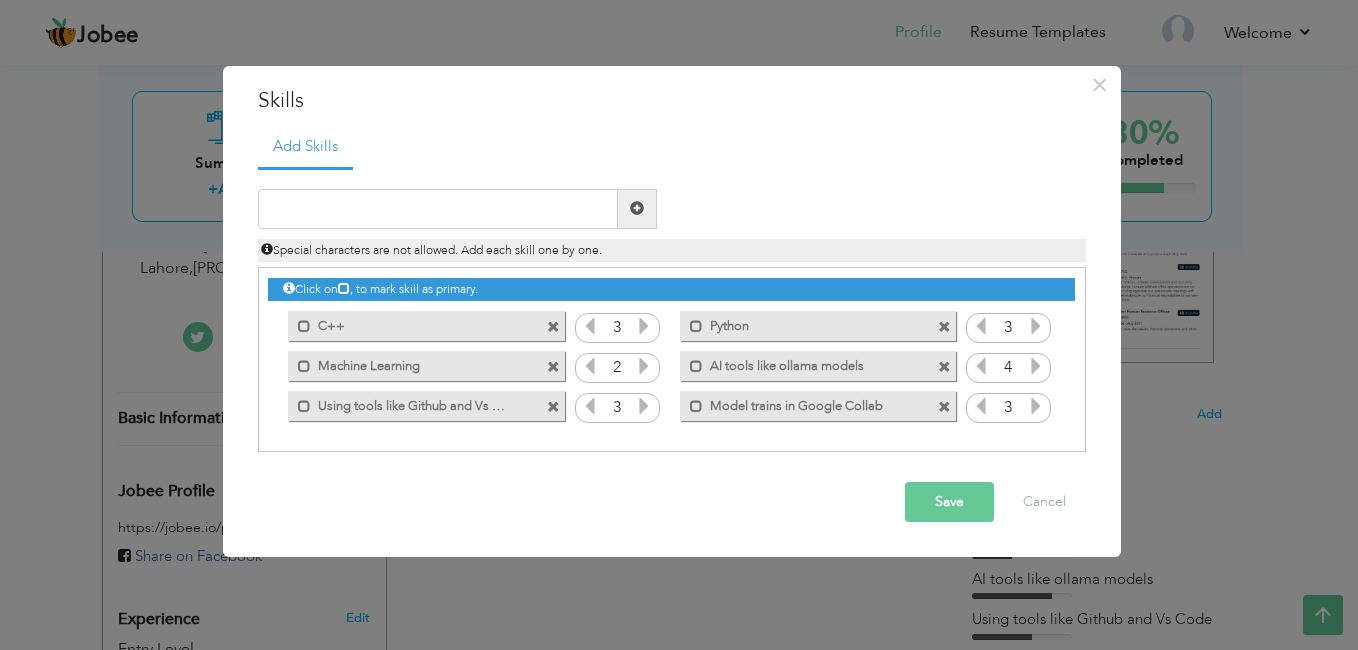 click at bounding box center (1036, 406) 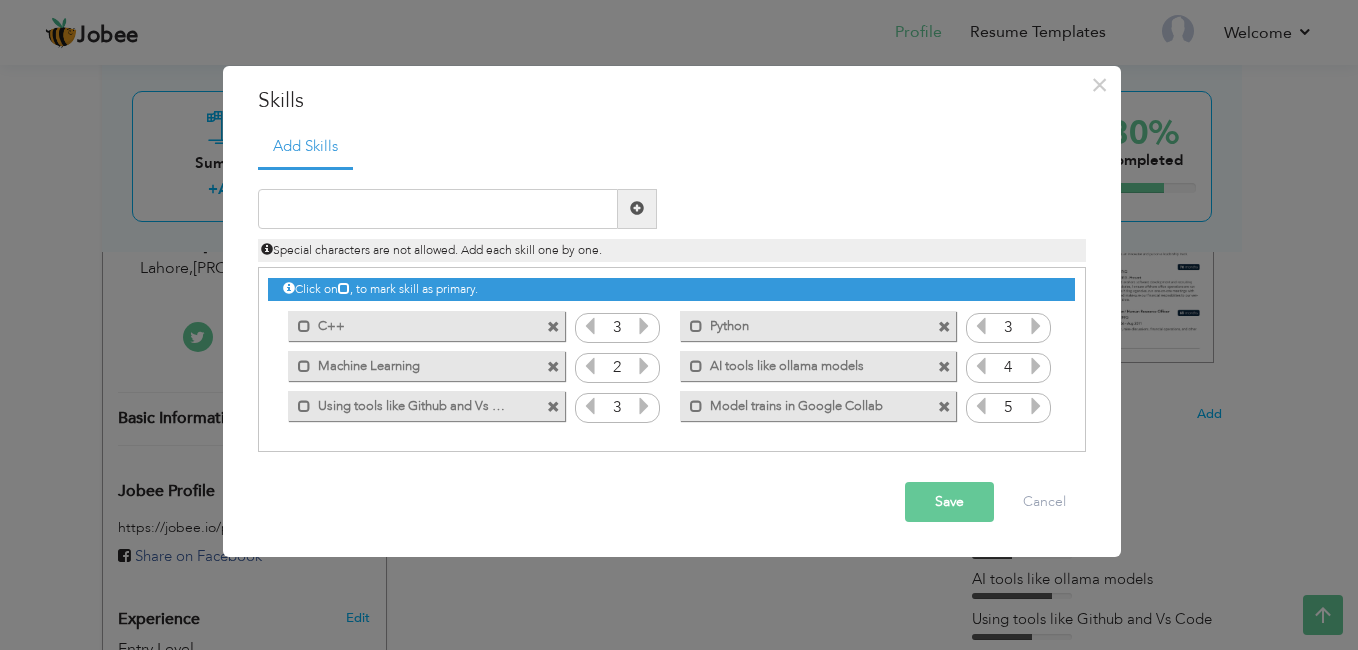 click on "Save" at bounding box center (949, 502) 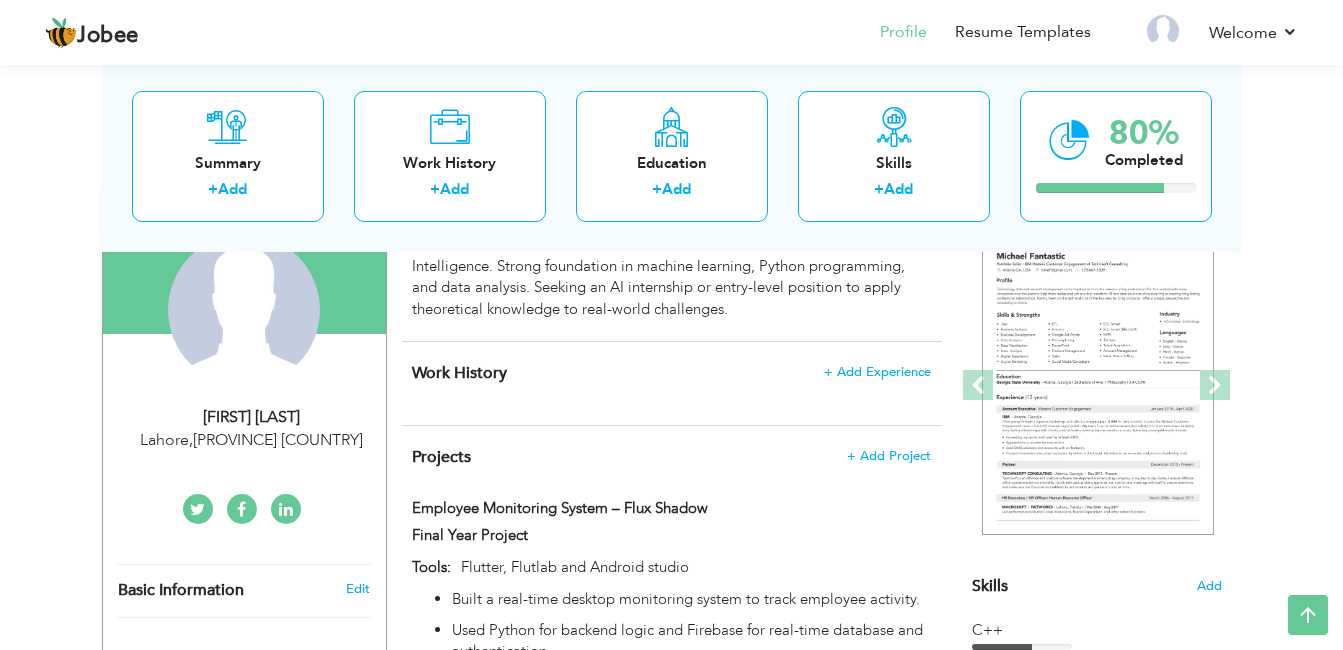 scroll, scrollTop: 0, scrollLeft: 0, axis: both 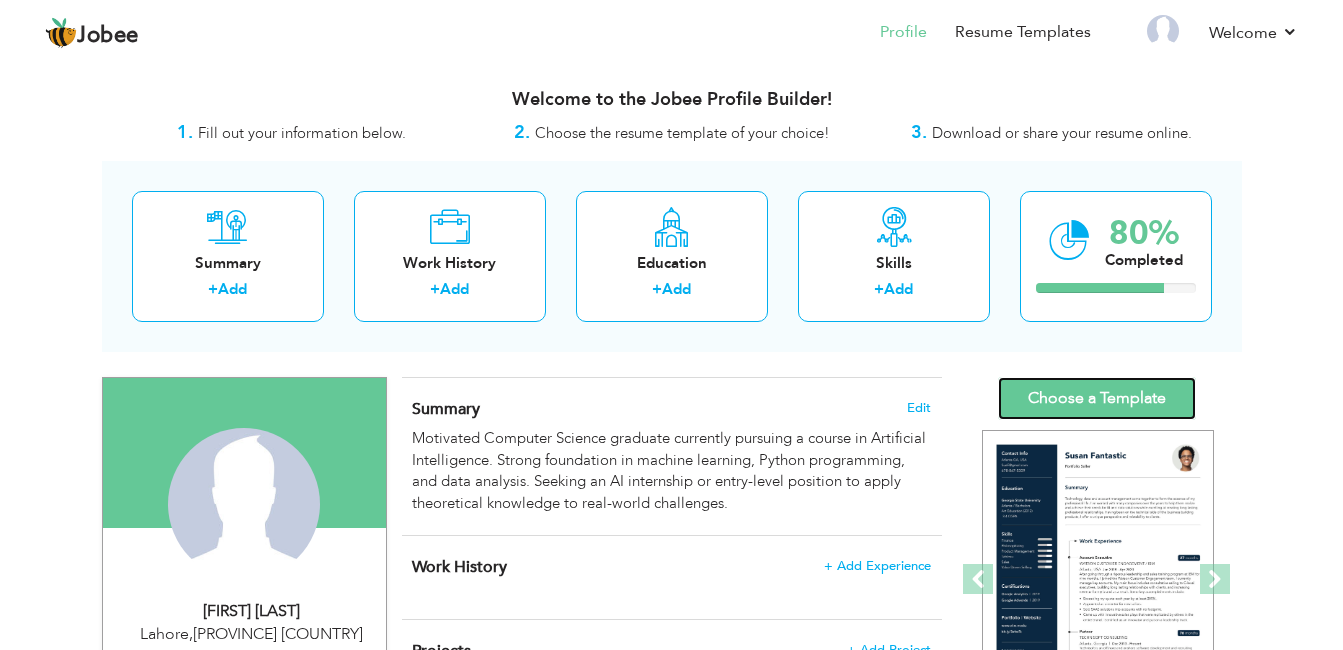 click on "Choose a Template" at bounding box center (1097, 398) 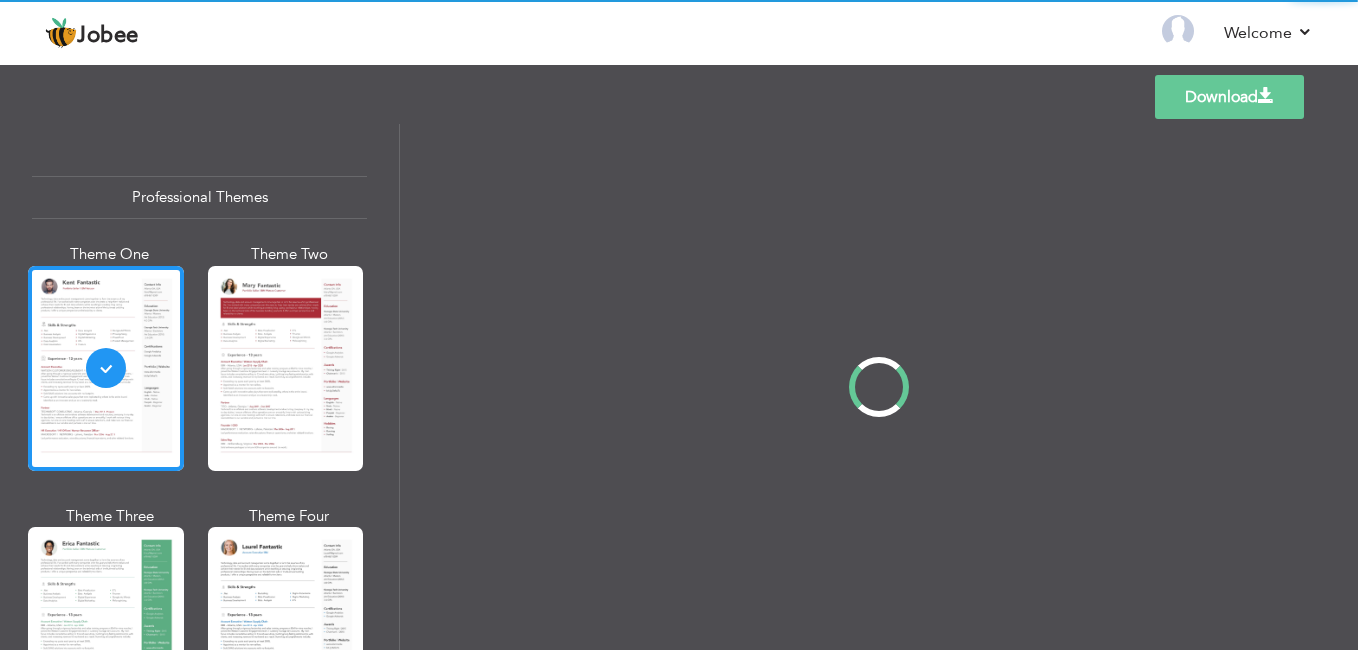 scroll, scrollTop: 0, scrollLeft: 0, axis: both 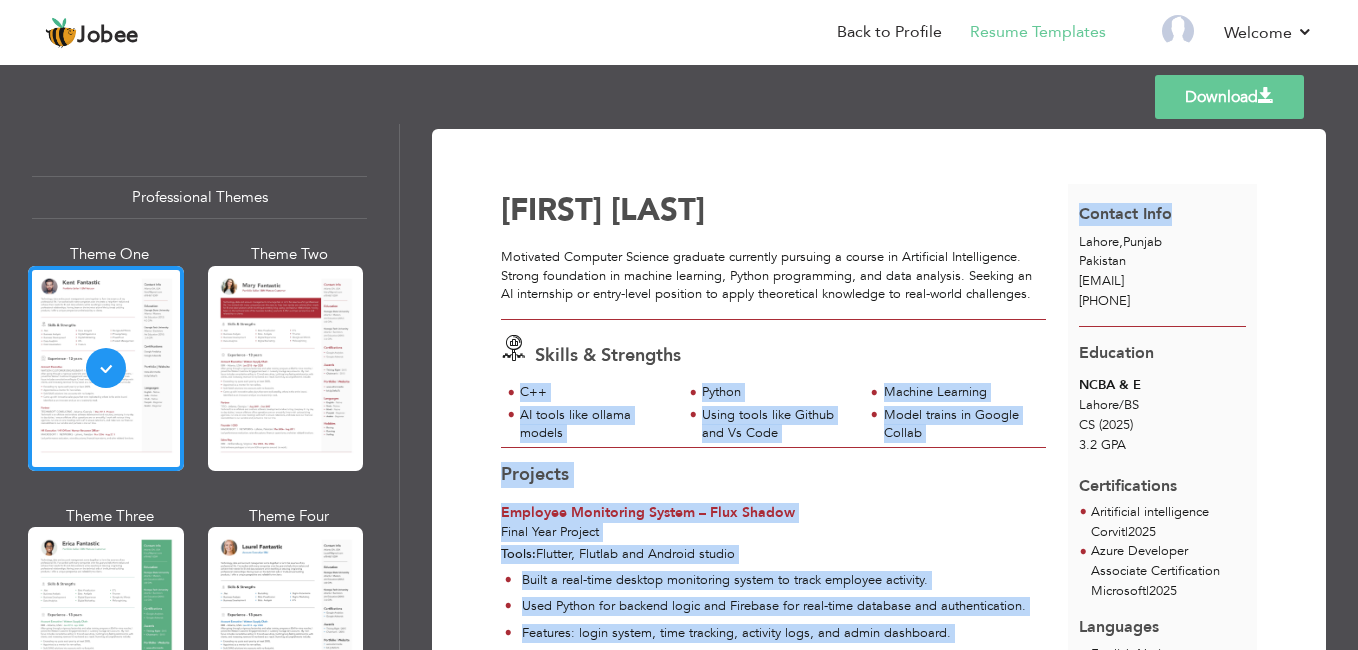 drag, startPoint x: 1023, startPoint y: 367, endPoint x: 1176, endPoint y: 189, distance: 234.71898 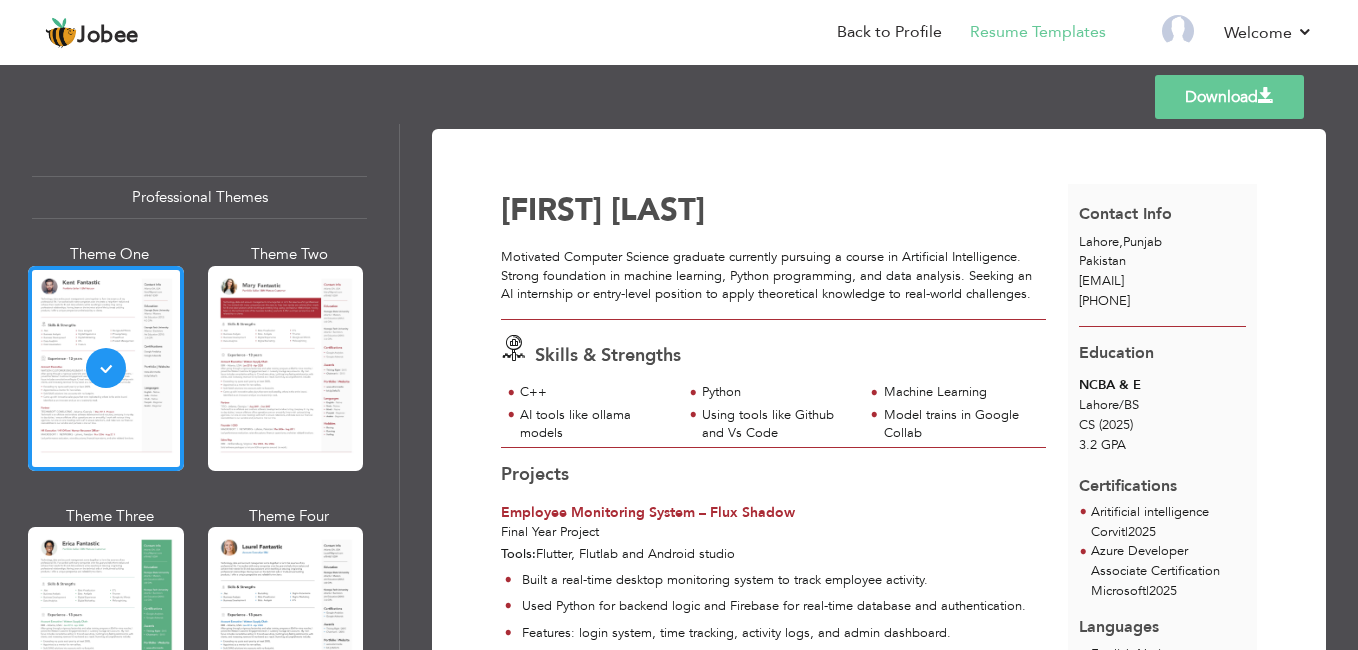 click on "Download
Abdul   Ghaffar
Motivated Computer Science graduate currently pursuing a course in Artificial Intelligence. Strong foundation in machine learning, Python programming, and data analysis. Seeking an AI internship or entry-level position to apply theoretical knowledge to real-world challenges." at bounding box center (879, 434) 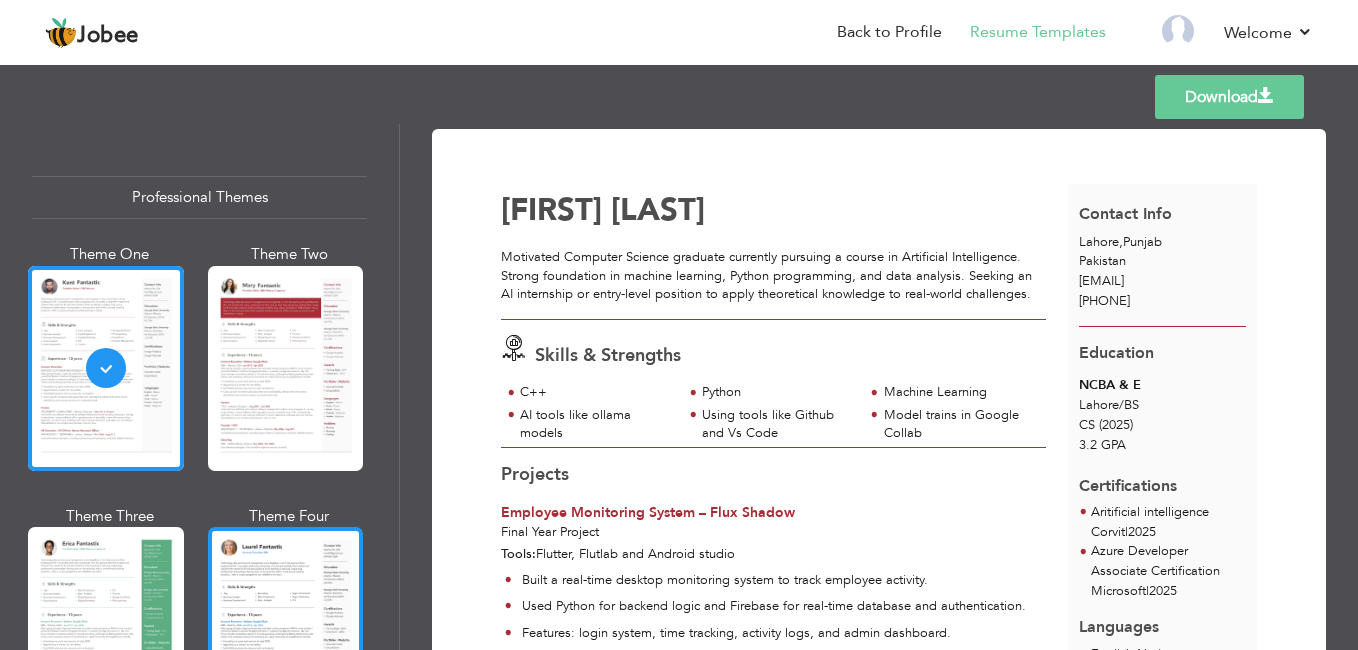 click at bounding box center (286, 629) 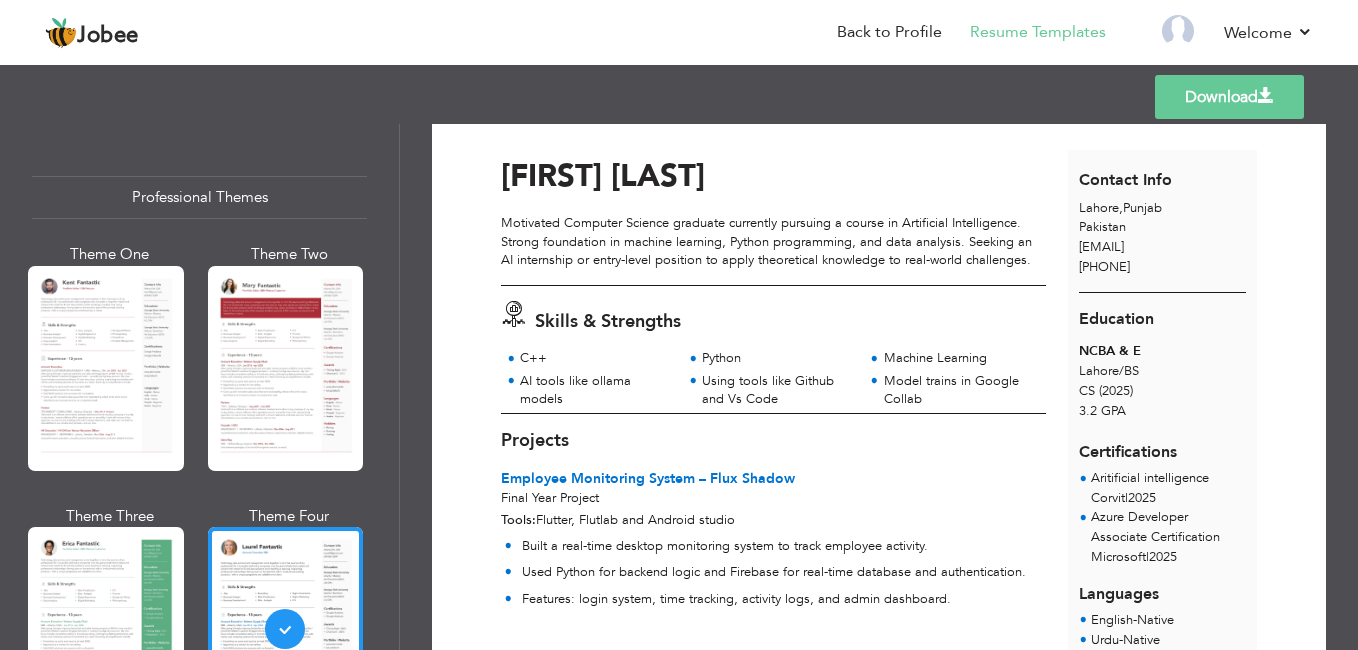 scroll, scrollTop: 0, scrollLeft: 0, axis: both 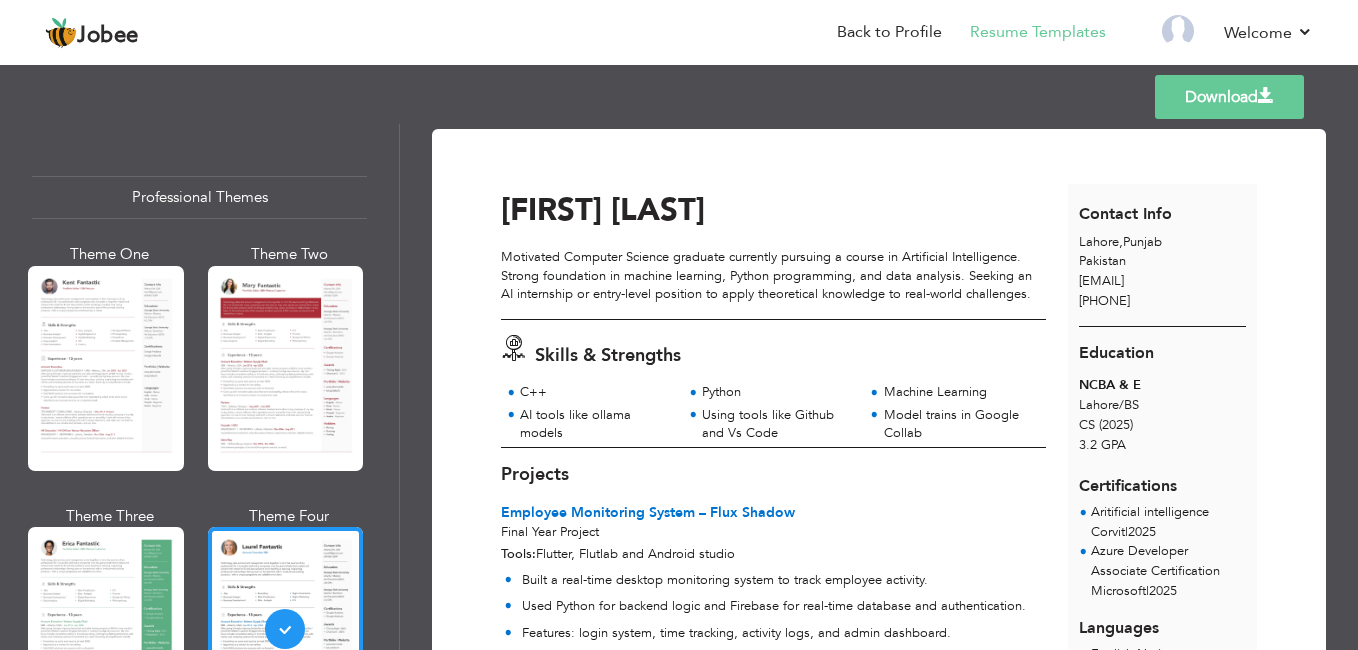 click on "Download" at bounding box center (1229, 97) 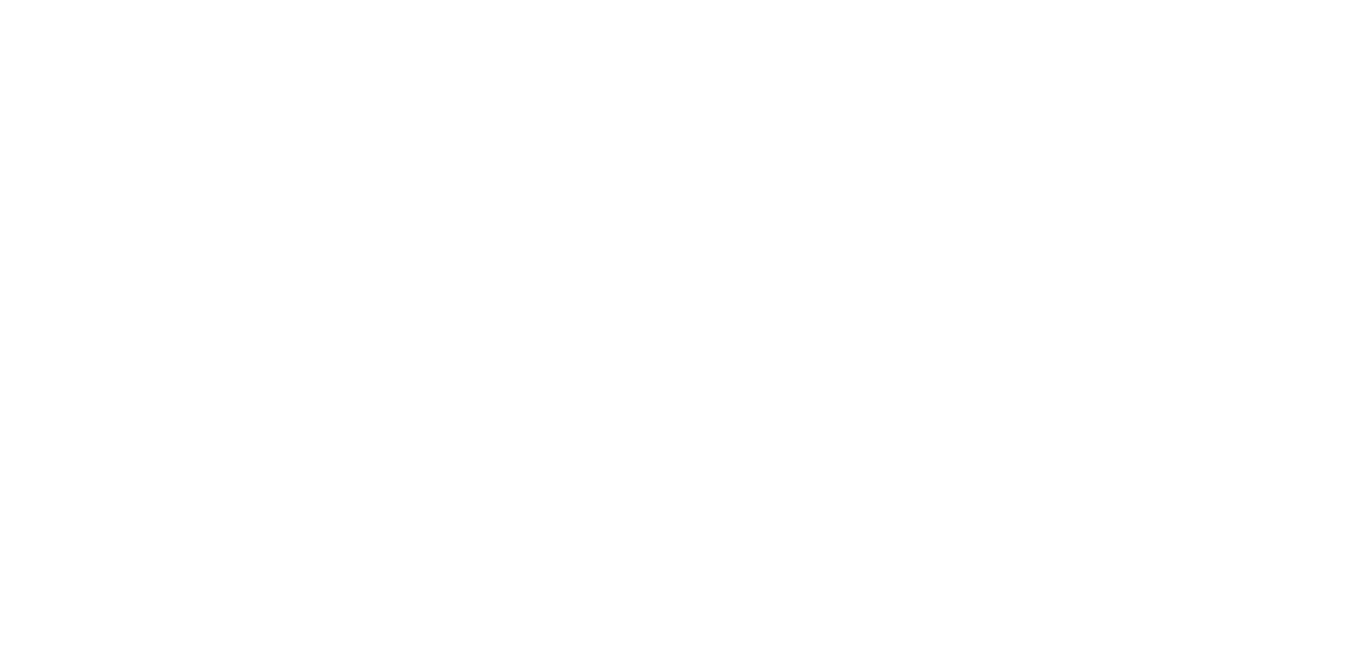 scroll, scrollTop: 0, scrollLeft: 0, axis: both 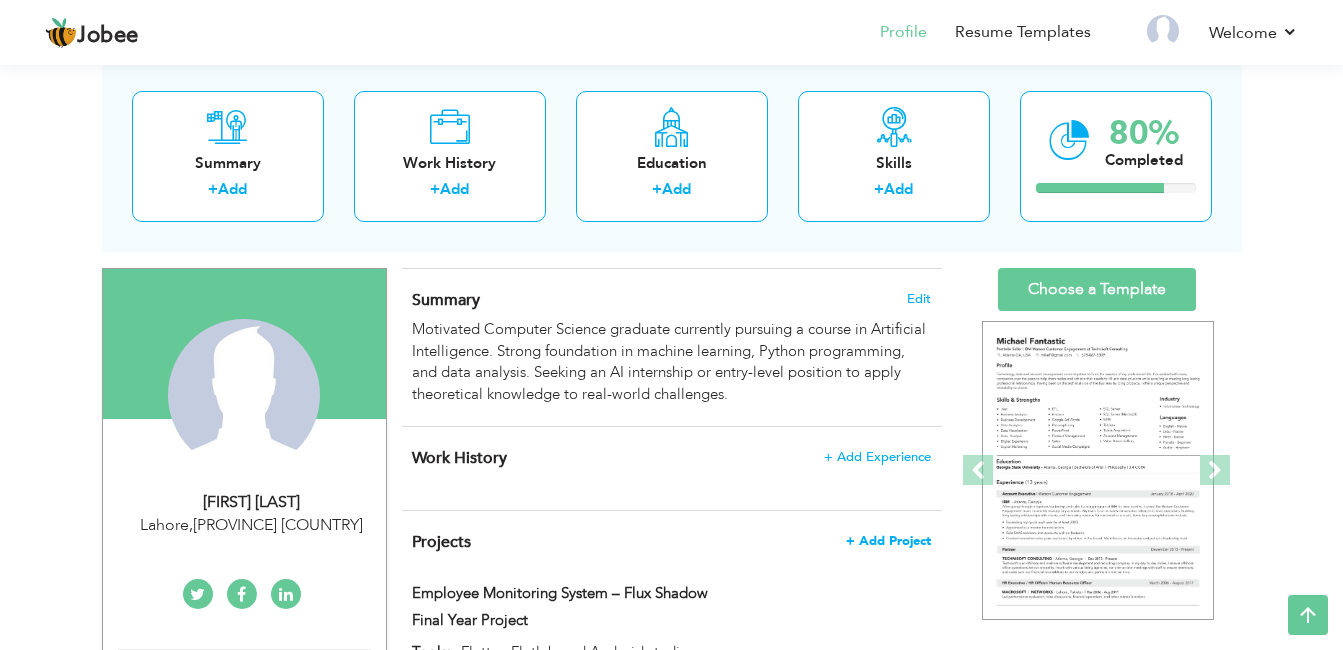 click on "+ Add Project" at bounding box center [888, 541] 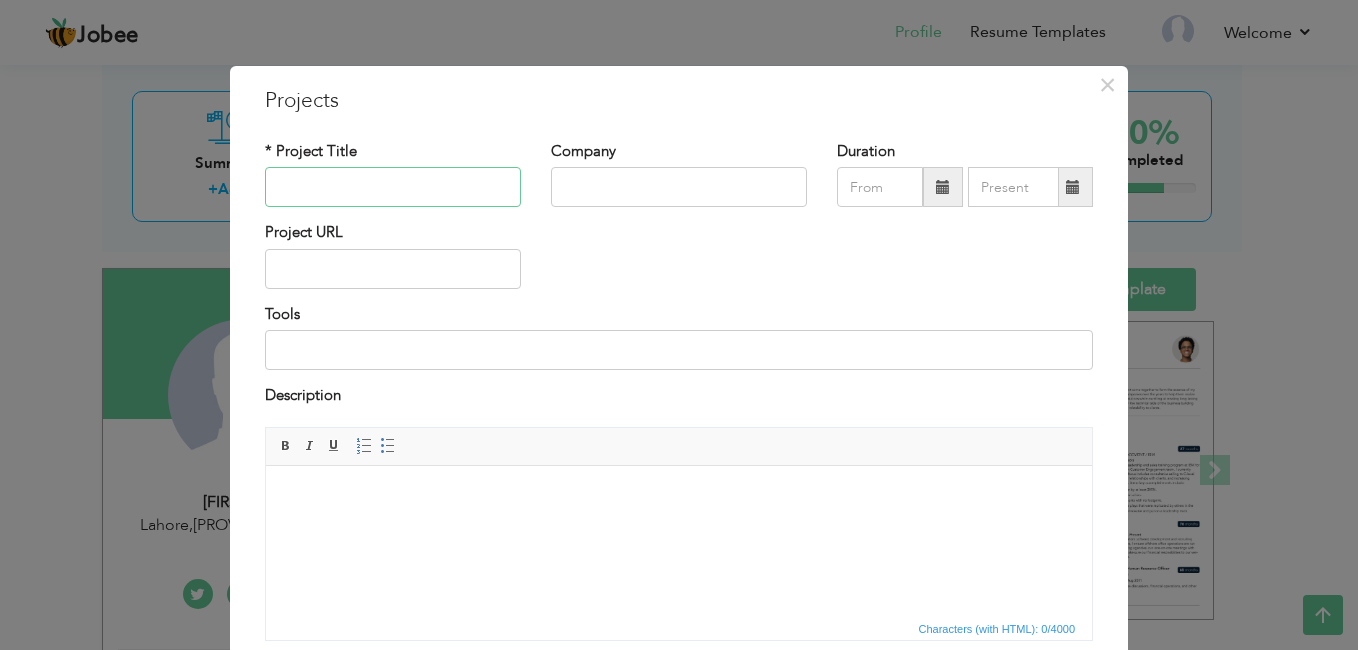 paste on "LangChain Chatbot with Memory (AI Assistant)" 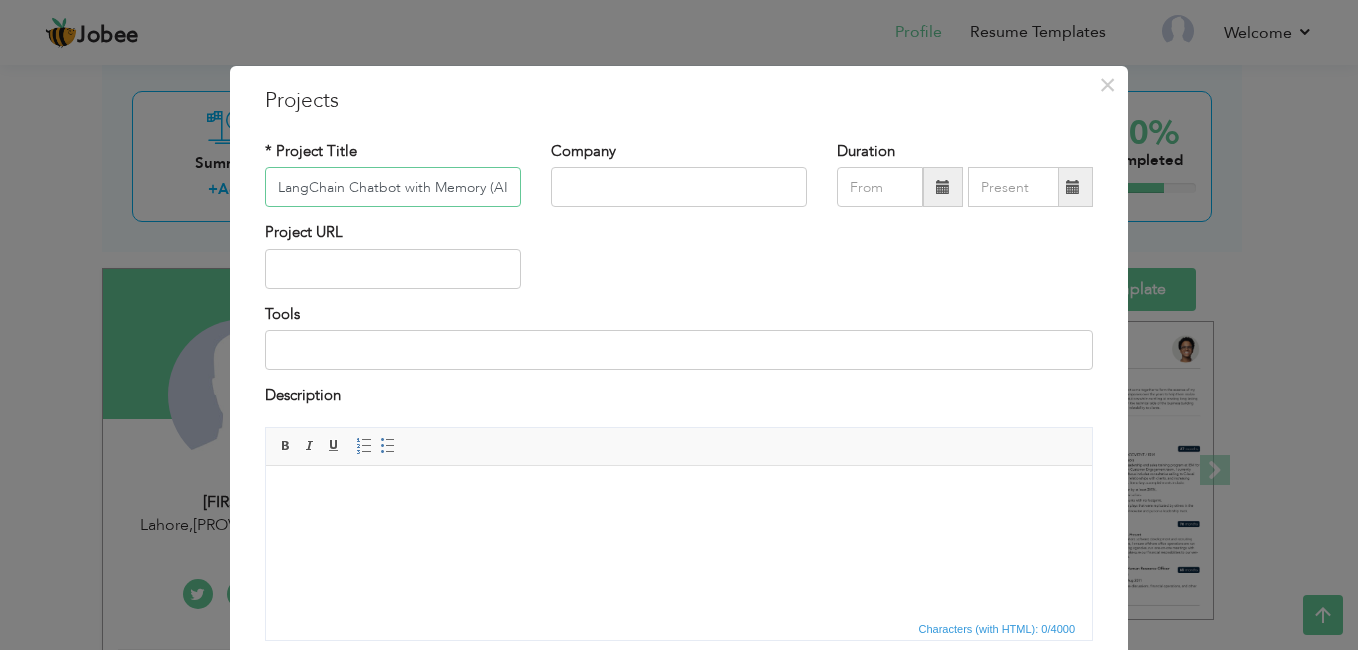 scroll, scrollTop: 0, scrollLeft: 59, axis: horizontal 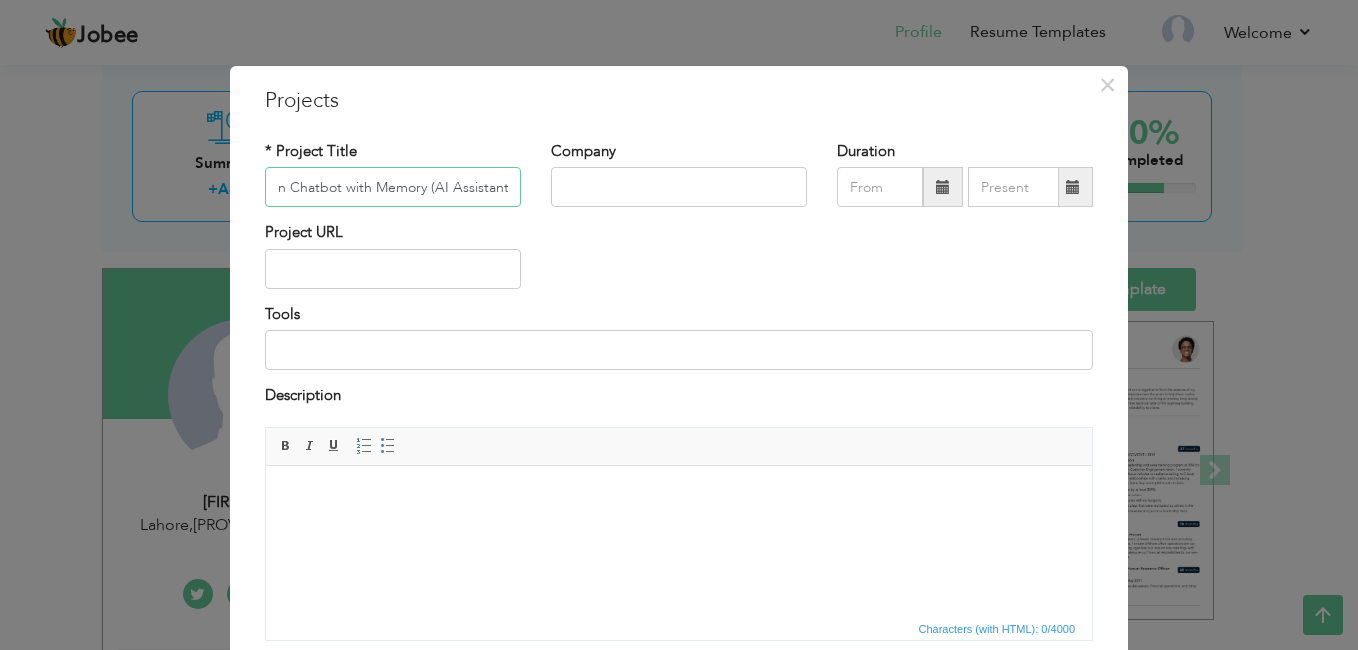 type on "LangChain Chatbot with Memory (AI Assistant)" 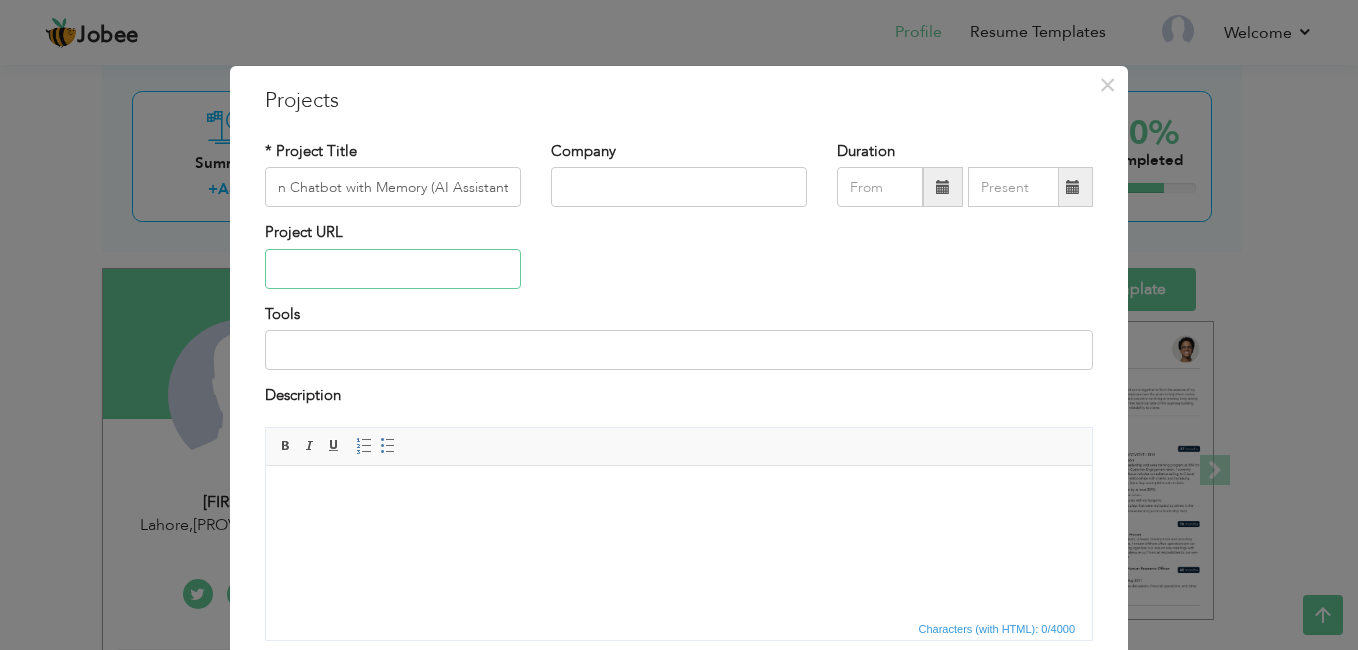 scroll, scrollTop: 0, scrollLeft: 0, axis: both 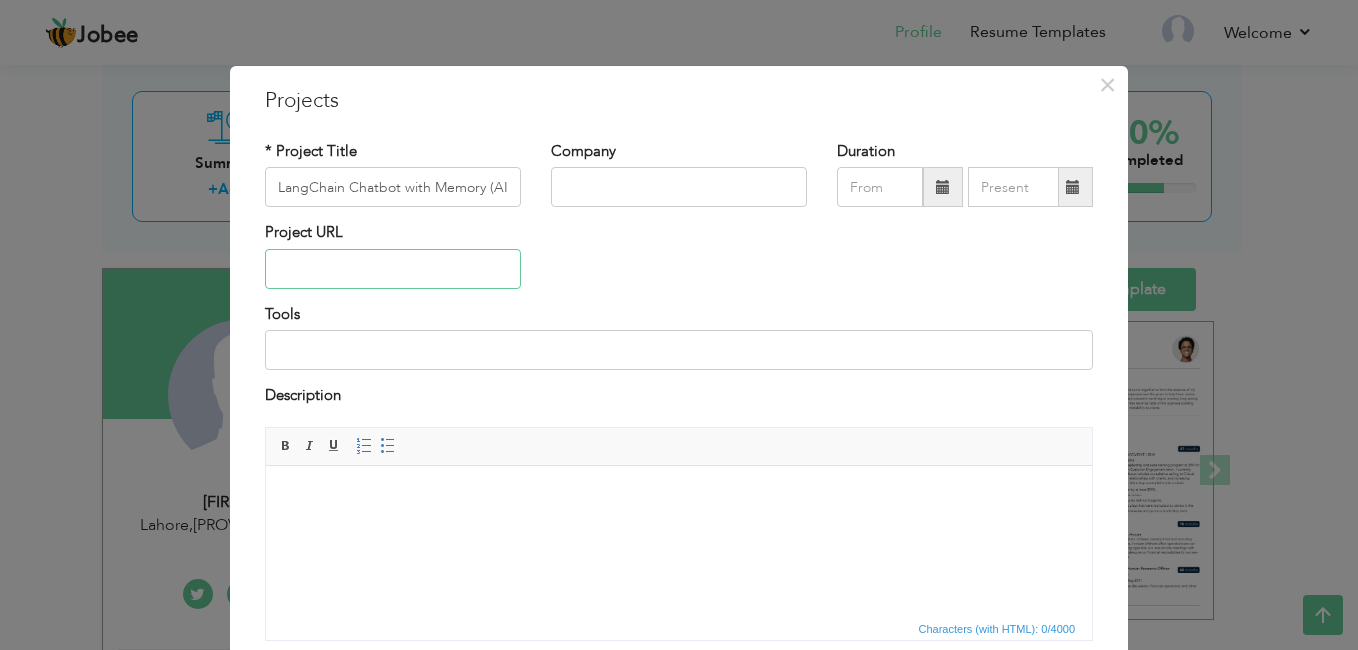click at bounding box center (393, 269) 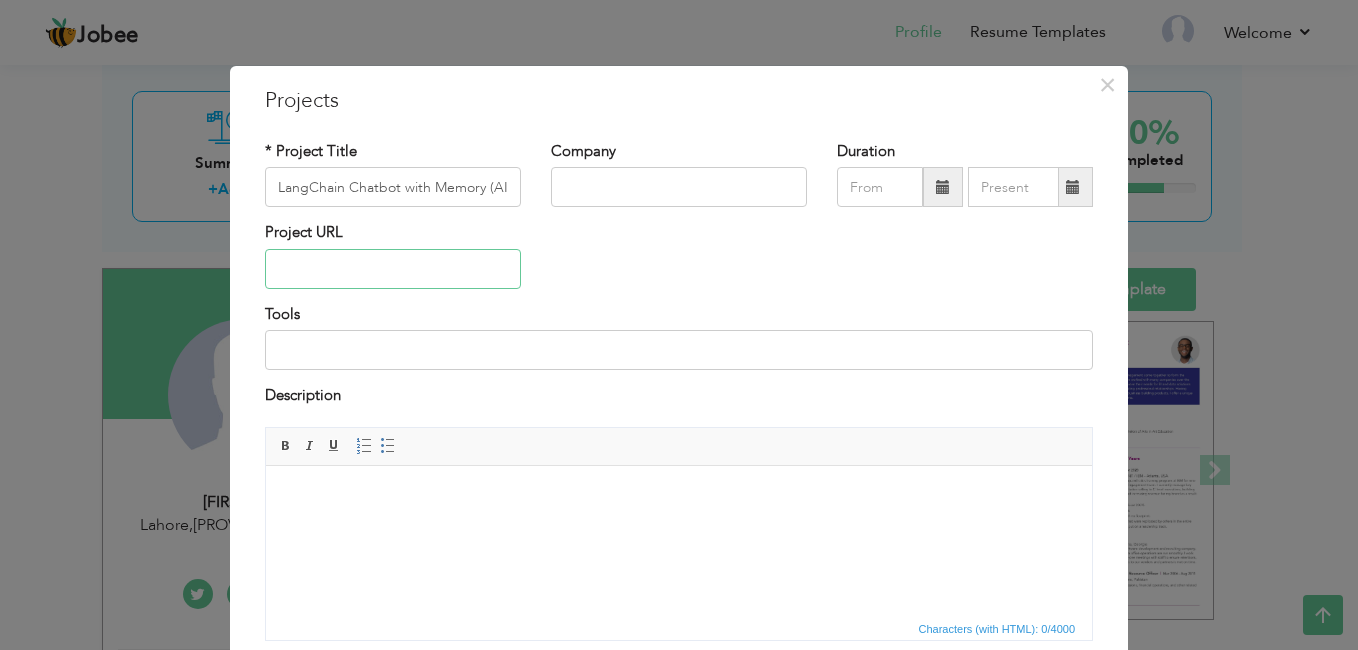 paste on "https://github.com/Abdul-Ghaffar-art/Chatbot-.git" 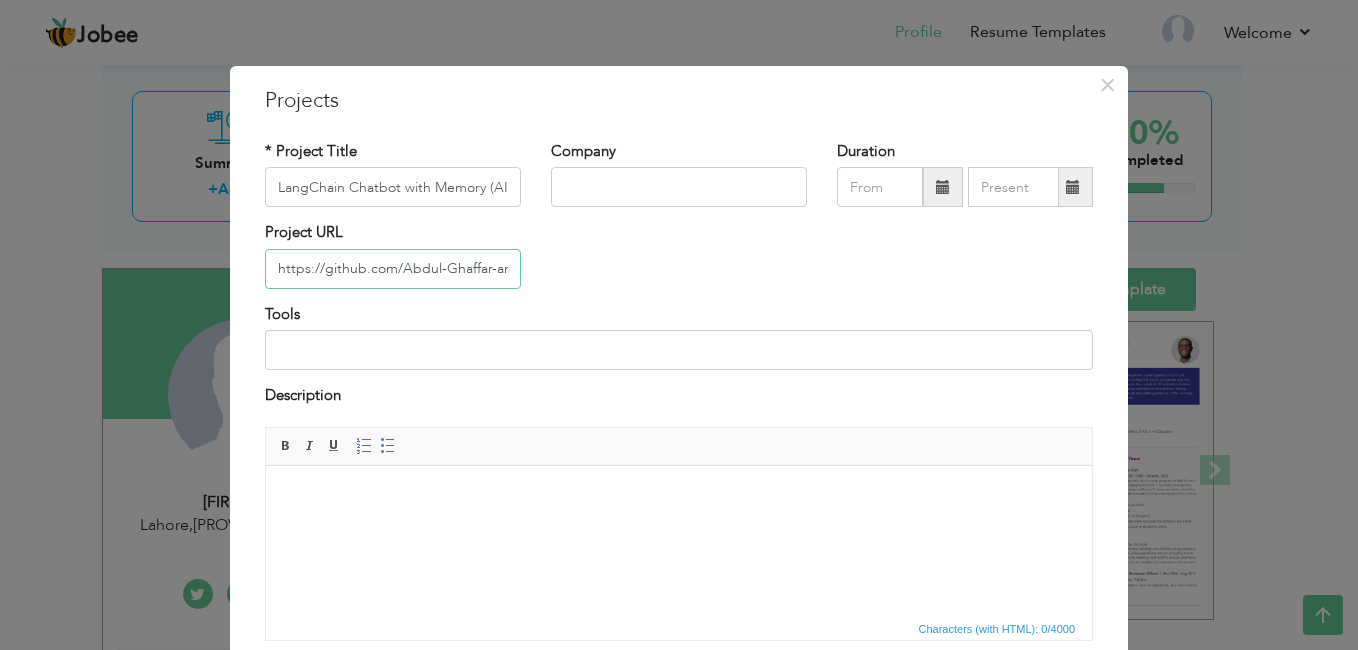 scroll, scrollTop: 0, scrollLeft: 82, axis: horizontal 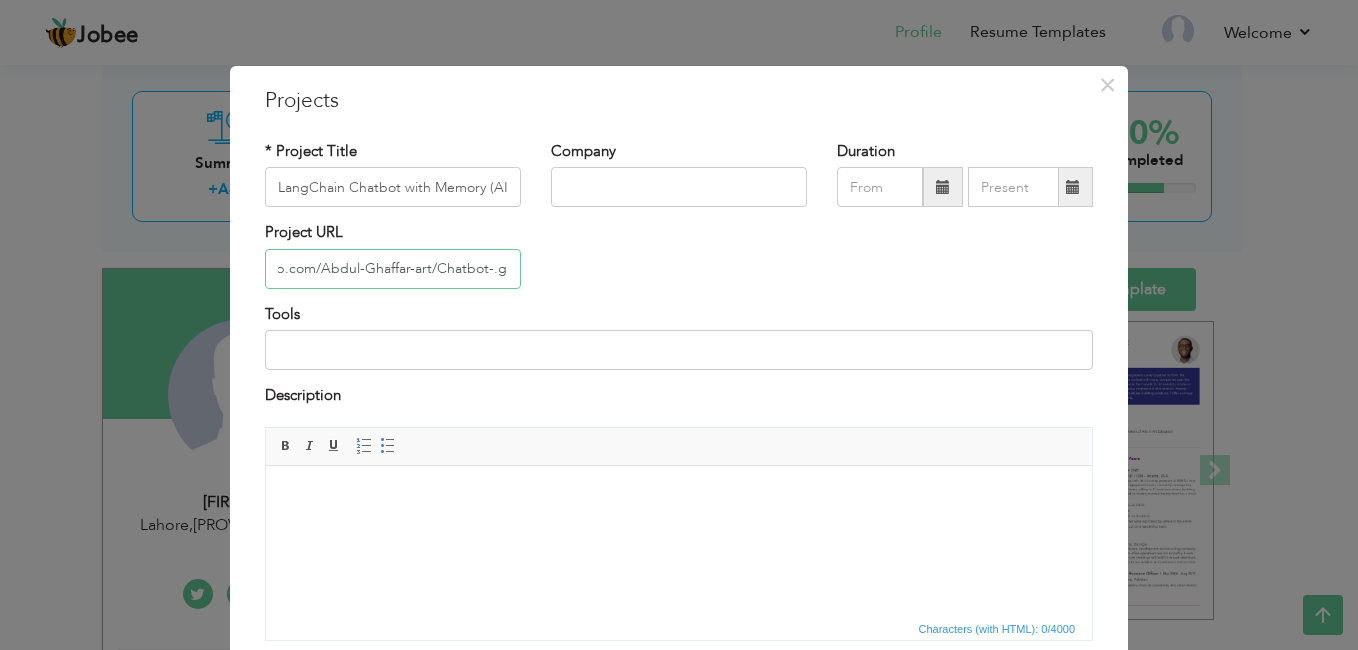 type on "https://github.com/Abdul-Ghaffar-art/Chatbot-.git" 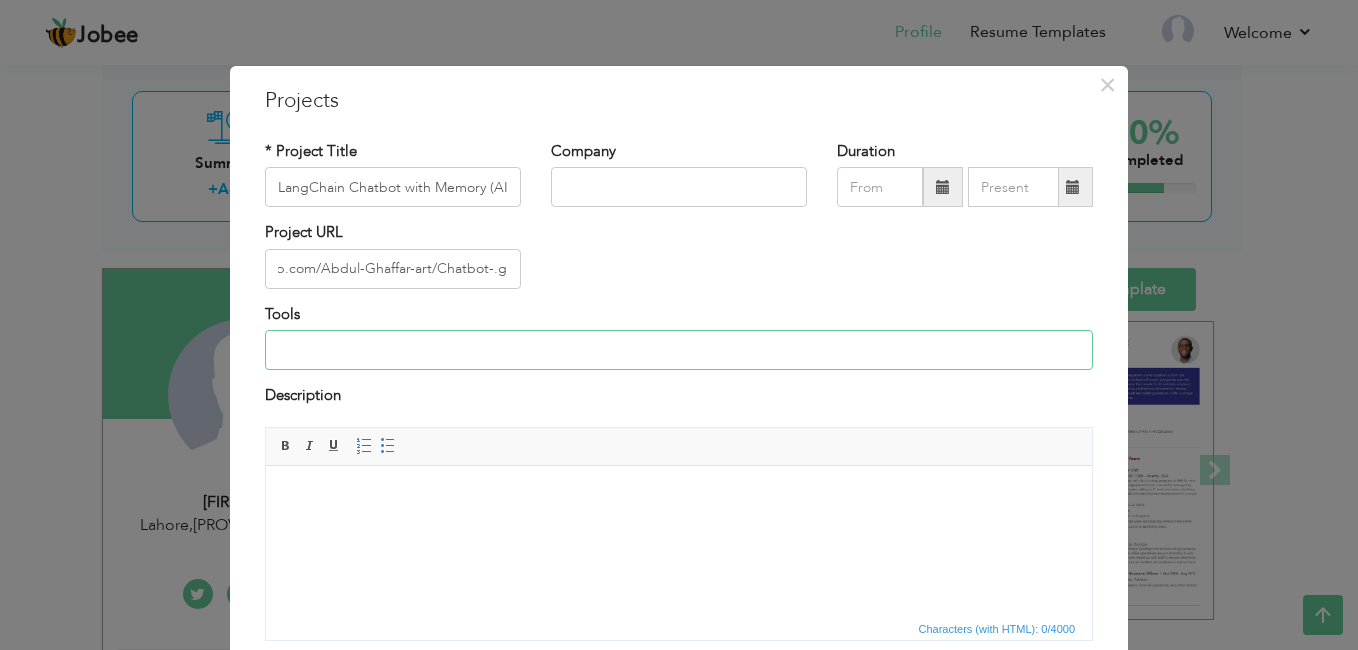 scroll, scrollTop: 0, scrollLeft: 0, axis: both 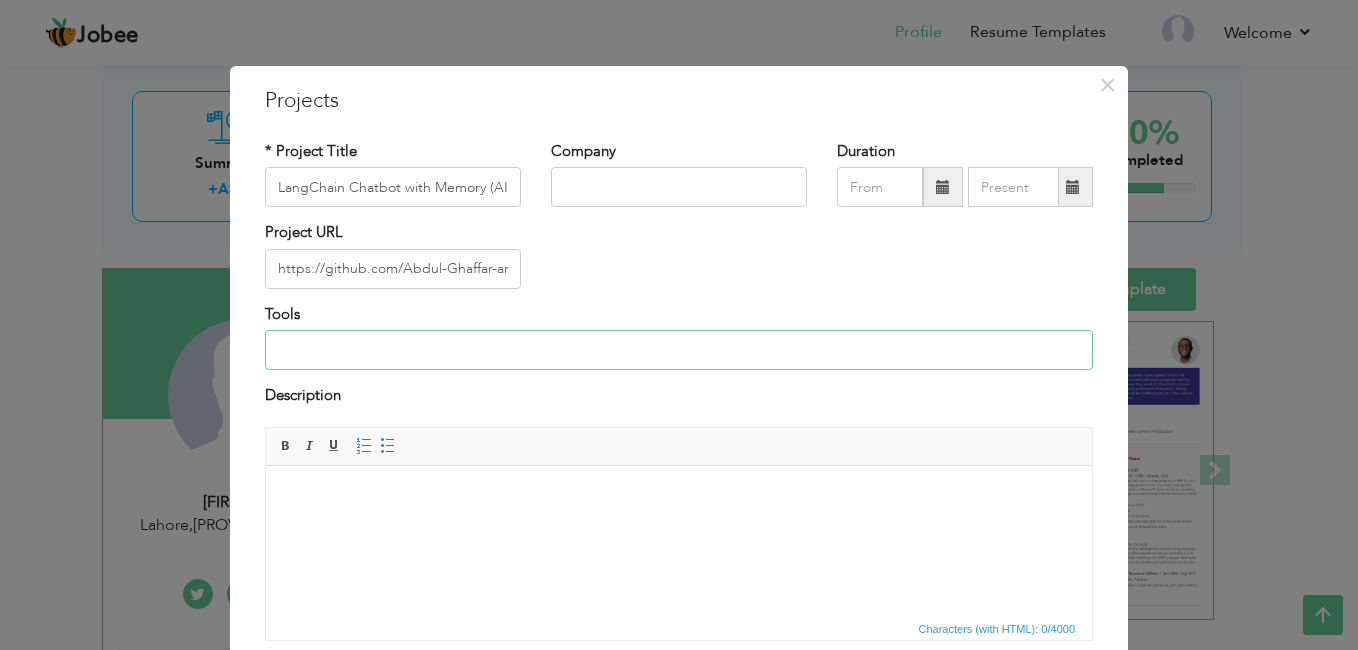 click at bounding box center (679, 350) 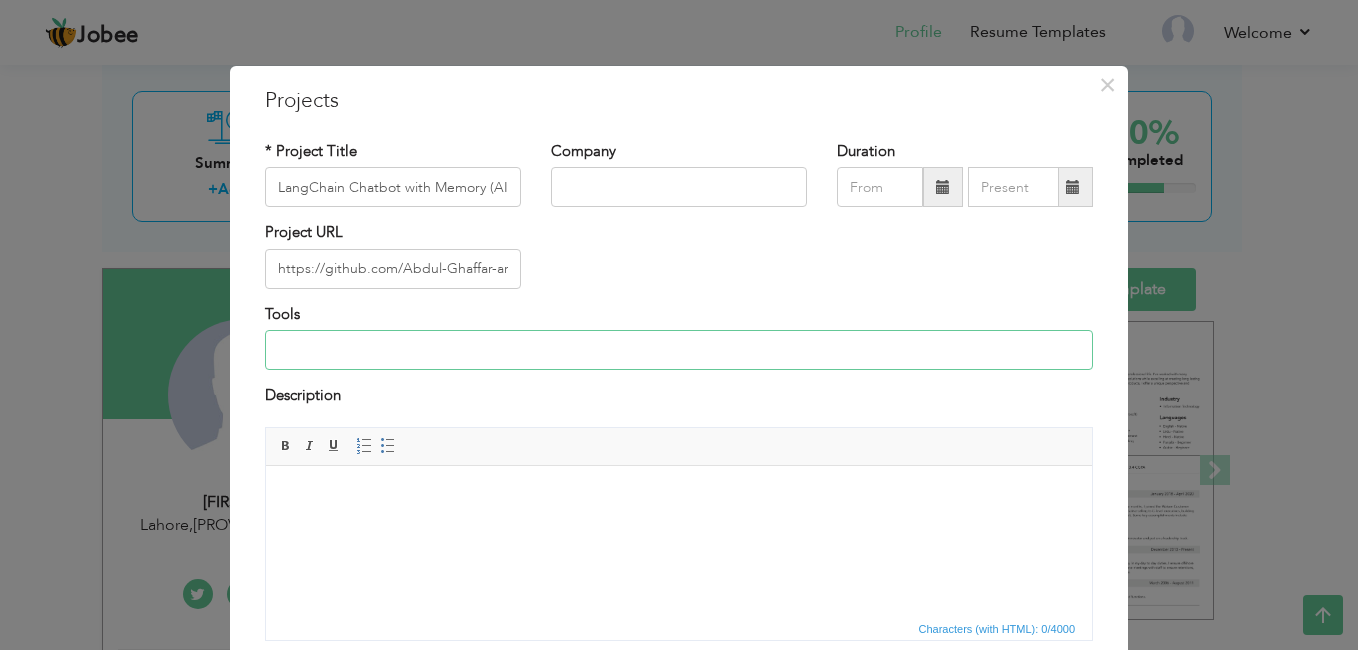 paste on "Python, Streamlit, LangChain, Ollama, deepseek-r1:1.5b, Git, VS Code" 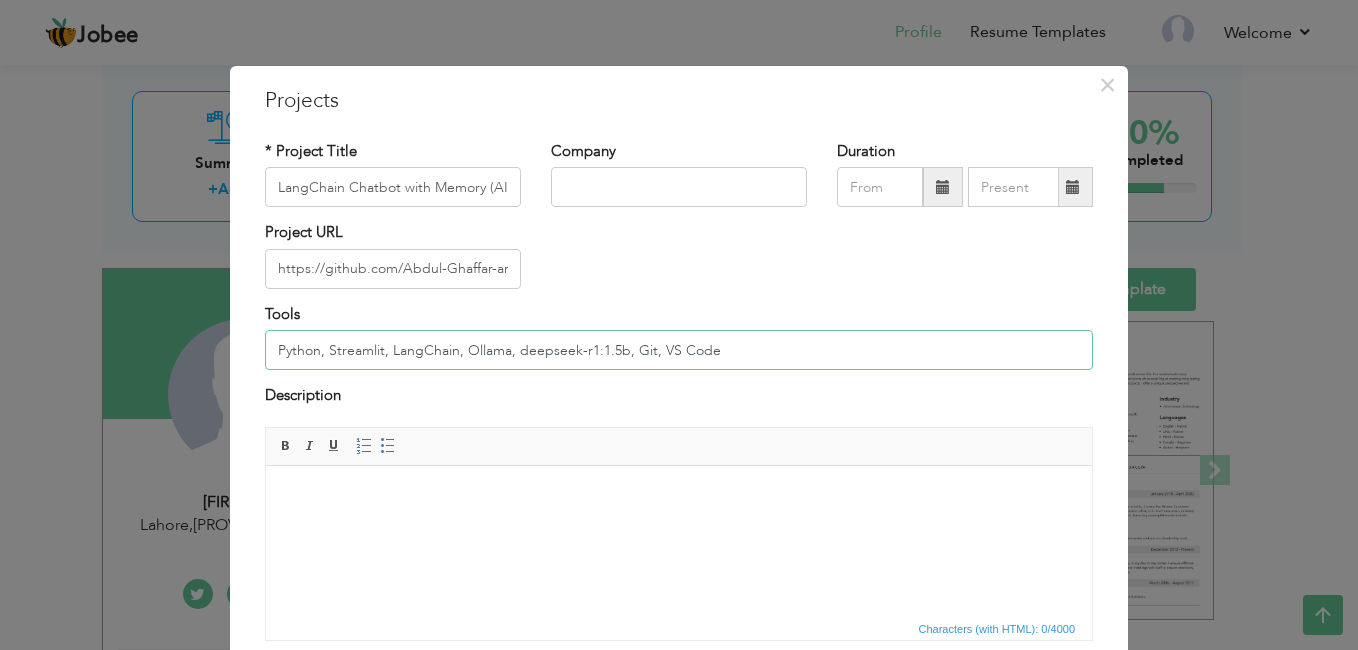 type on "Python, Streamlit, LangChain, Ollama, deepseek-r1:1.5b, Git, VS Code" 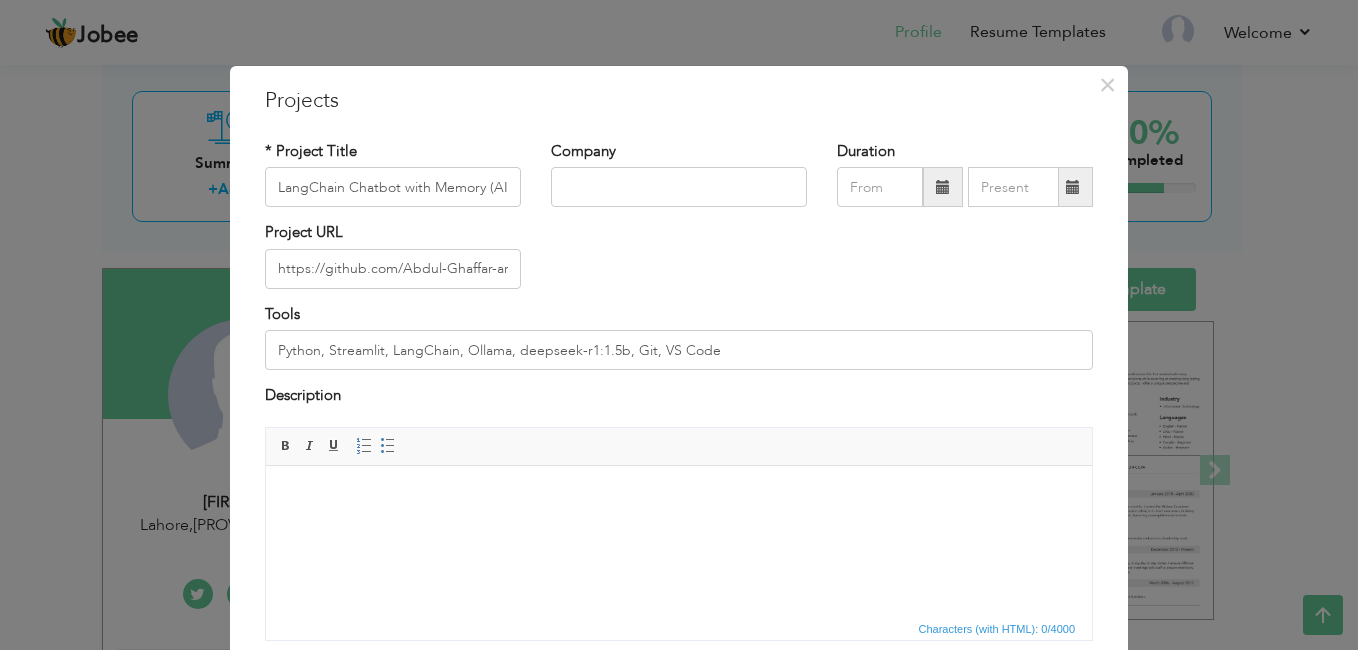 click at bounding box center (679, 495) 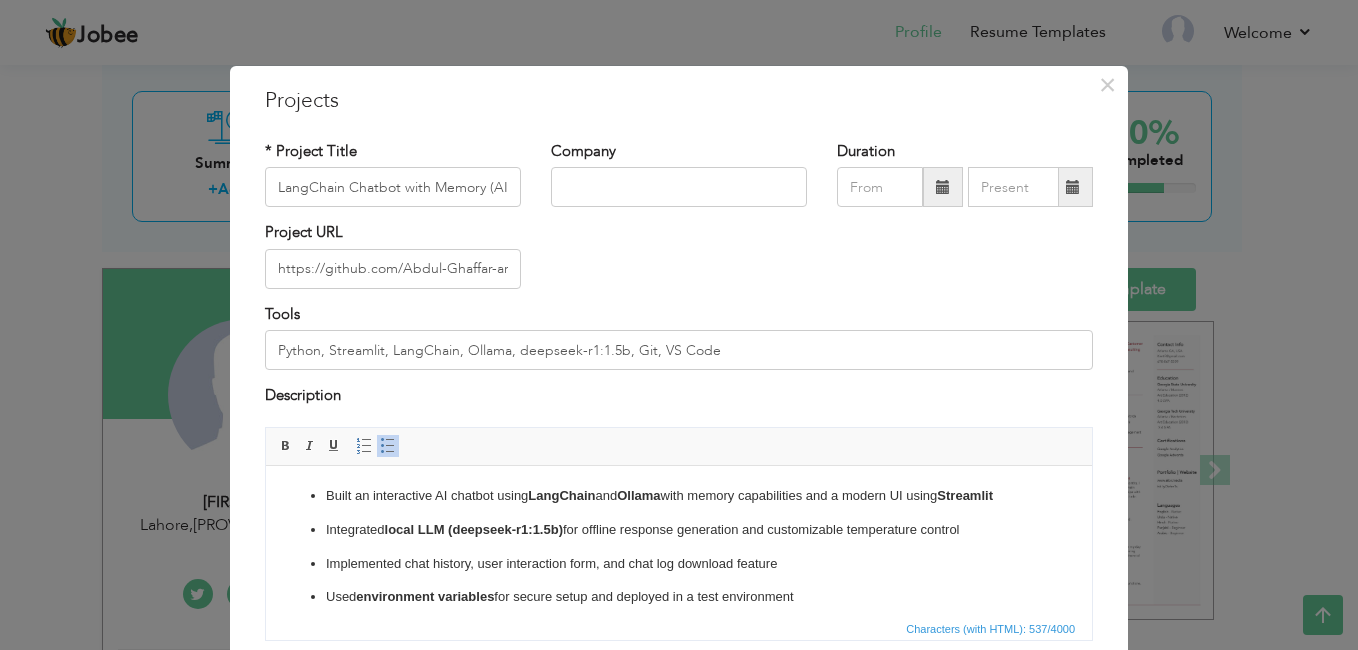 scroll, scrollTop: 12, scrollLeft: 0, axis: vertical 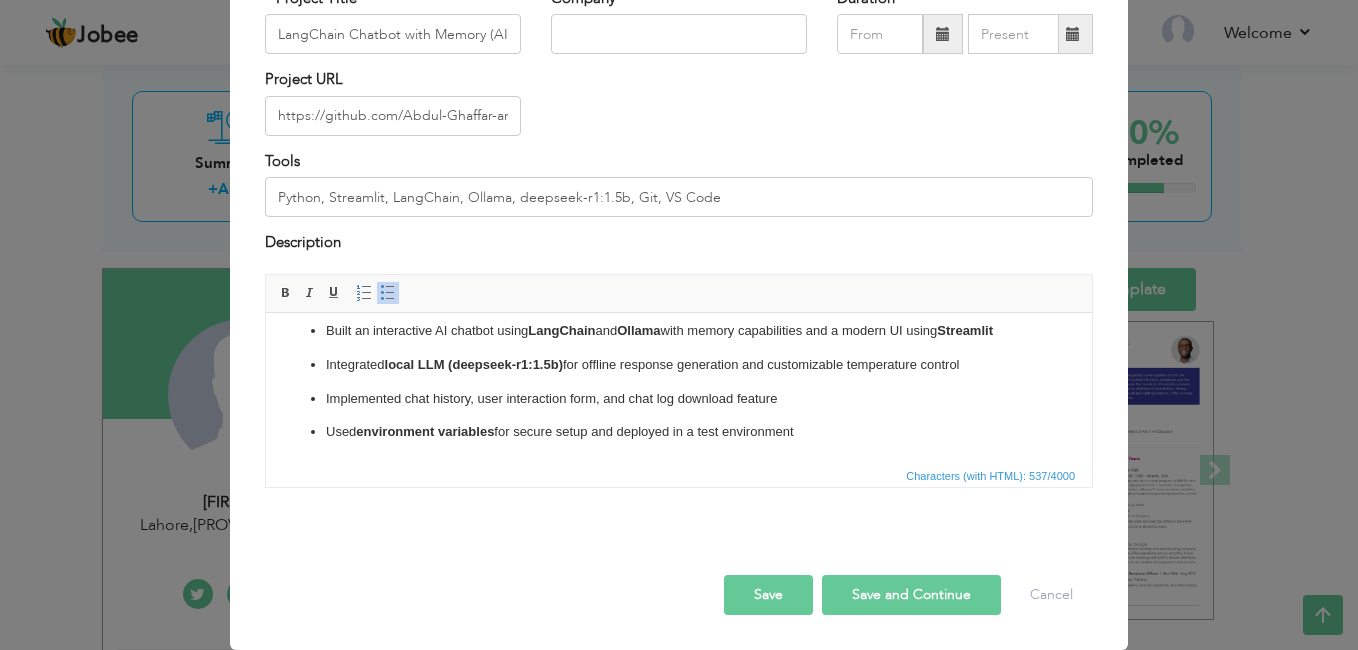 click on "Save" at bounding box center (768, 595) 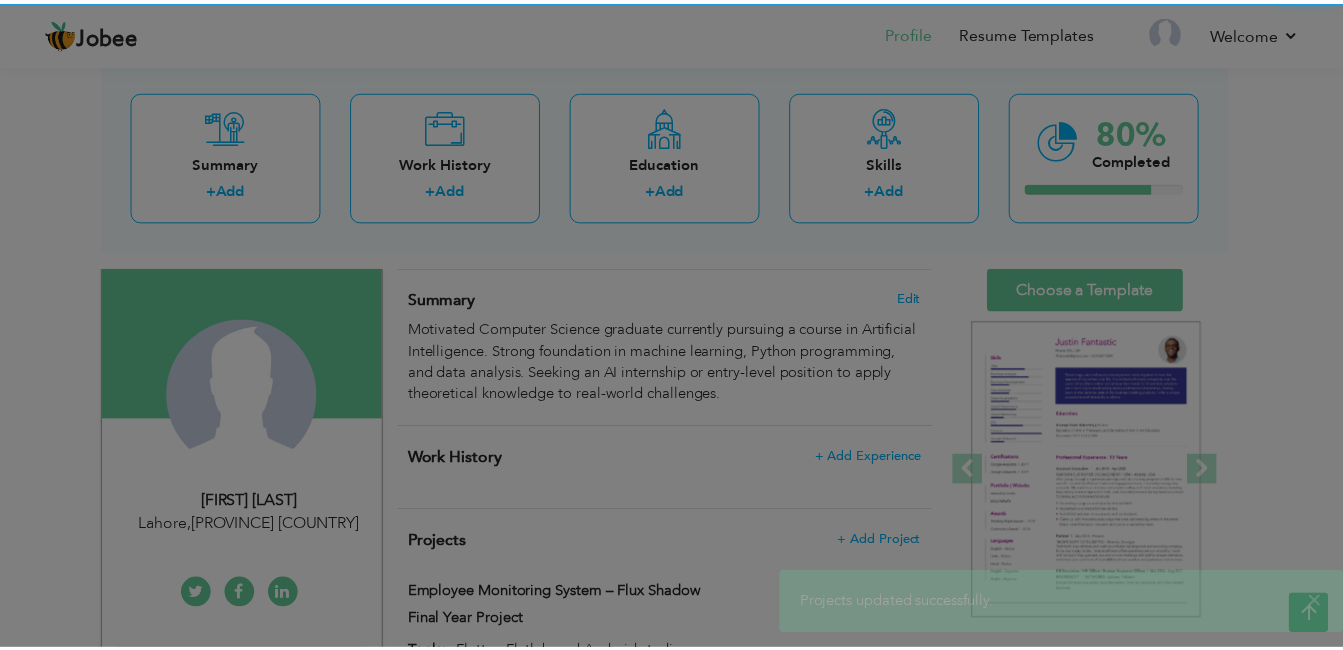 scroll, scrollTop: 0, scrollLeft: 0, axis: both 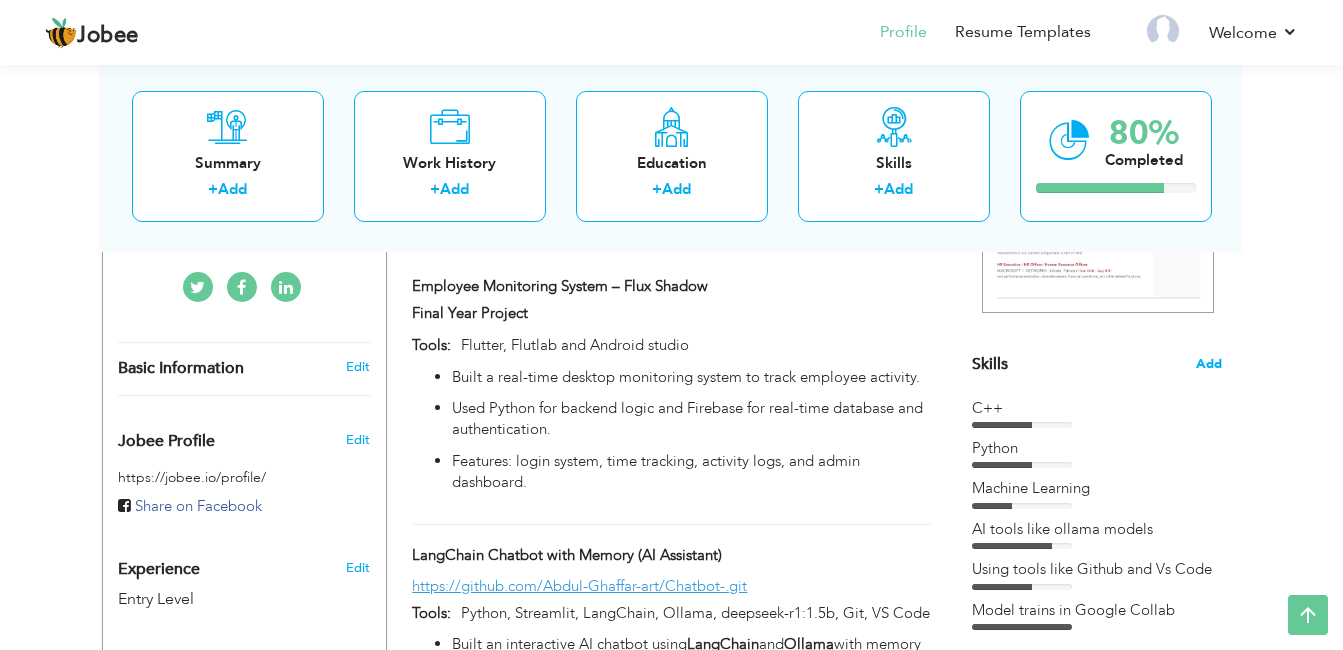 click on "Add" at bounding box center (1209, 364) 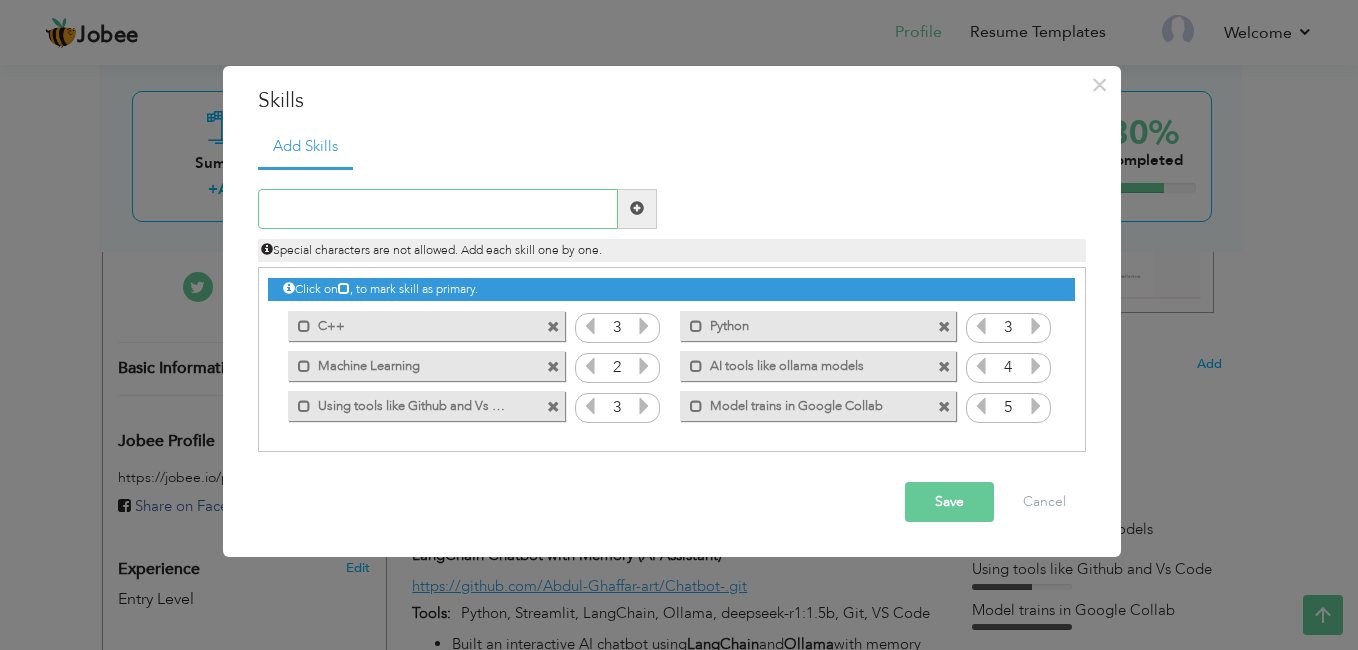 paste on "Neural Networks"" 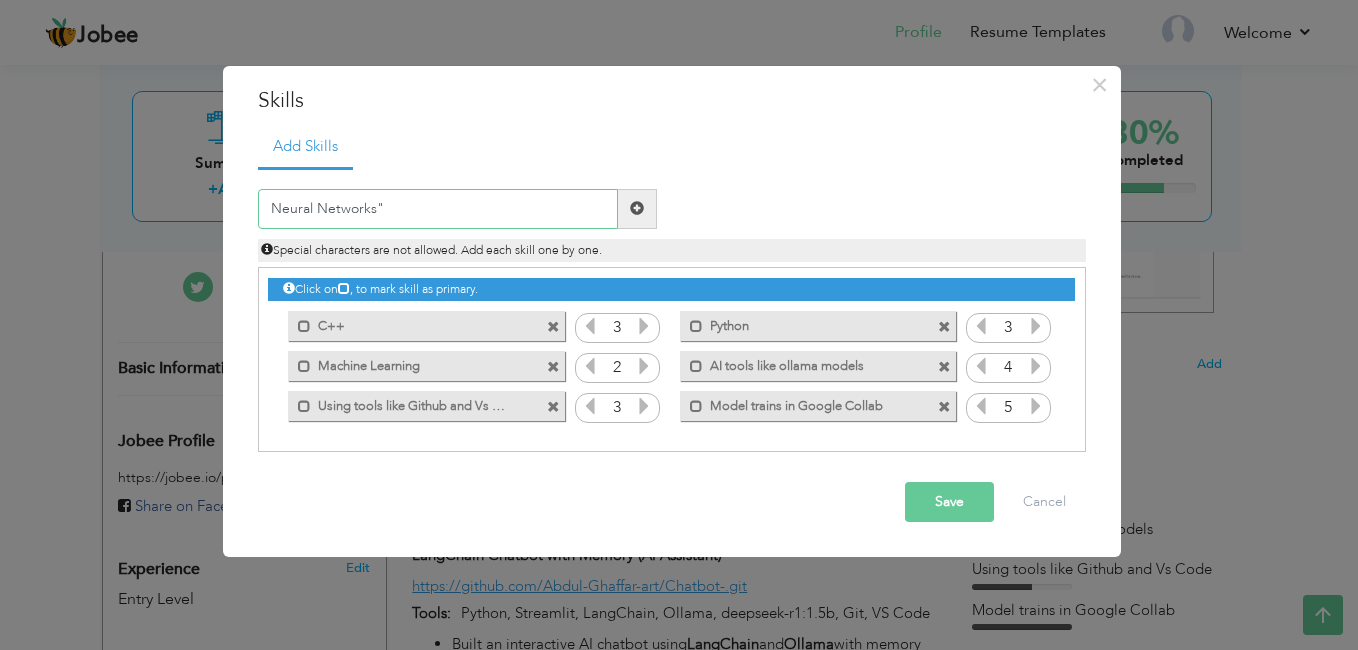 click on "Neural Networks"" at bounding box center (438, 209) 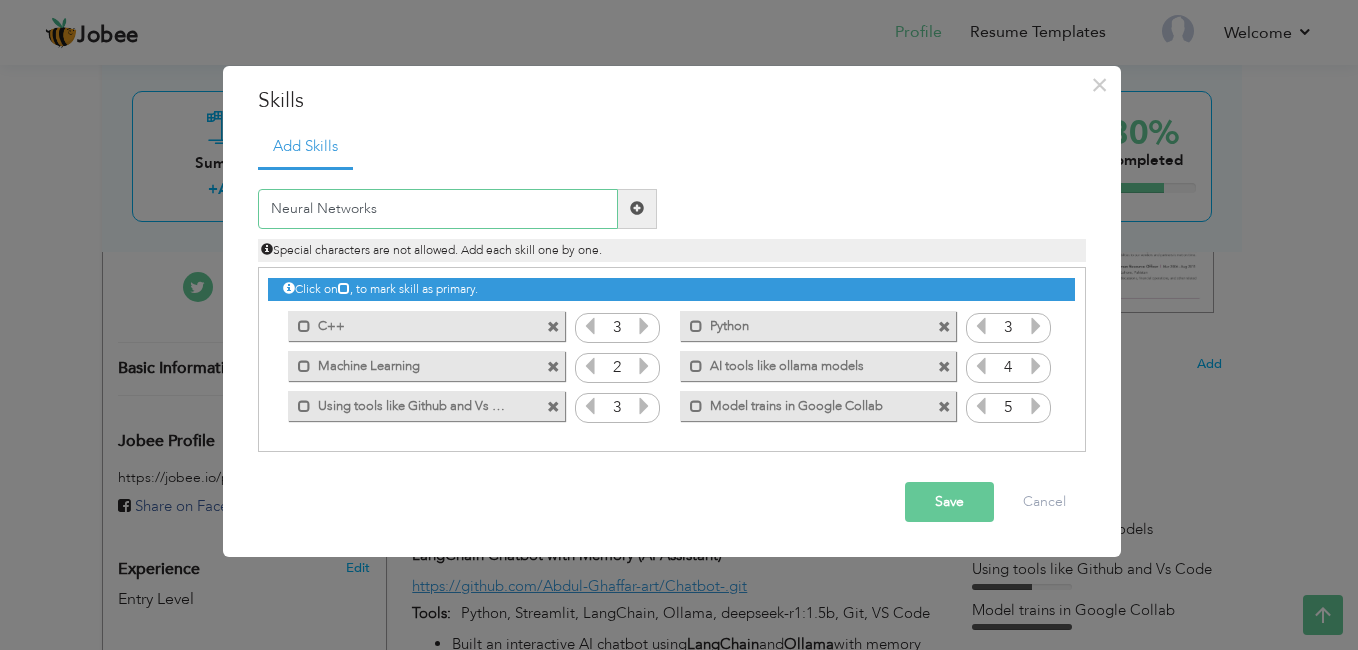type on "Neural Networks" 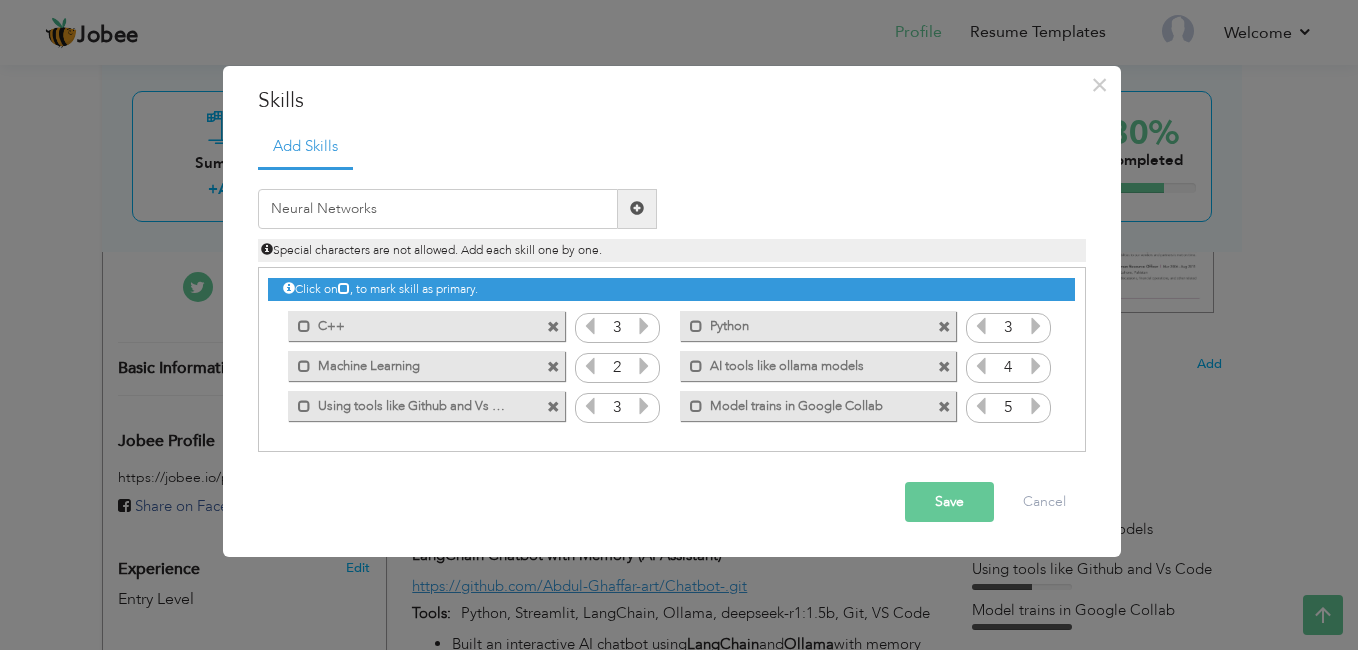 click at bounding box center [637, 208] 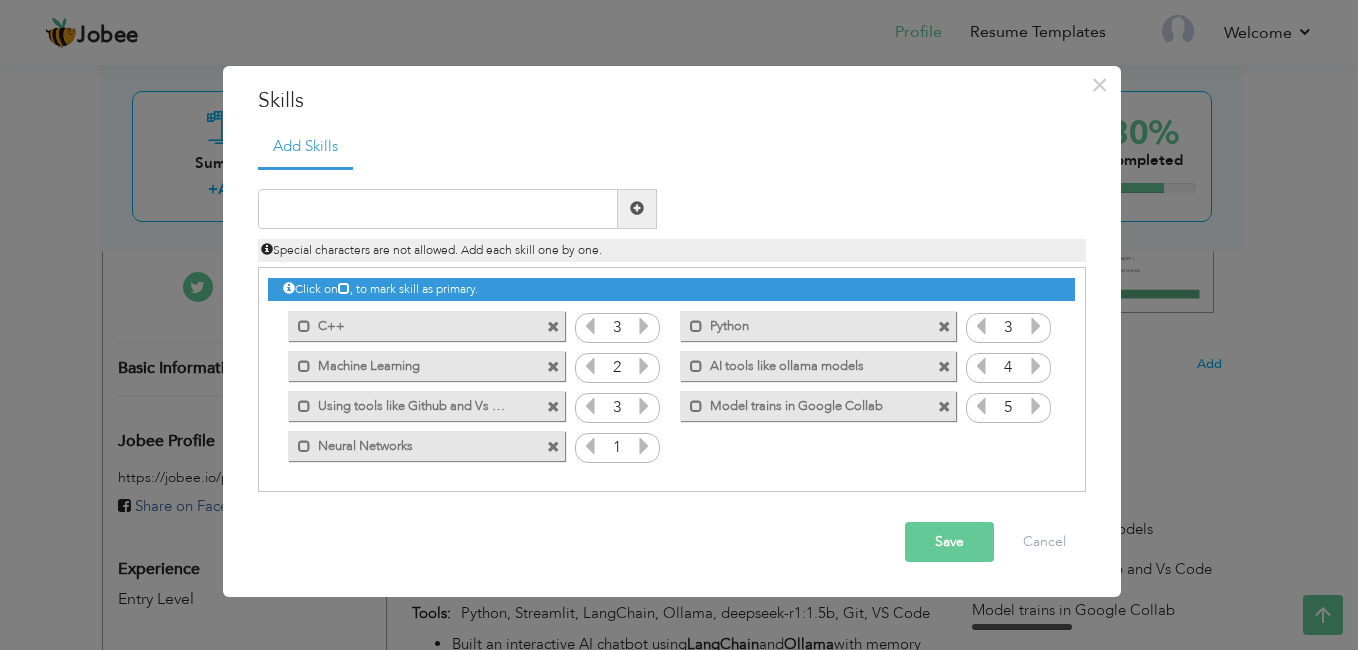 click at bounding box center (644, 446) 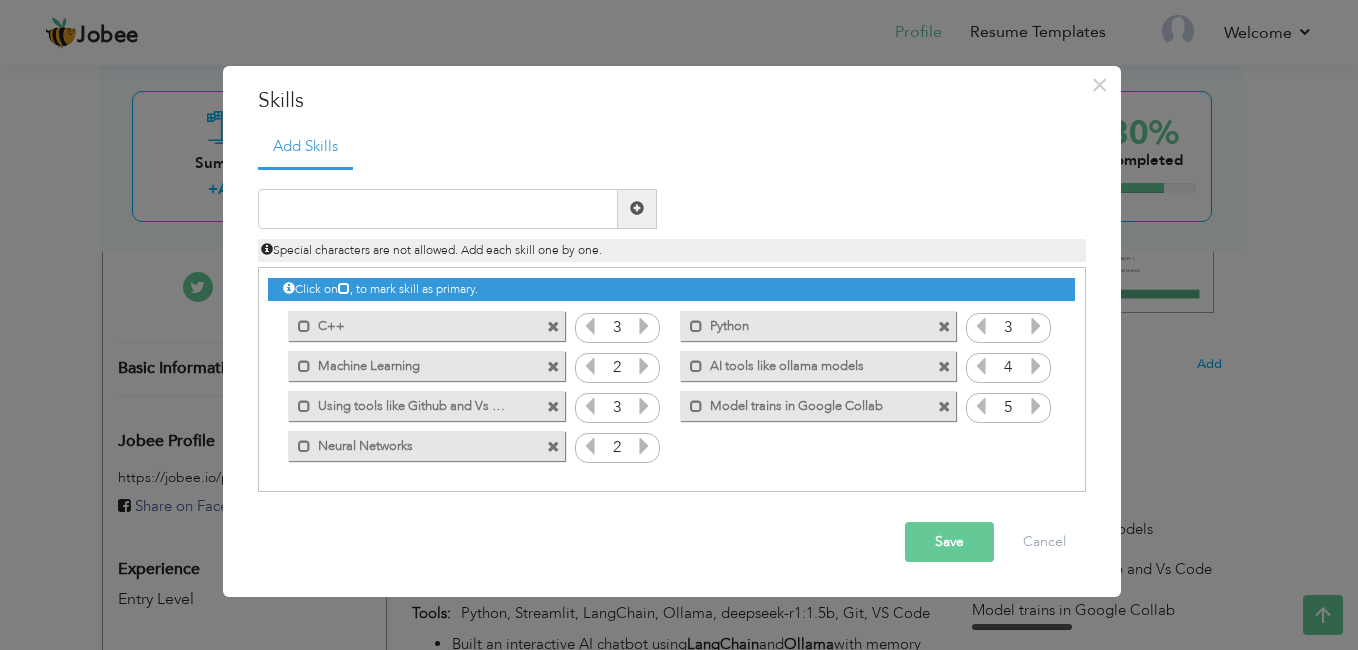 click at bounding box center [644, 446] 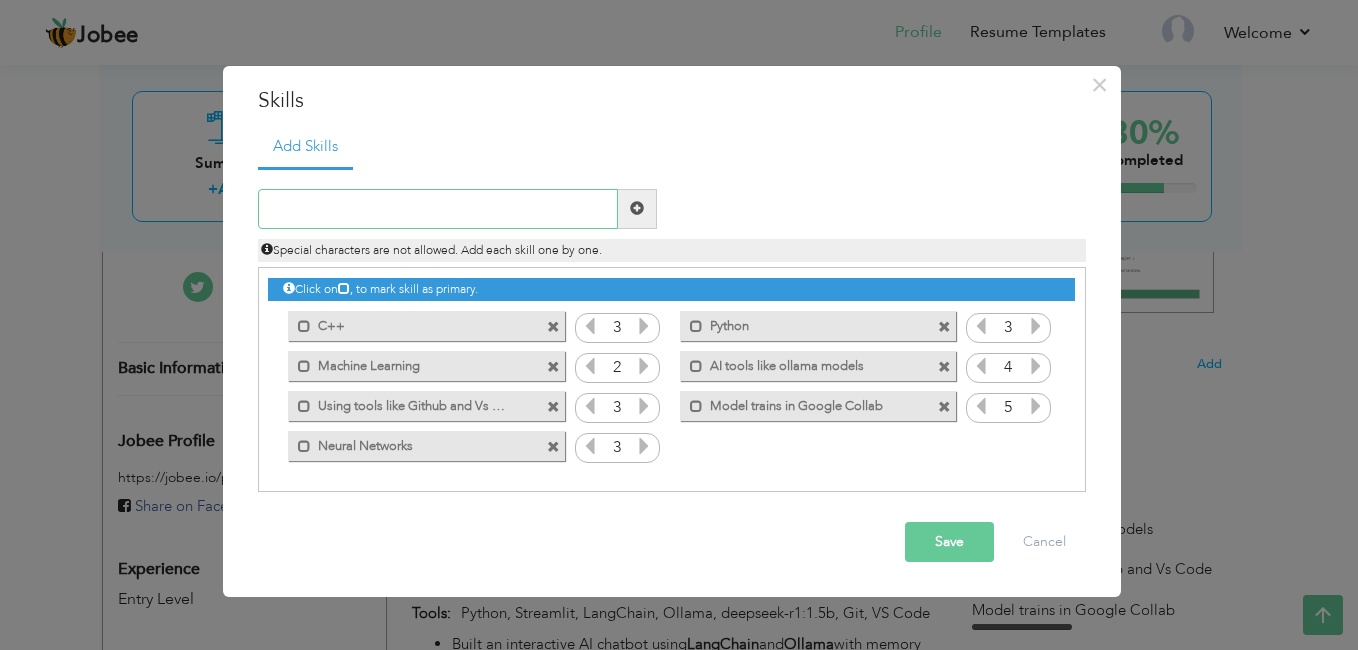click at bounding box center [438, 209] 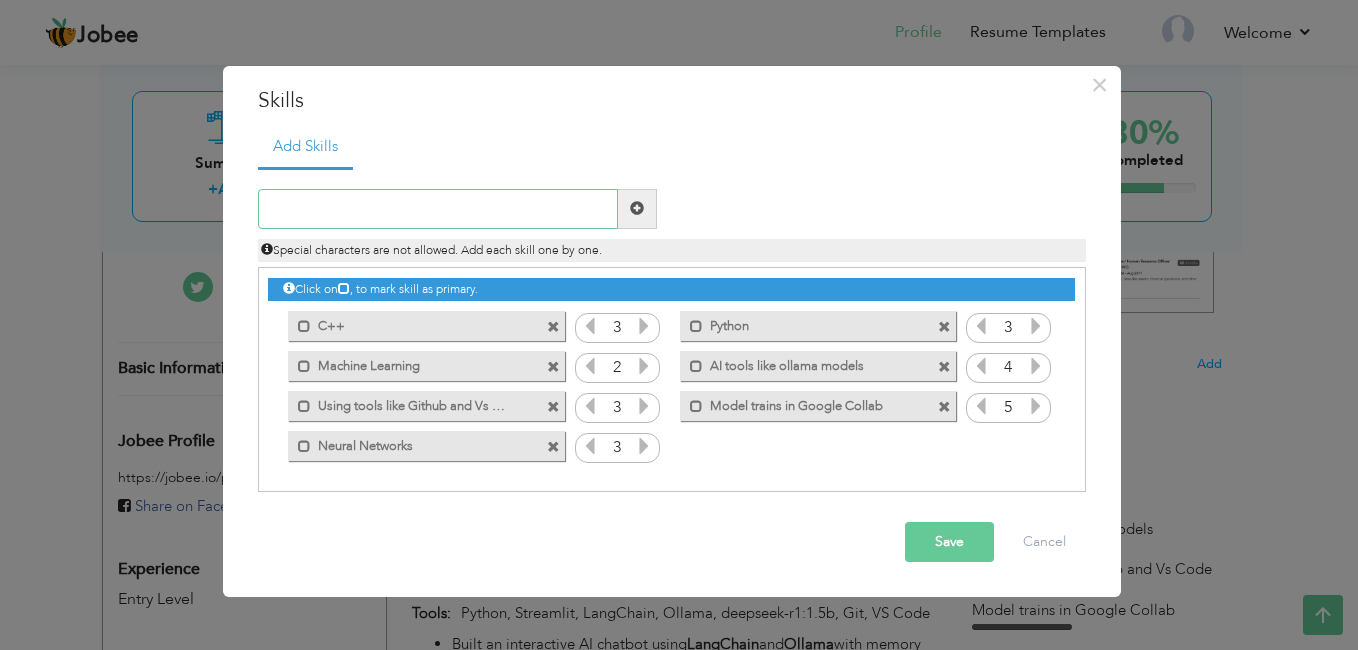 paste on "Natural Language Processing" 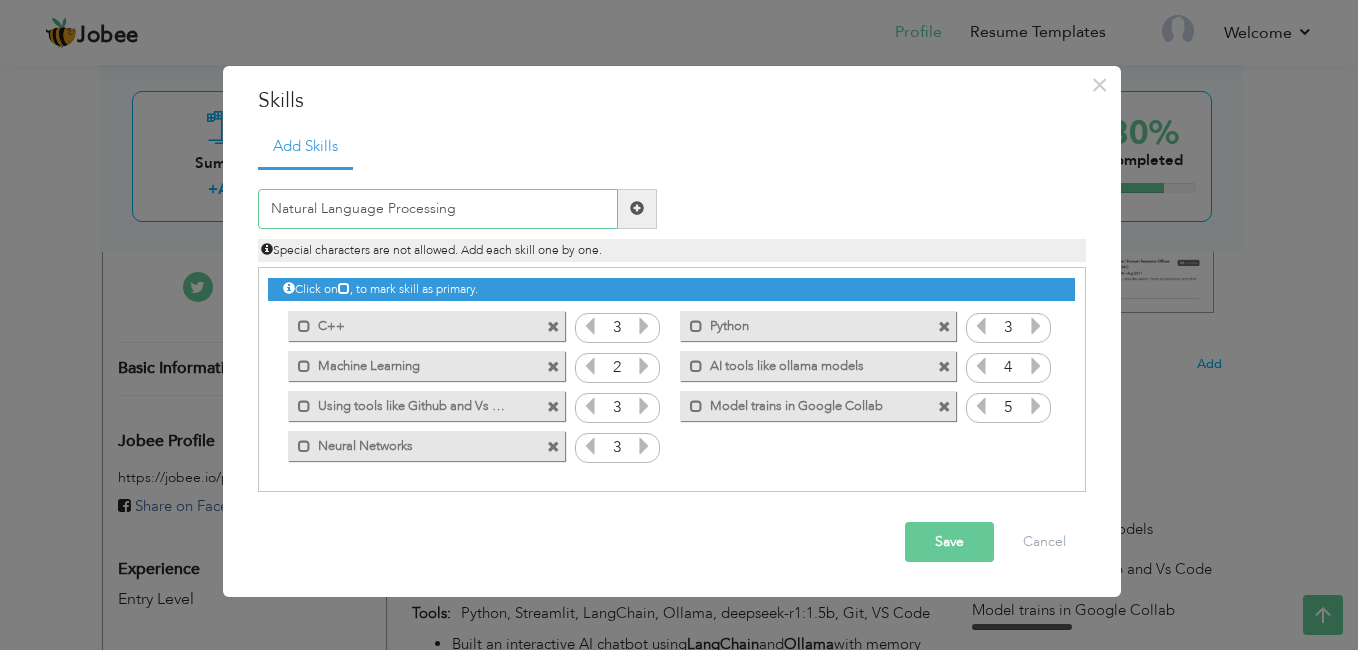 type on "Natural Language Processing" 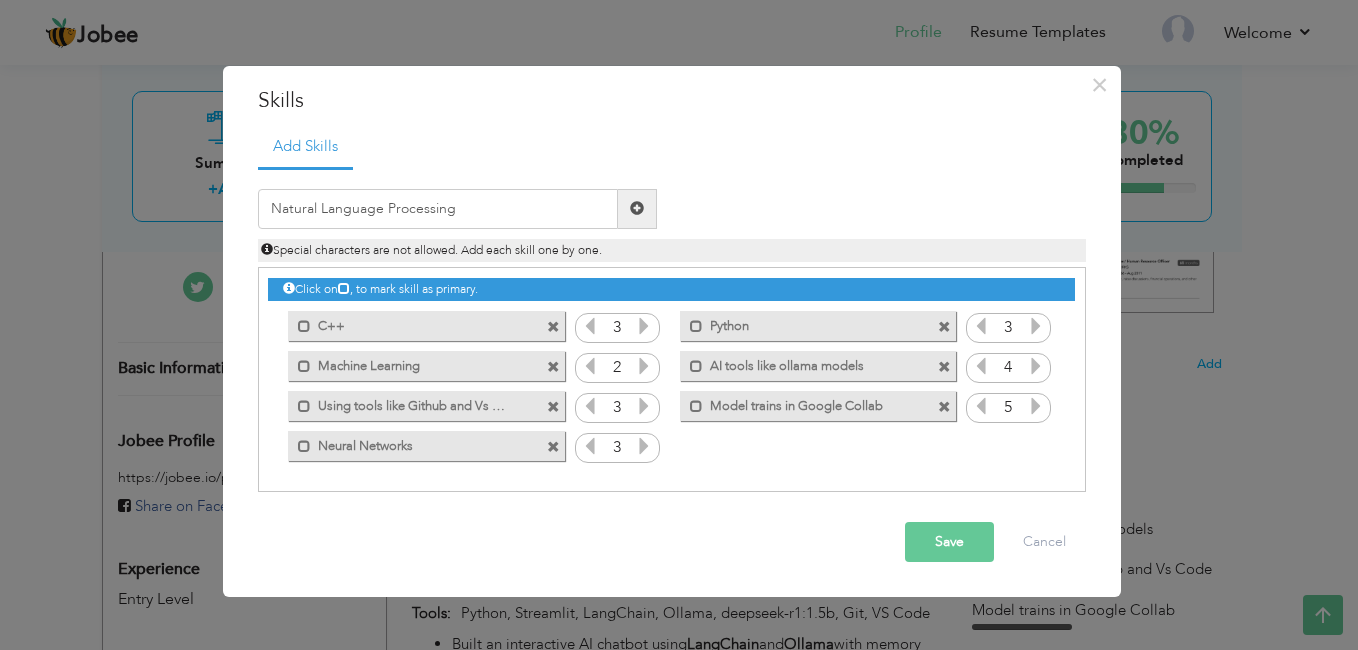click at bounding box center (637, 208) 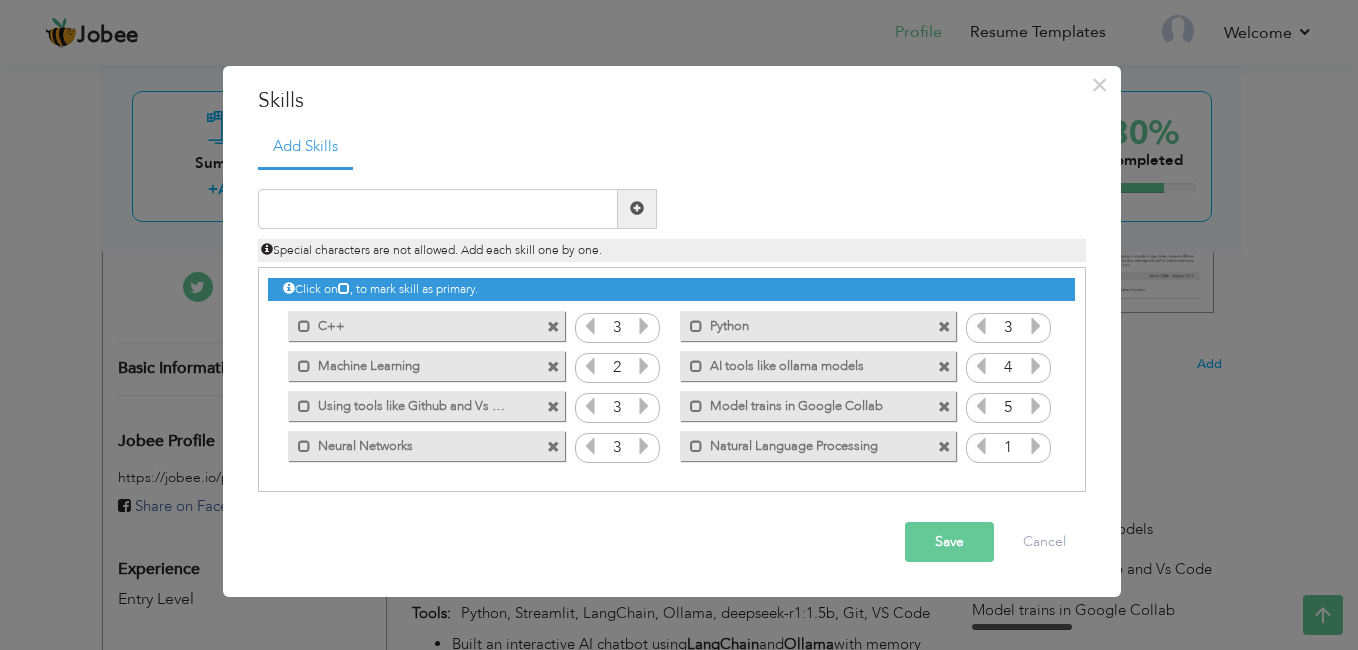 click at bounding box center (1036, 446) 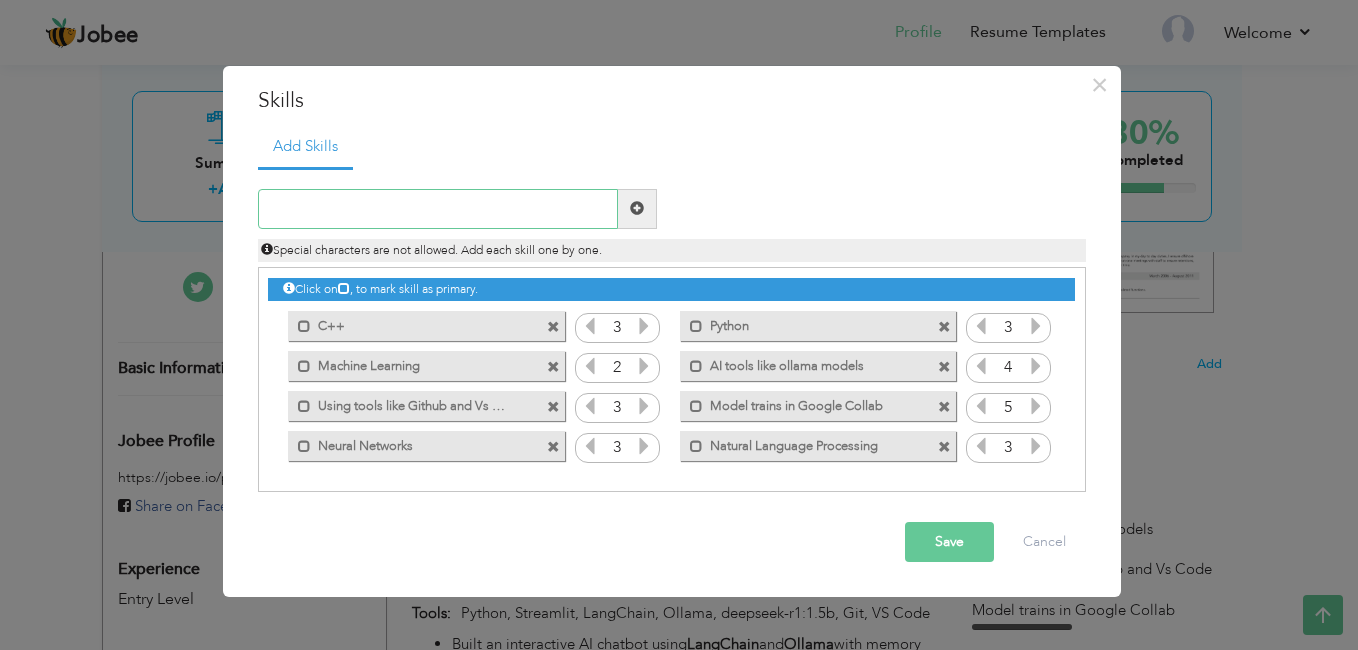 click at bounding box center [438, 209] 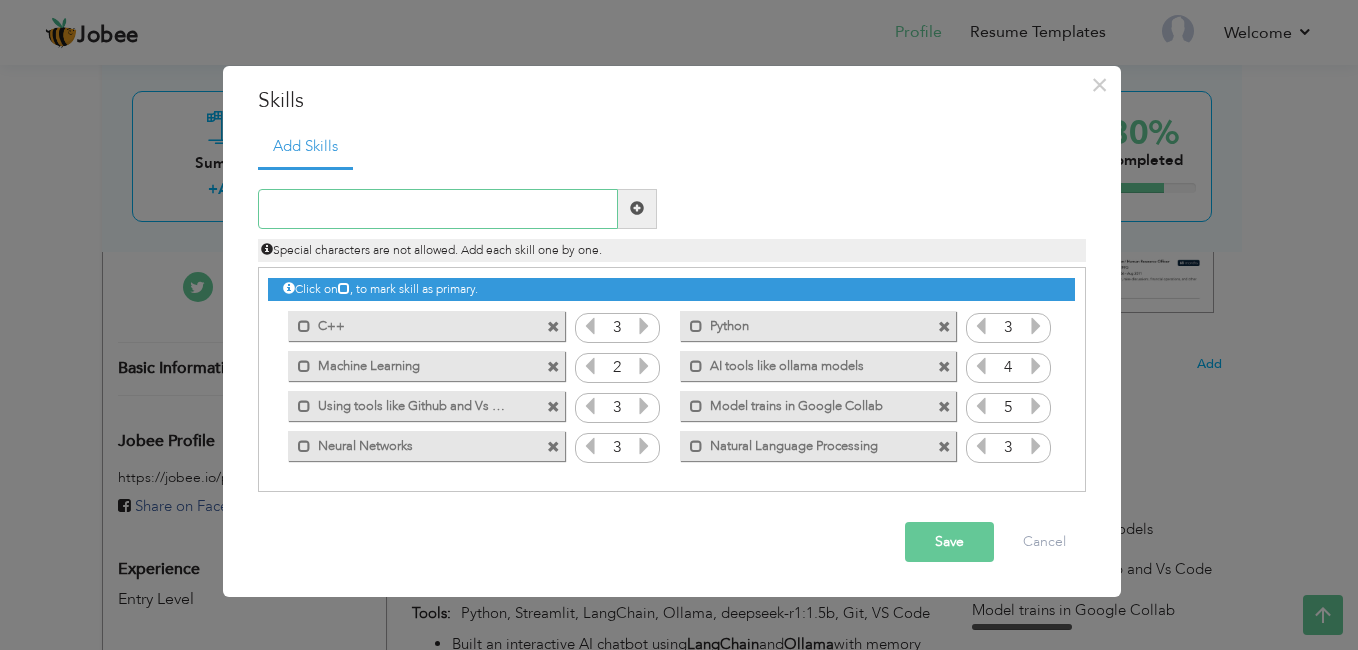paste on "Data Preprocessing" 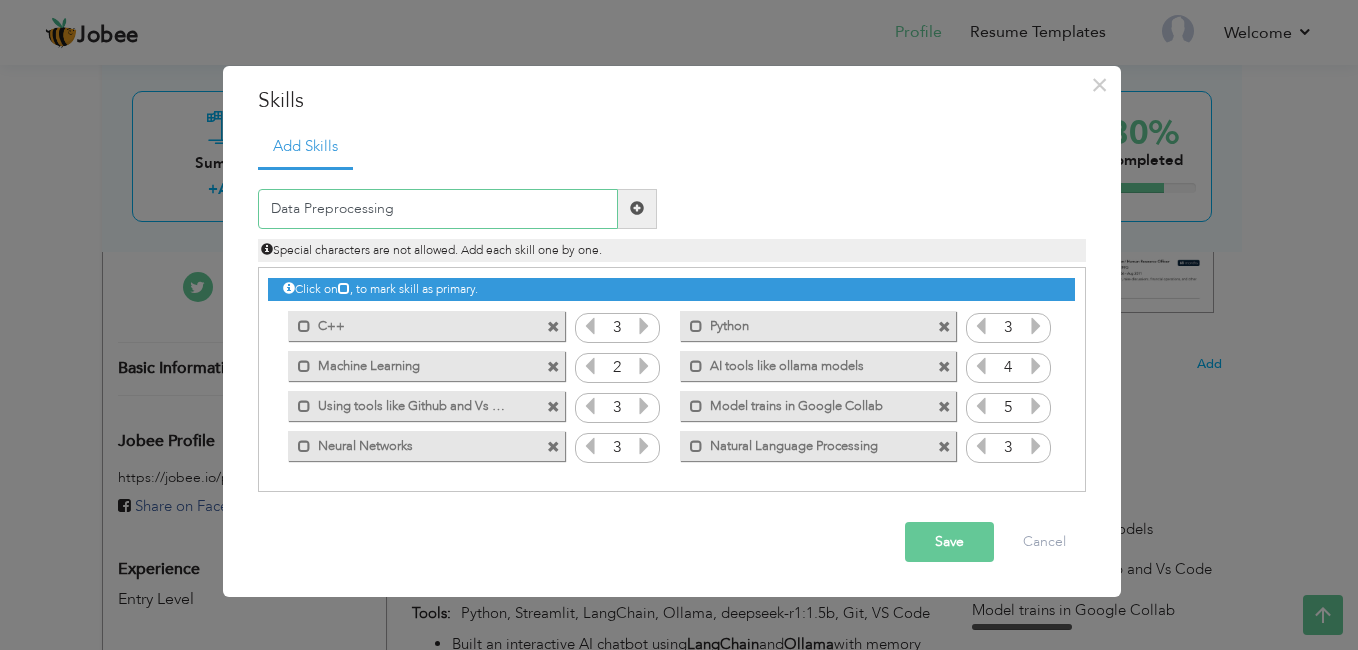 type on "Data Preprocessing" 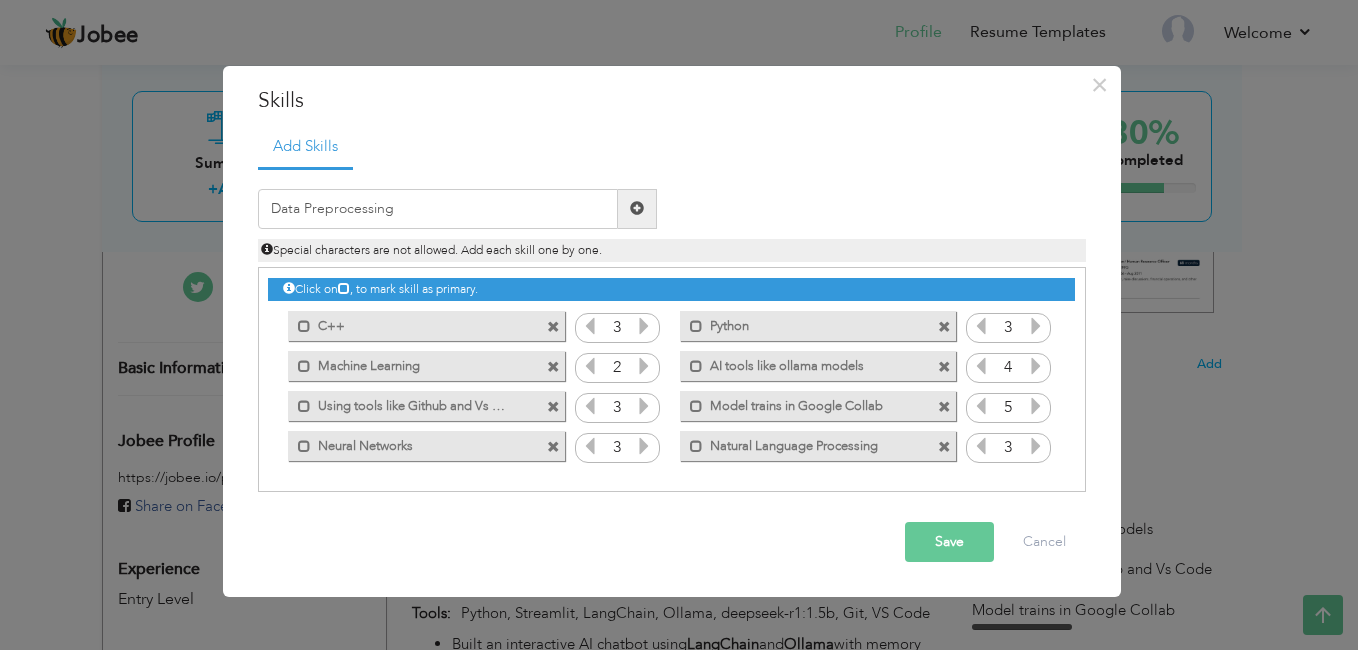 click at bounding box center [637, 208] 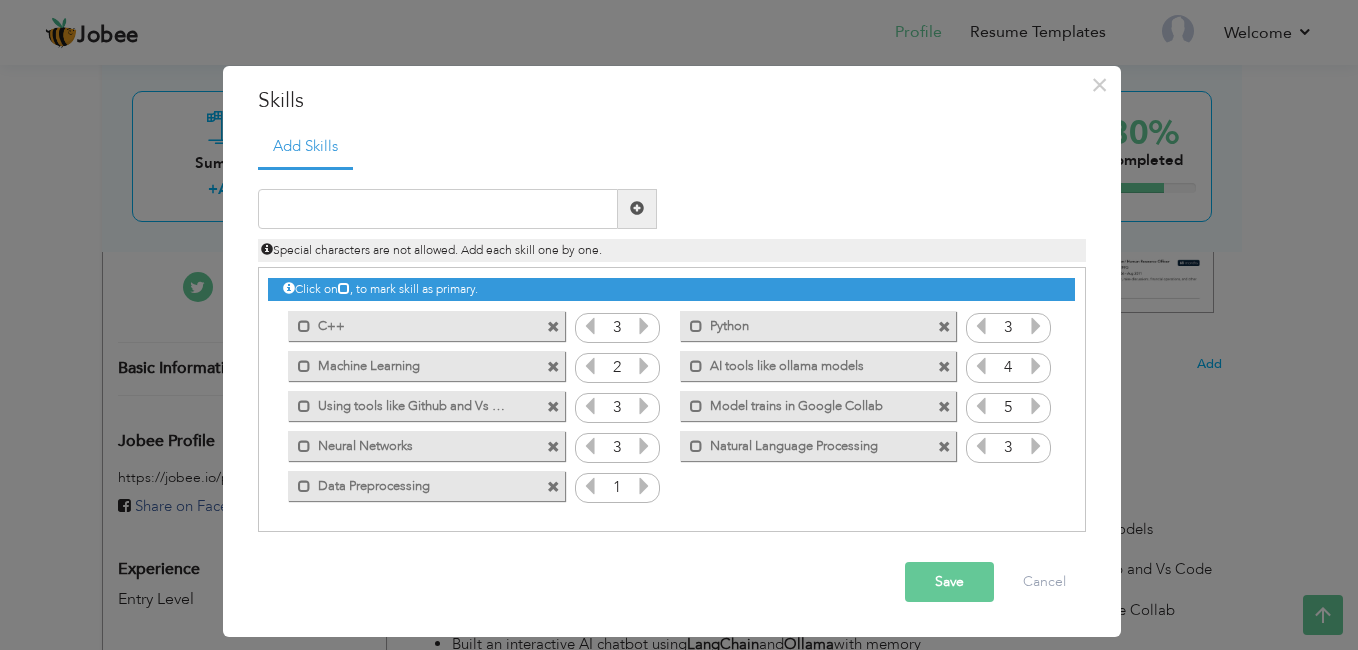 click on "Save" at bounding box center (949, 582) 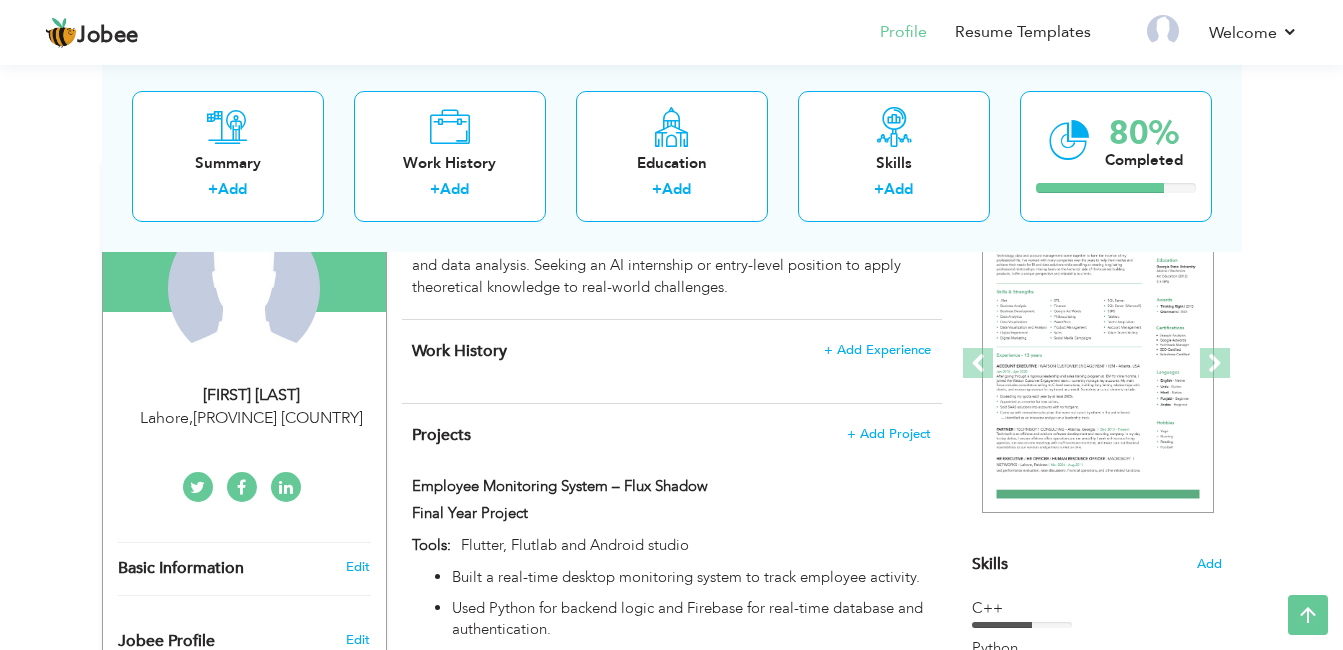 scroll, scrollTop: 155, scrollLeft: 0, axis: vertical 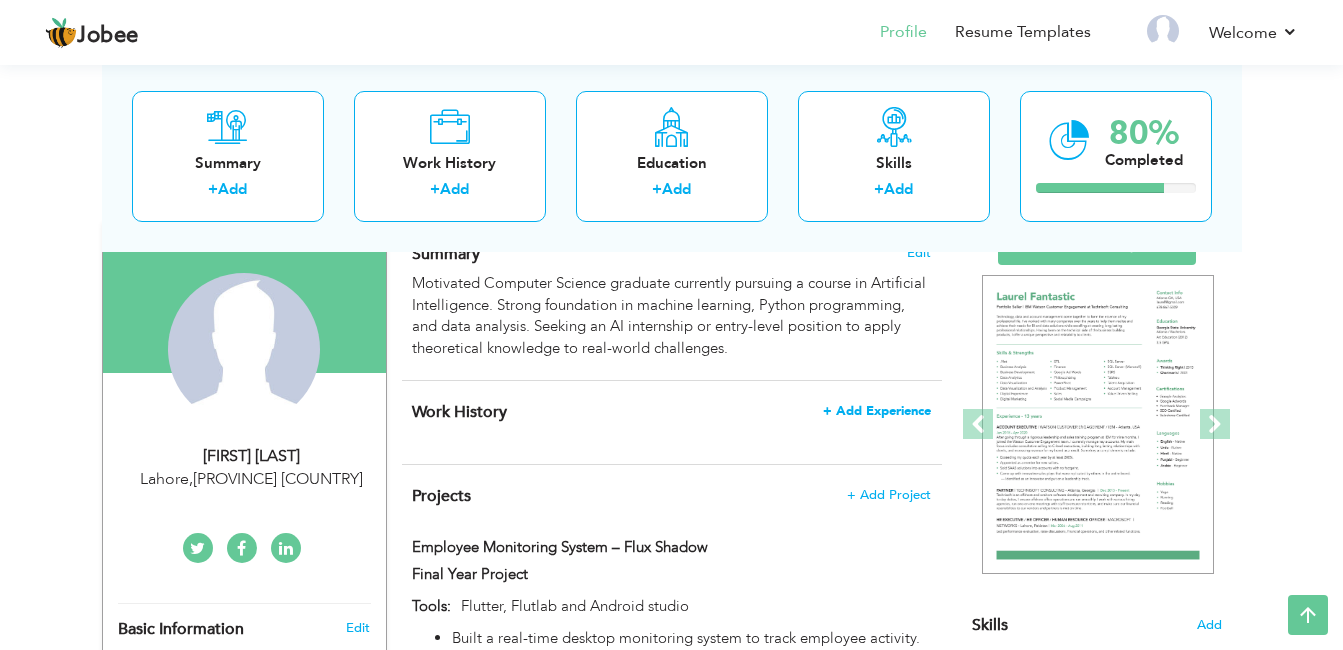 click on "+ Add Experience" at bounding box center (877, 411) 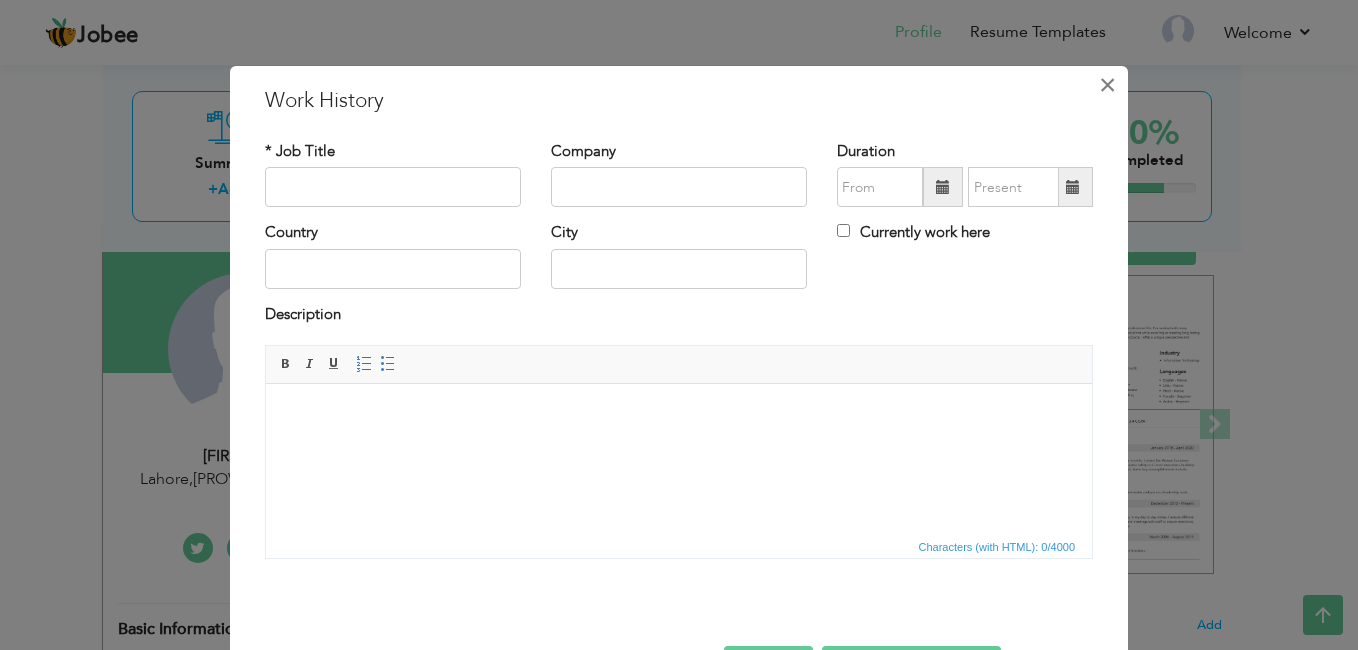 click on "×" at bounding box center (1107, 85) 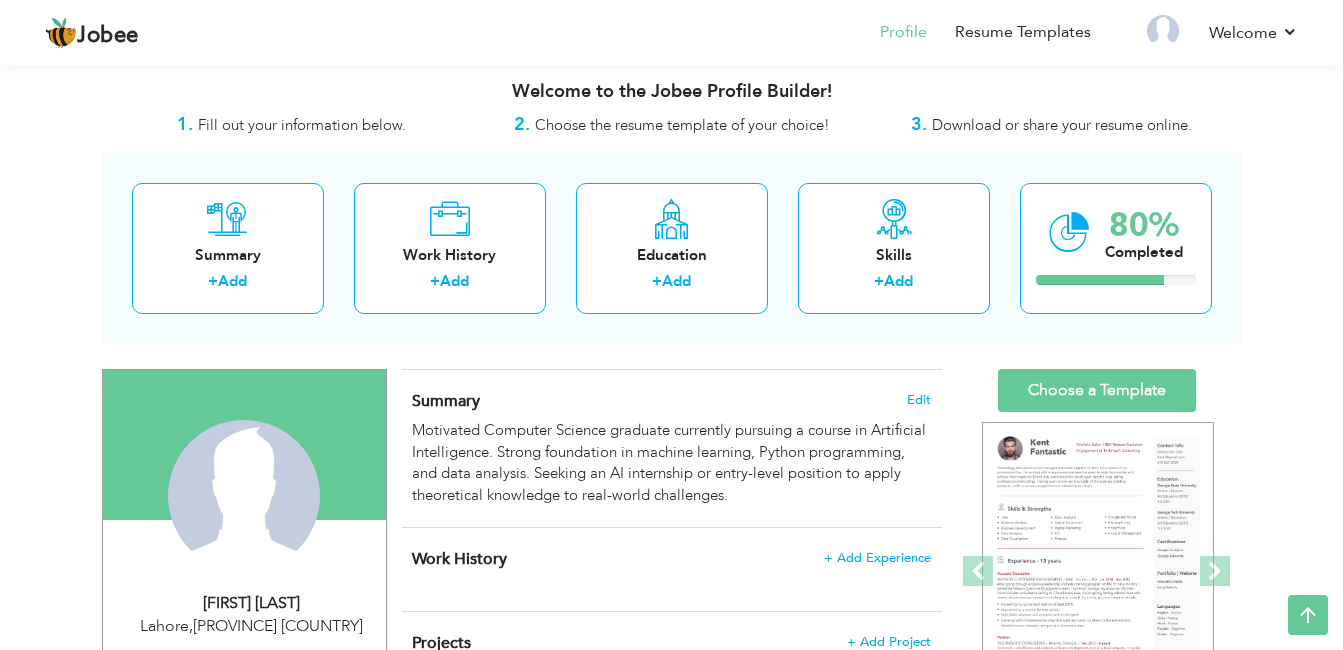 scroll, scrollTop: 0, scrollLeft: 0, axis: both 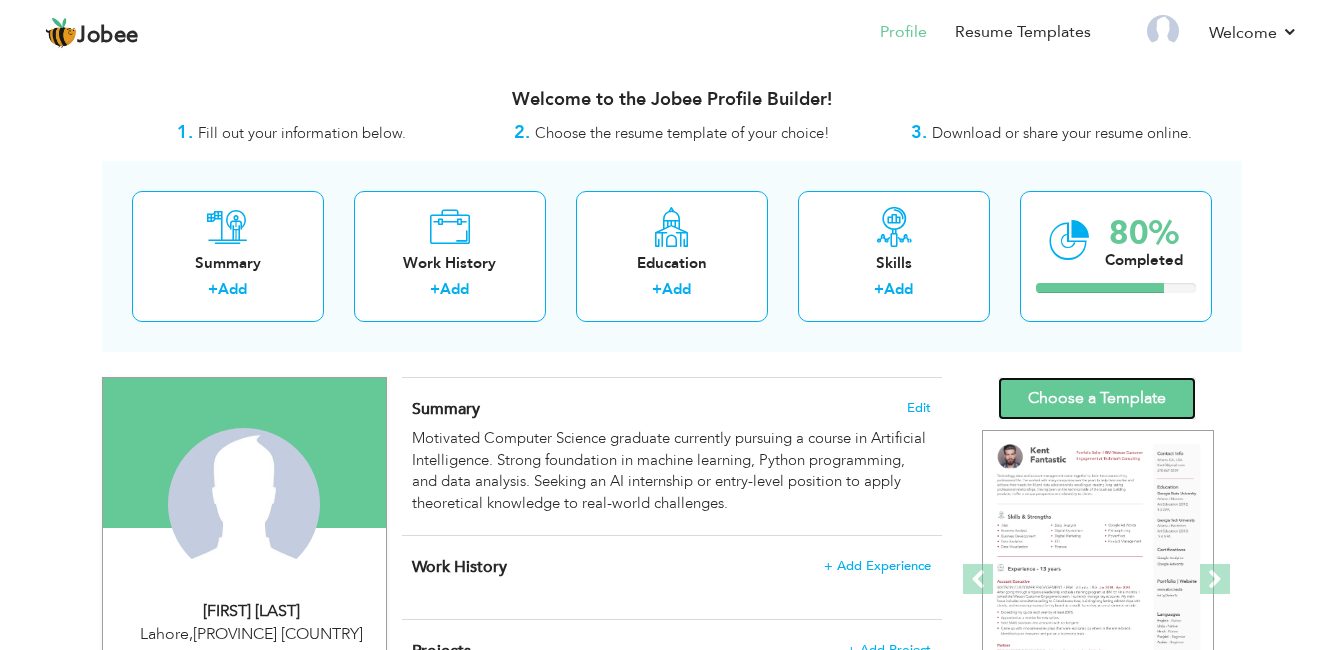 click on "Choose a Template" at bounding box center [1097, 398] 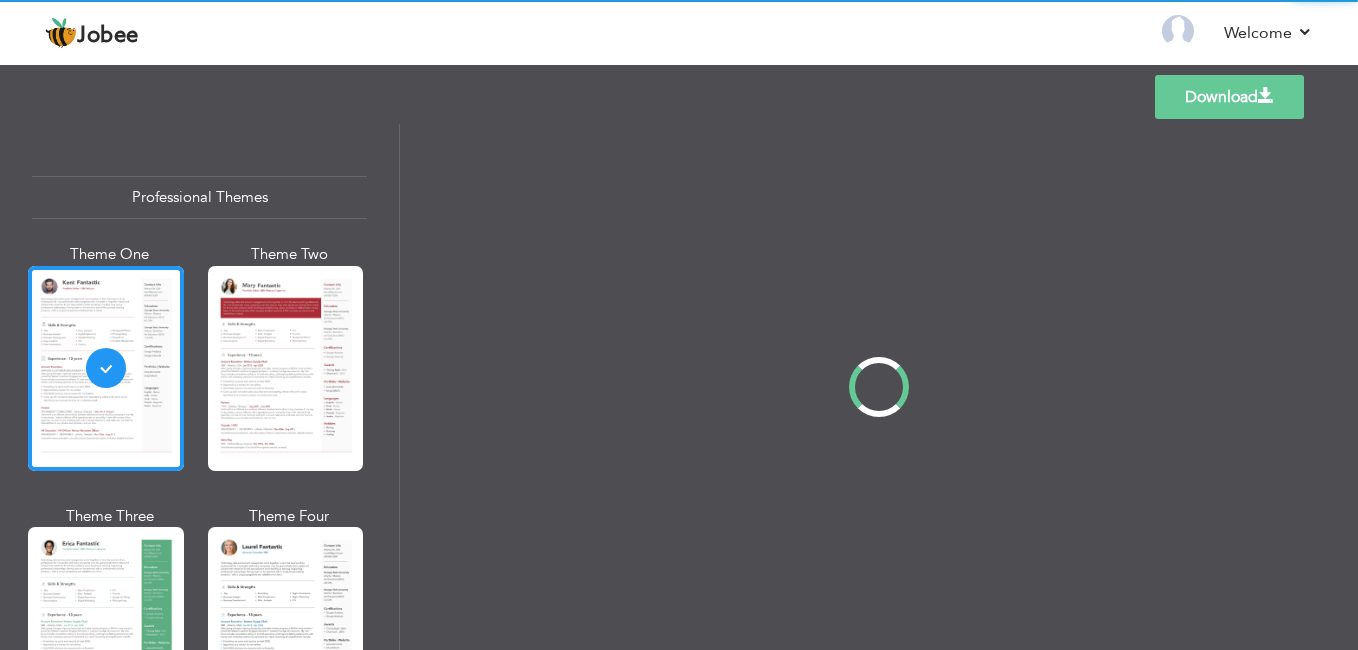 scroll, scrollTop: 0, scrollLeft: 0, axis: both 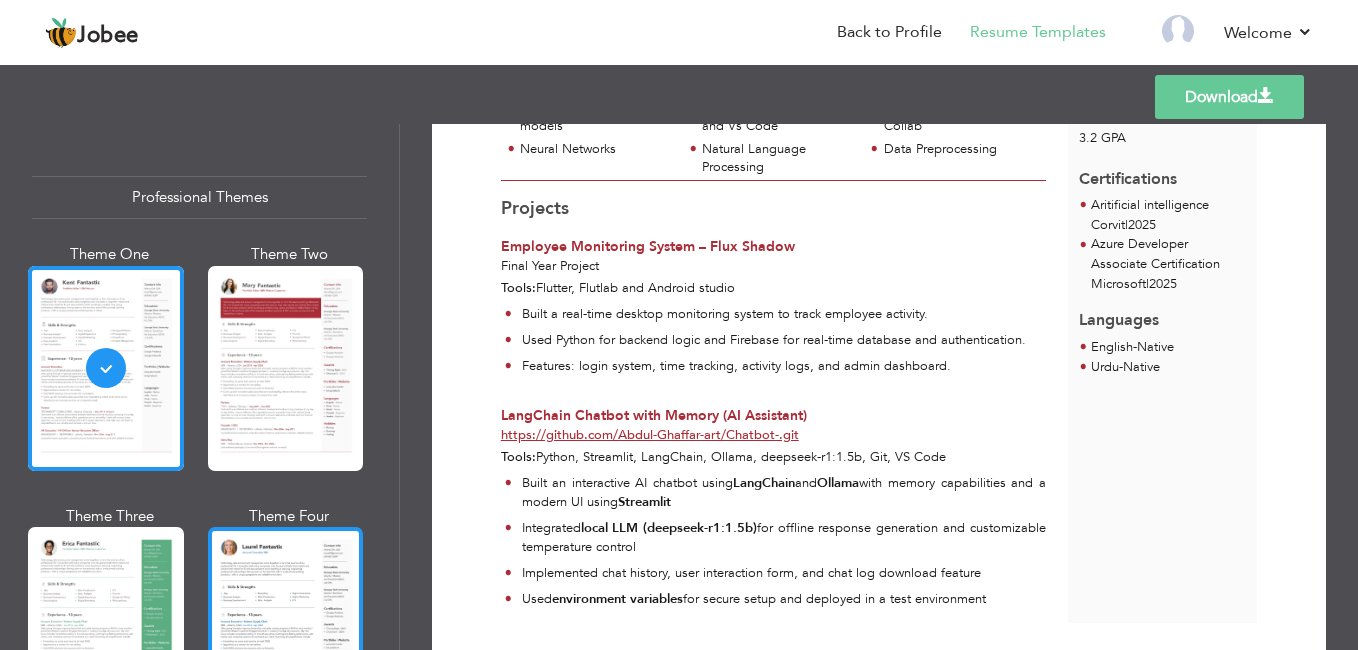 click at bounding box center (286, 629) 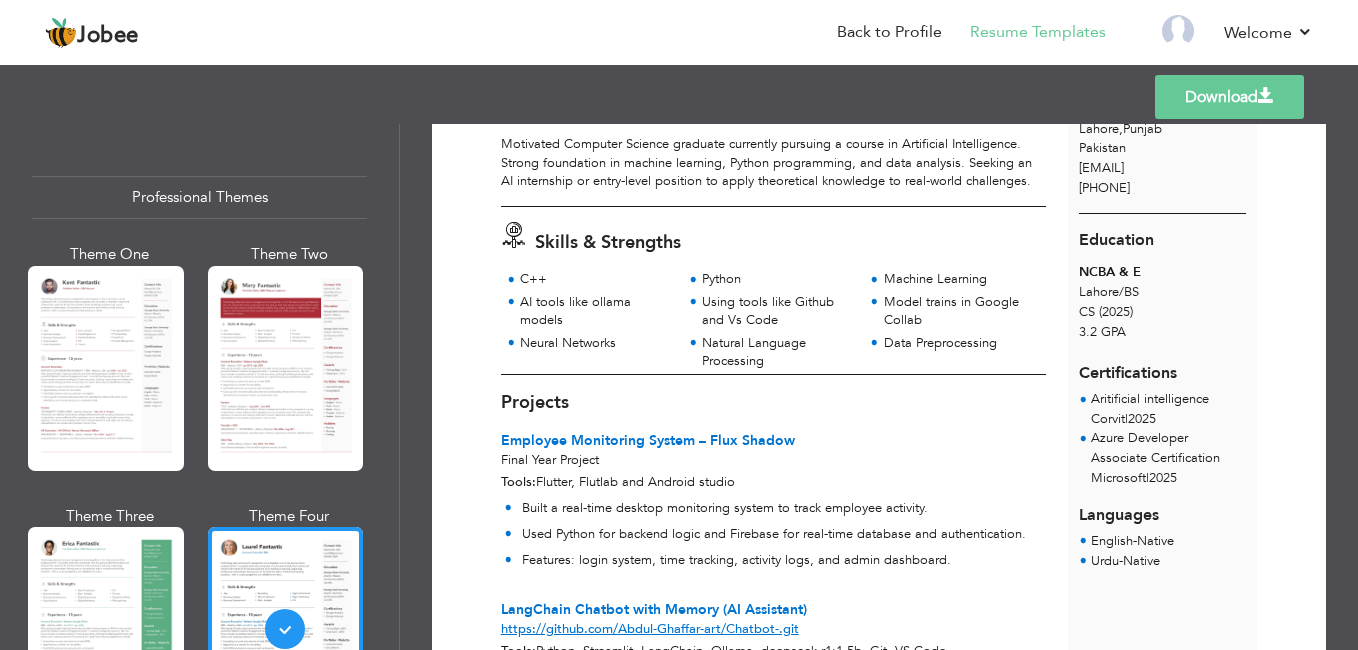 scroll, scrollTop: 0, scrollLeft: 0, axis: both 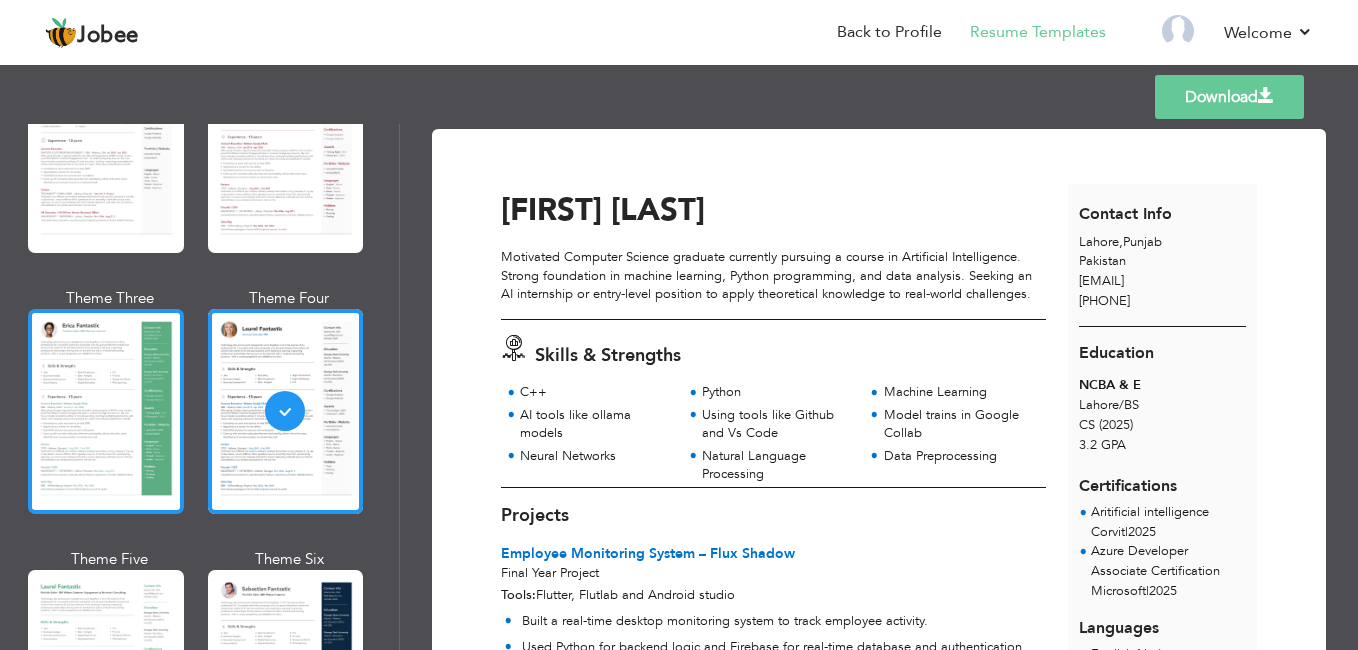 click at bounding box center [106, 411] 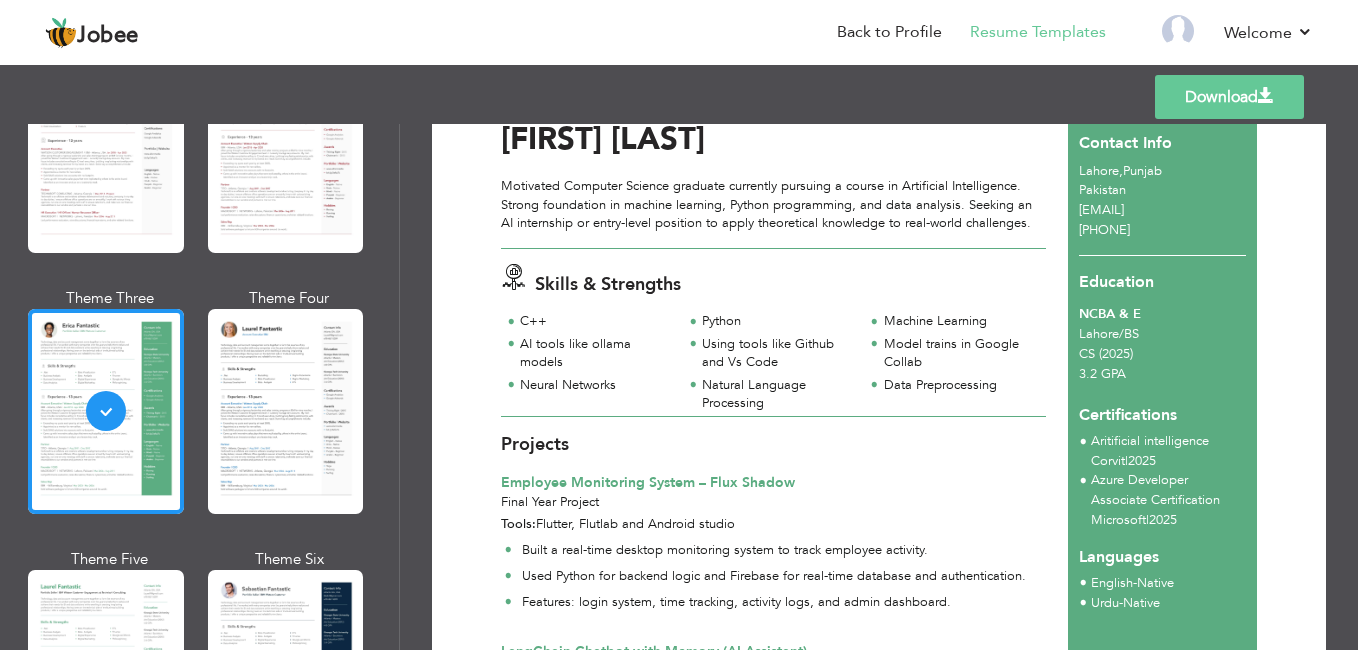 scroll, scrollTop: 58, scrollLeft: 0, axis: vertical 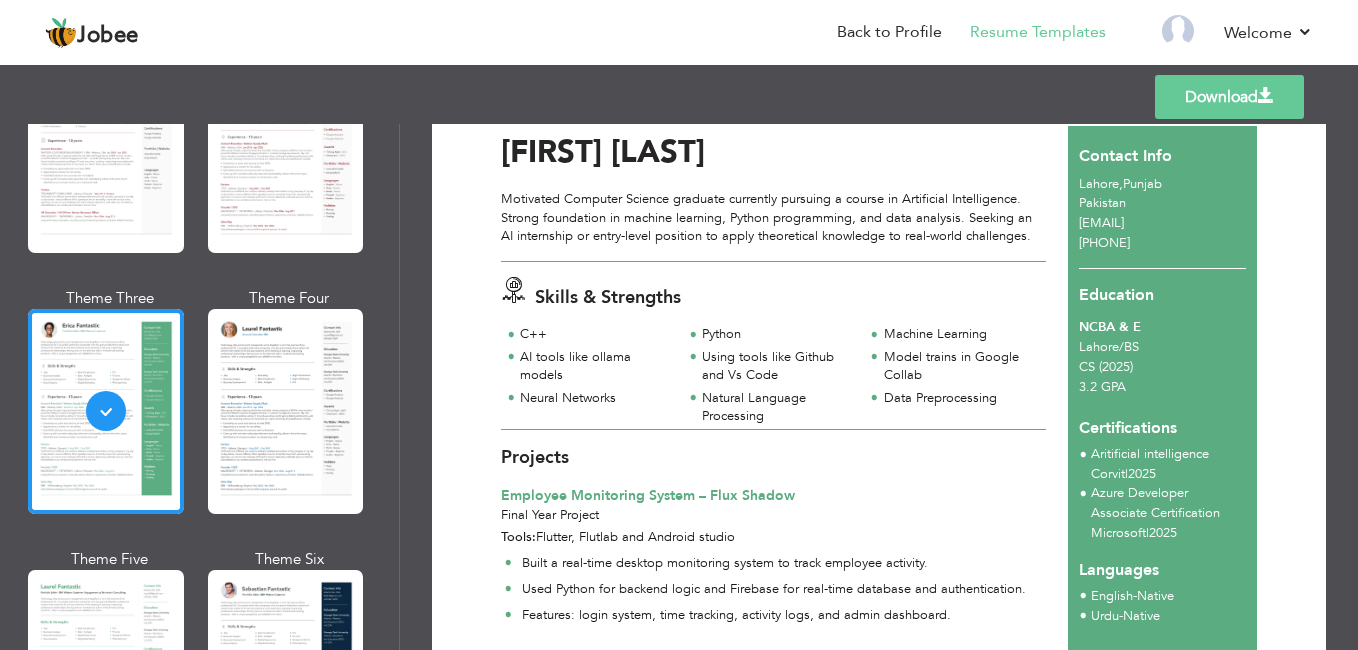 click on "Download" at bounding box center (1229, 97) 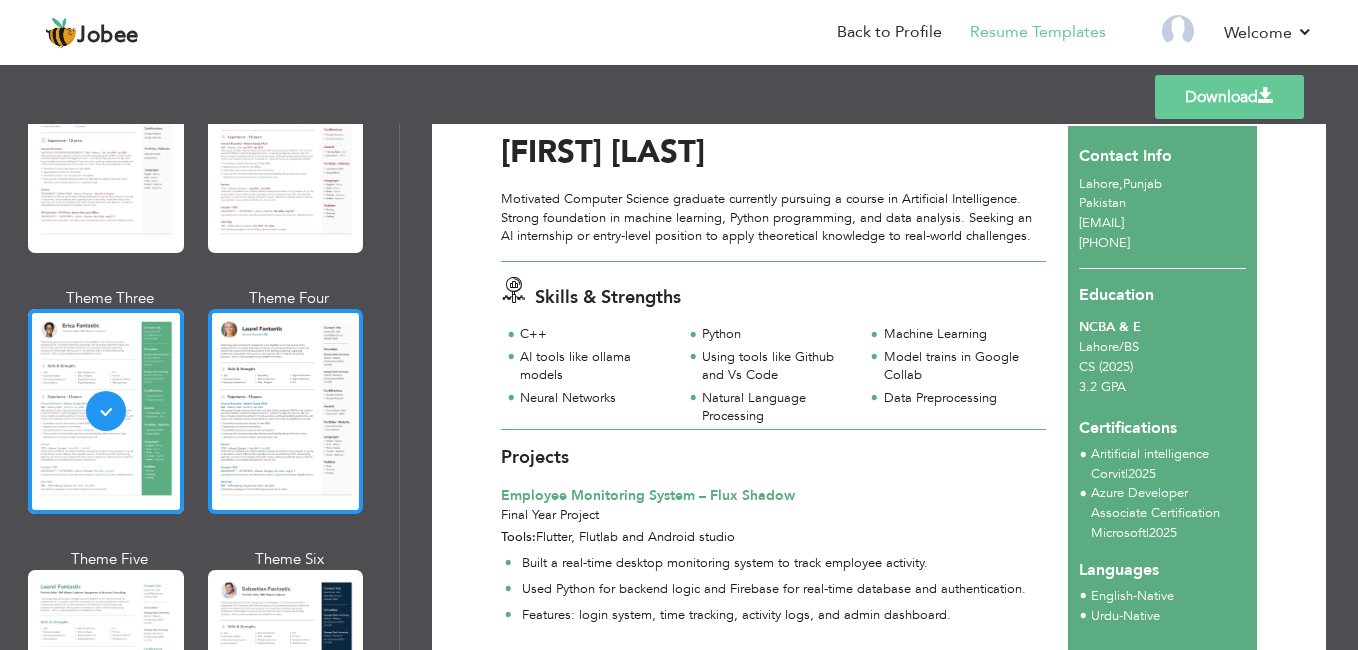click at bounding box center (286, 411) 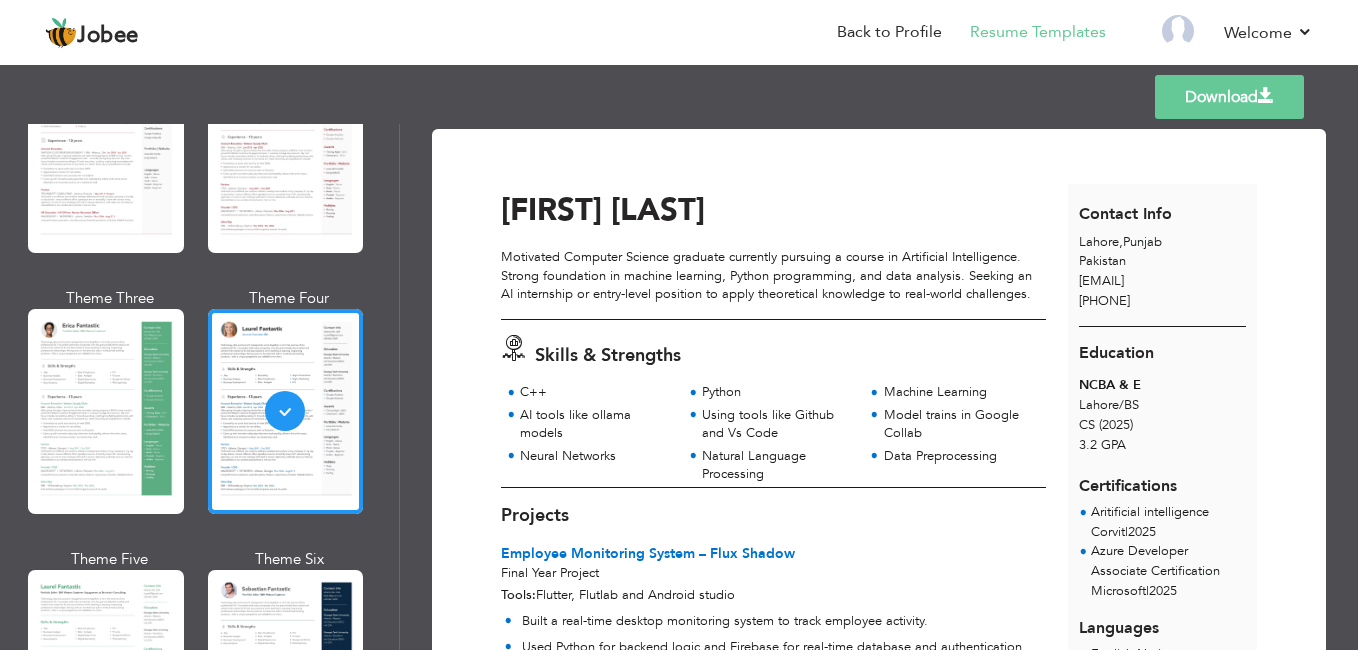 click on "Download" at bounding box center (1229, 97) 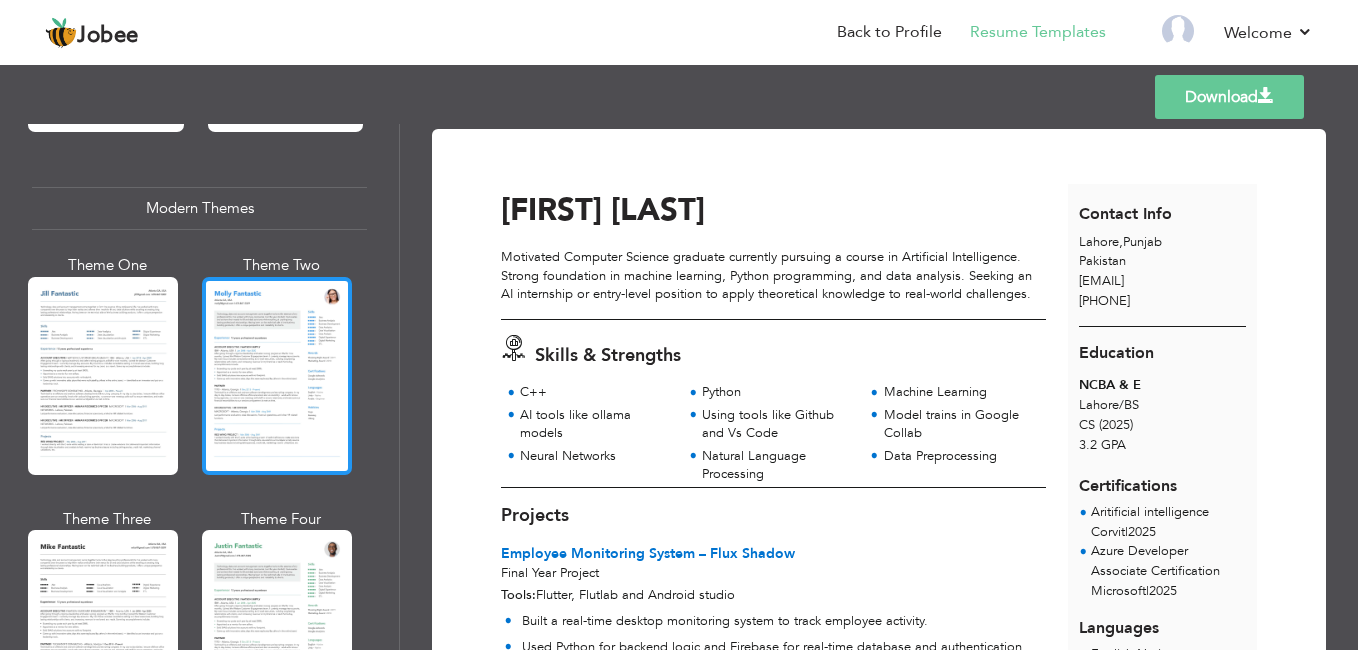 scroll, scrollTop: 894, scrollLeft: 0, axis: vertical 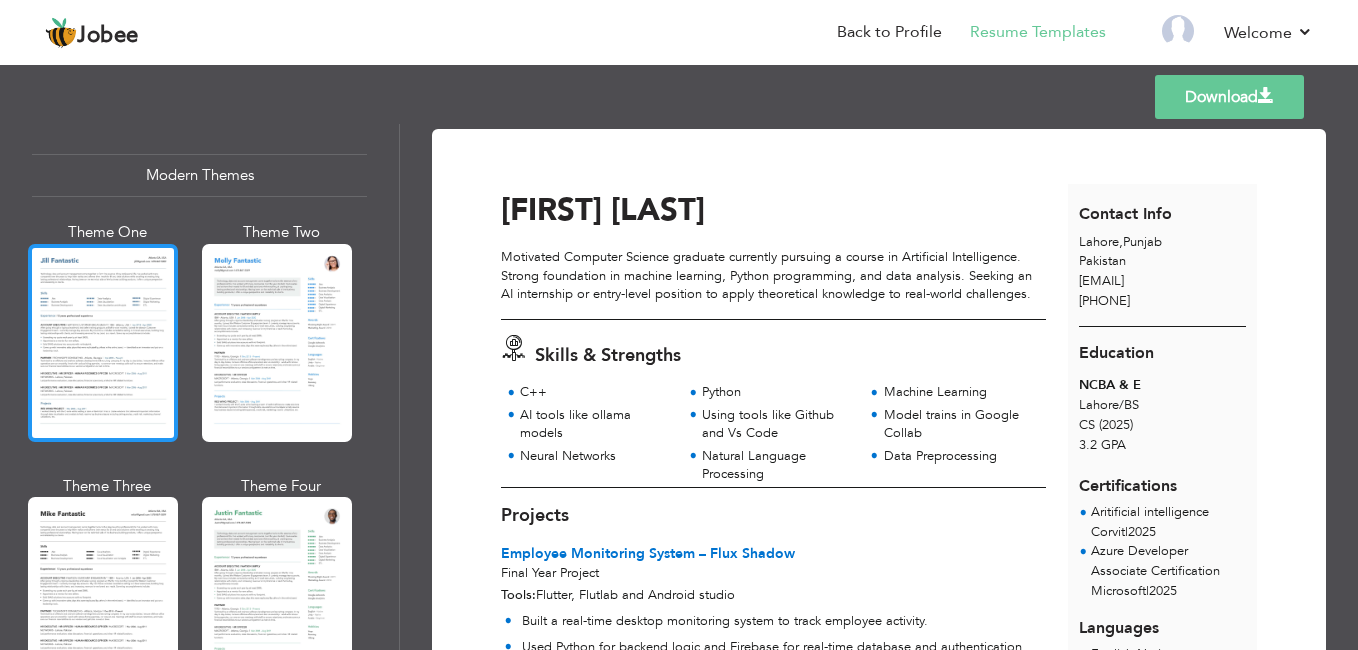 click at bounding box center [103, 343] 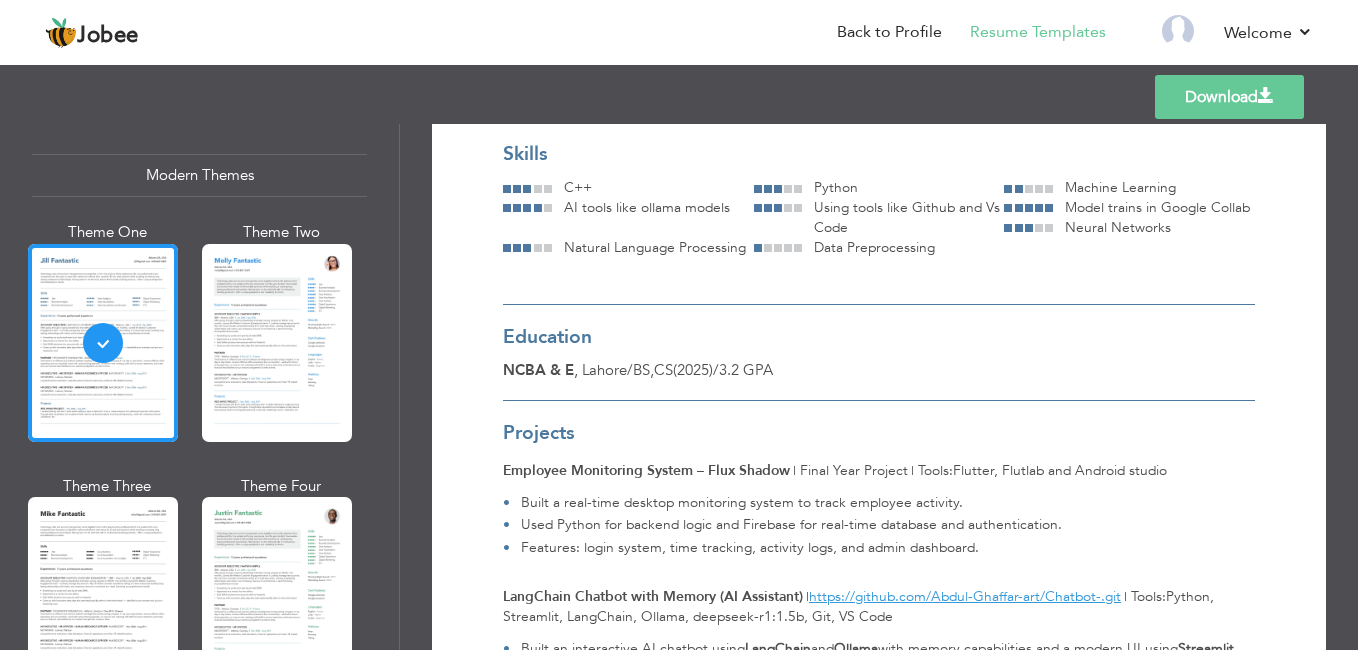 scroll, scrollTop: 264, scrollLeft: 0, axis: vertical 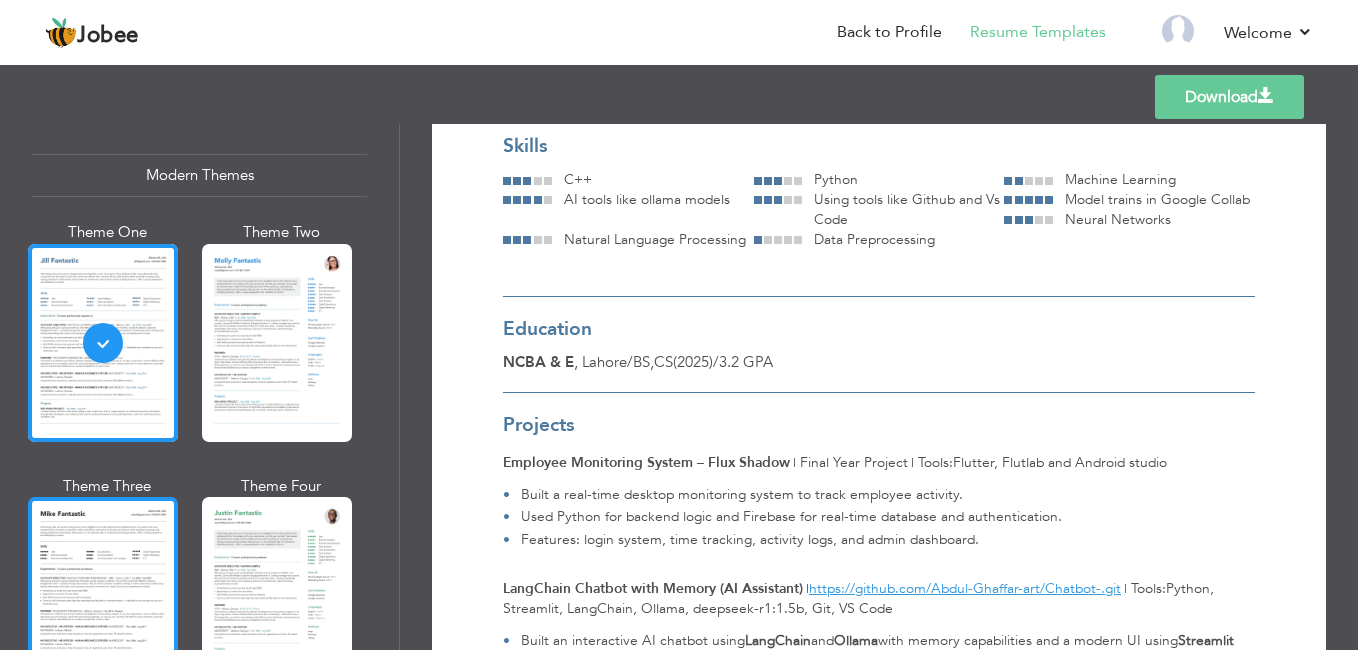 click at bounding box center [103, 596] 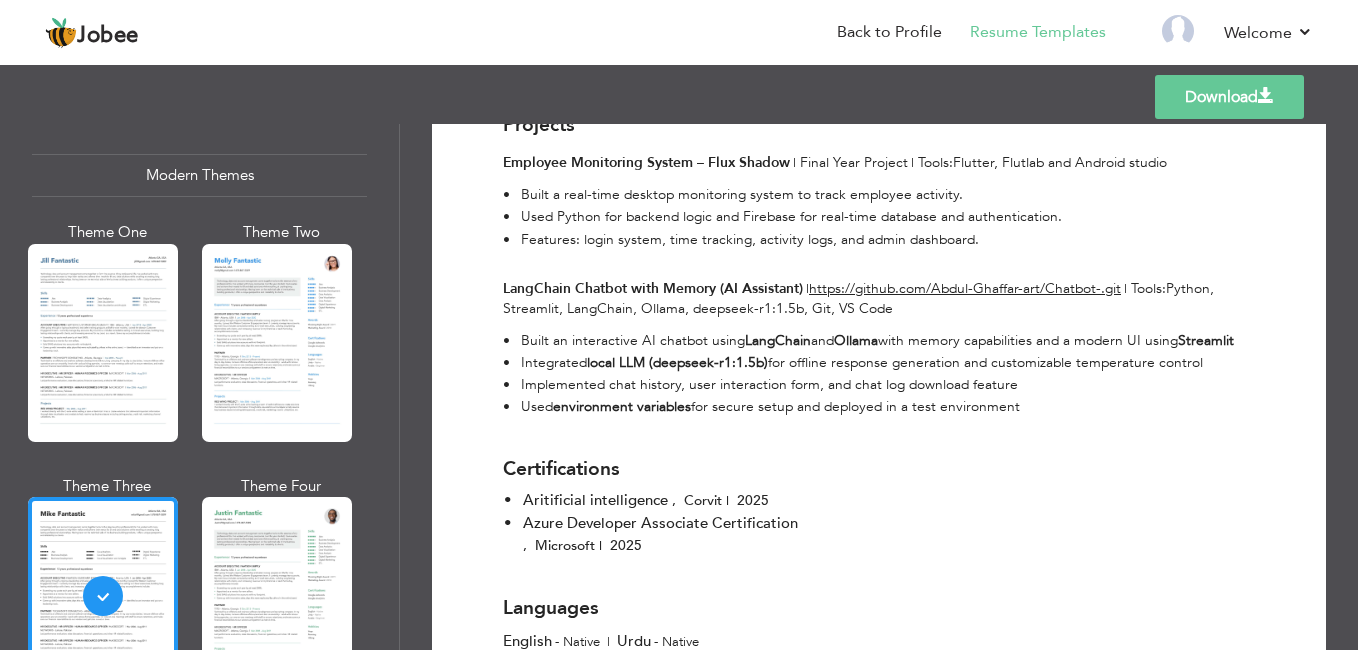 scroll, scrollTop: 621, scrollLeft: 0, axis: vertical 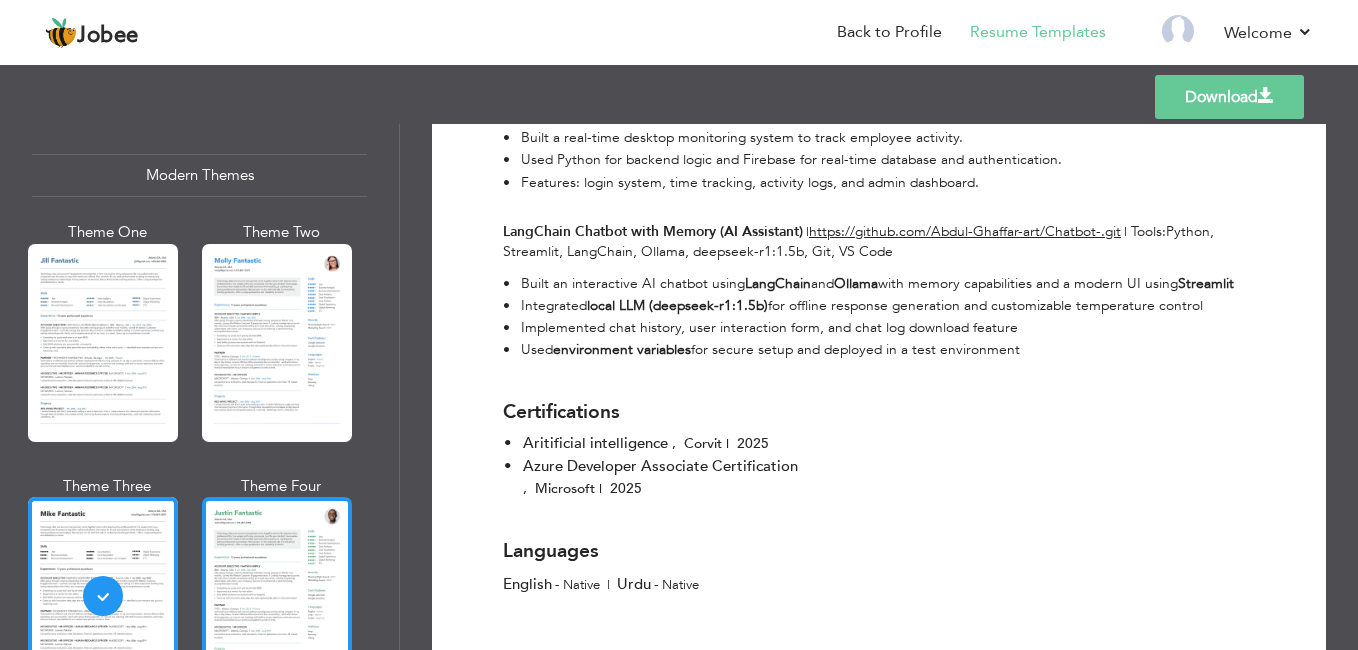 click at bounding box center [277, 596] 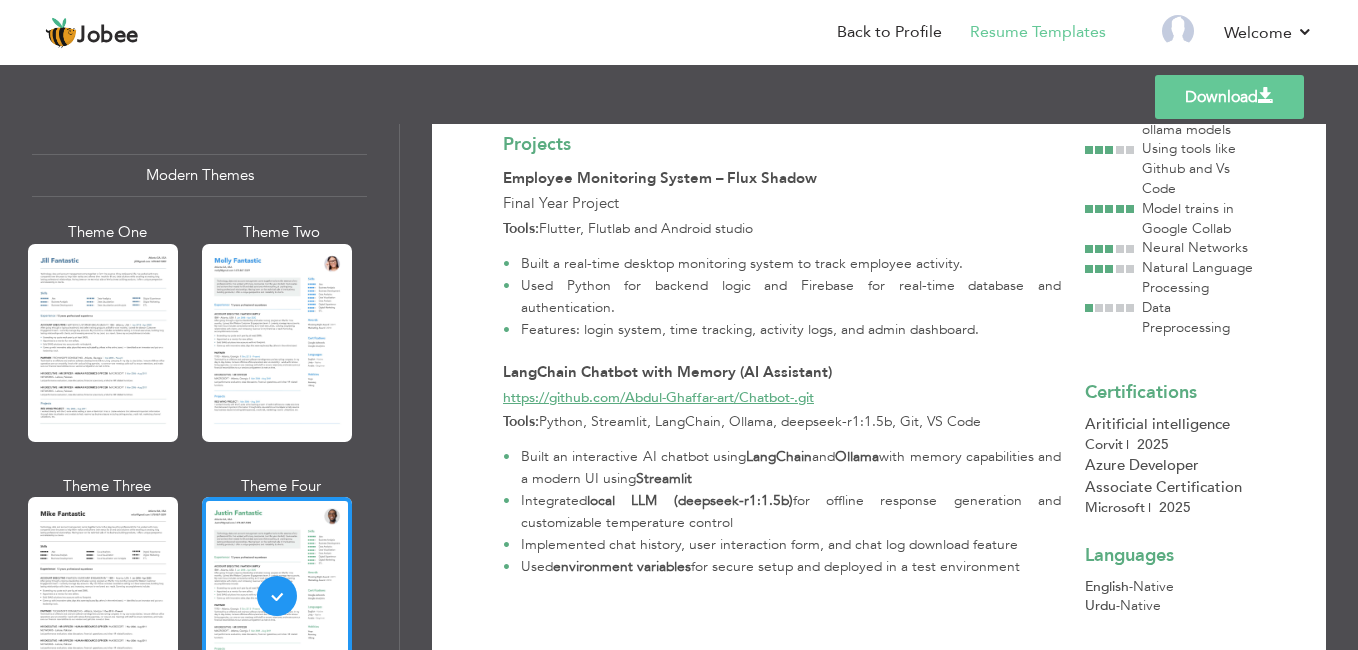 scroll, scrollTop: 298, scrollLeft: 0, axis: vertical 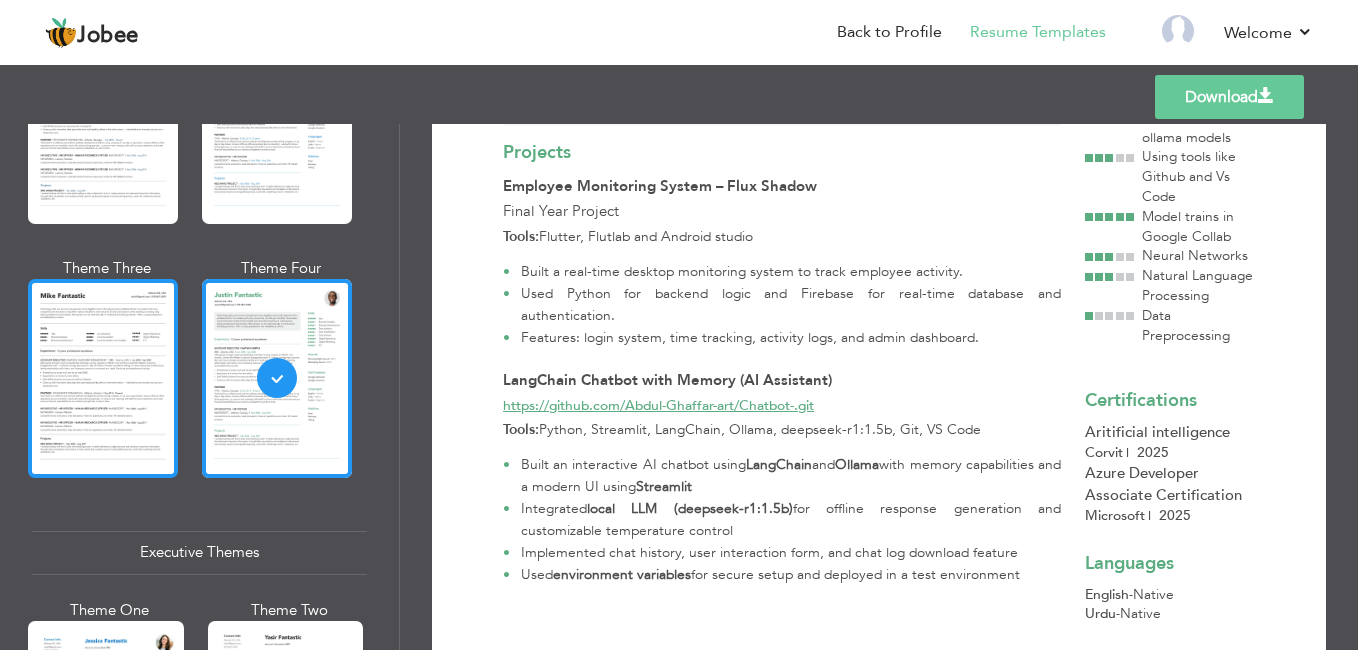 click at bounding box center [103, 378] 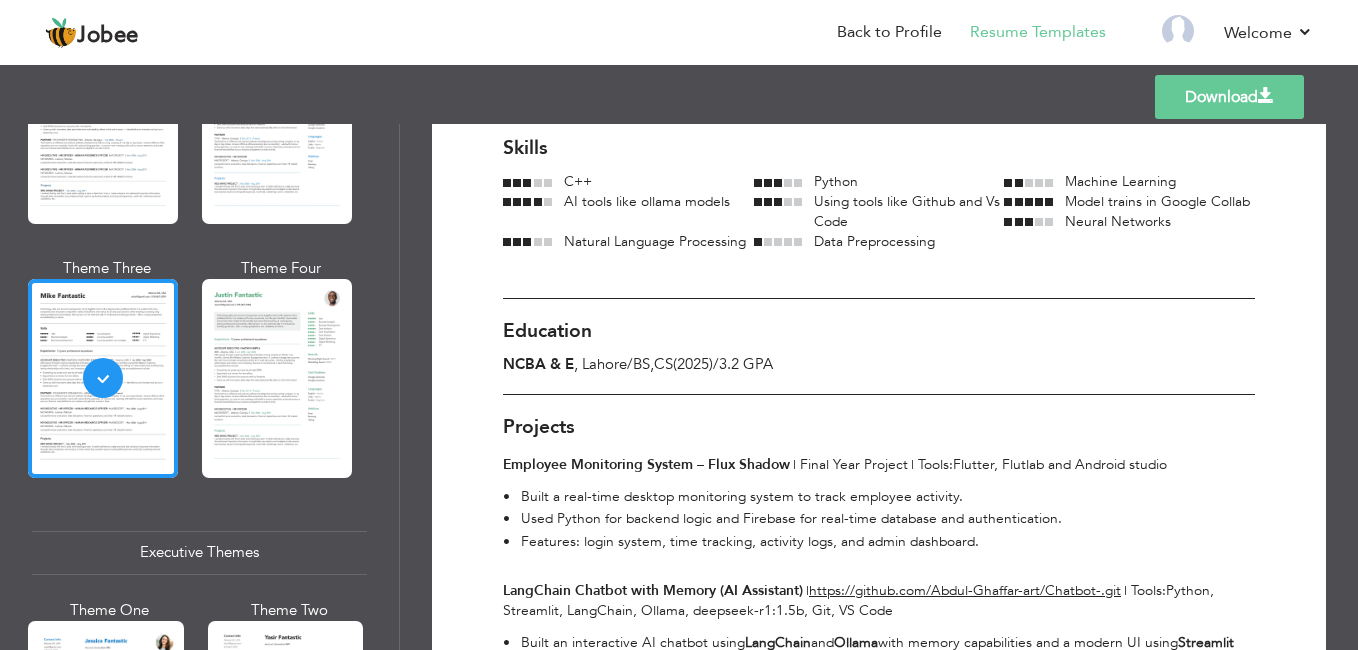 scroll, scrollTop: 342, scrollLeft: 0, axis: vertical 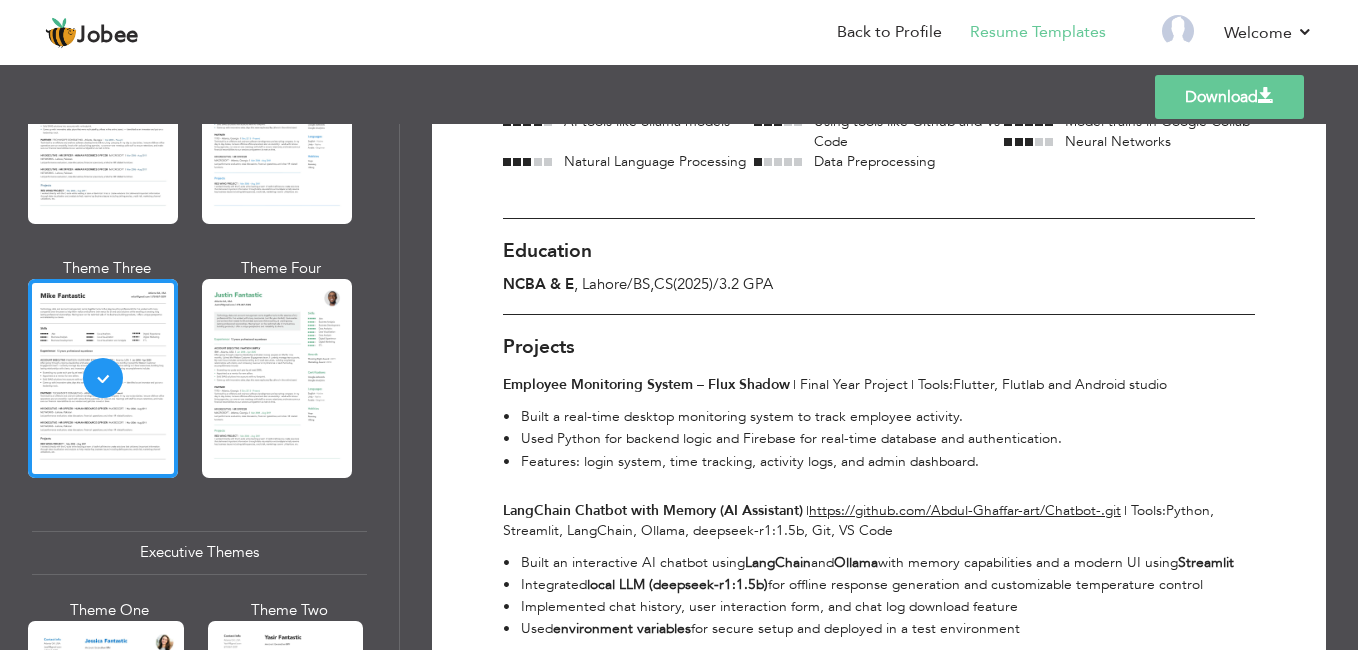 click on "Download" at bounding box center [1229, 97] 